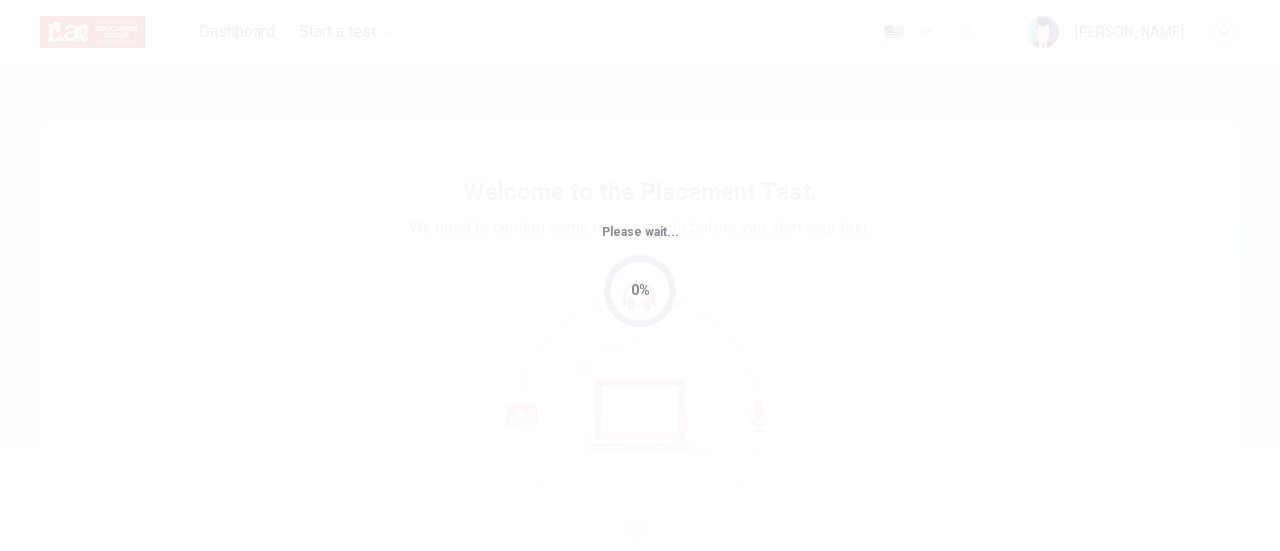 scroll, scrollTop: 0, scrollLeft: 0, axis: both 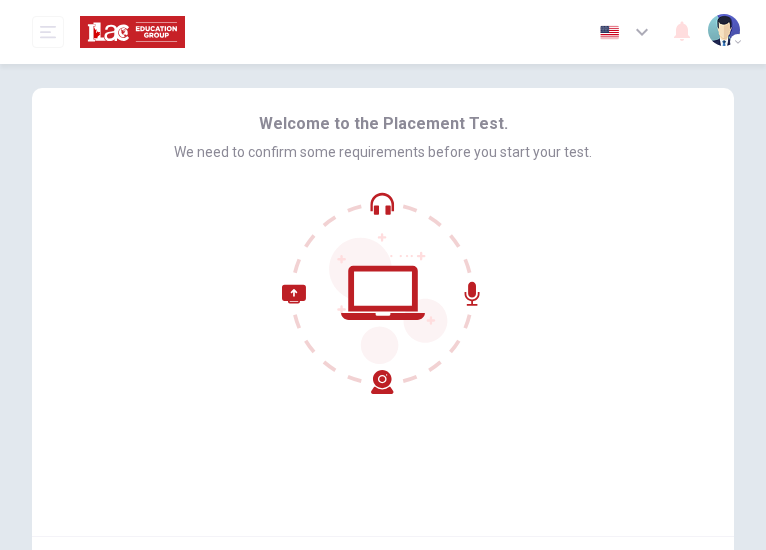 click on "Welcome to the Placement Test. We need to confirm some requirements before you start your test." at bounding box center [383, 312] 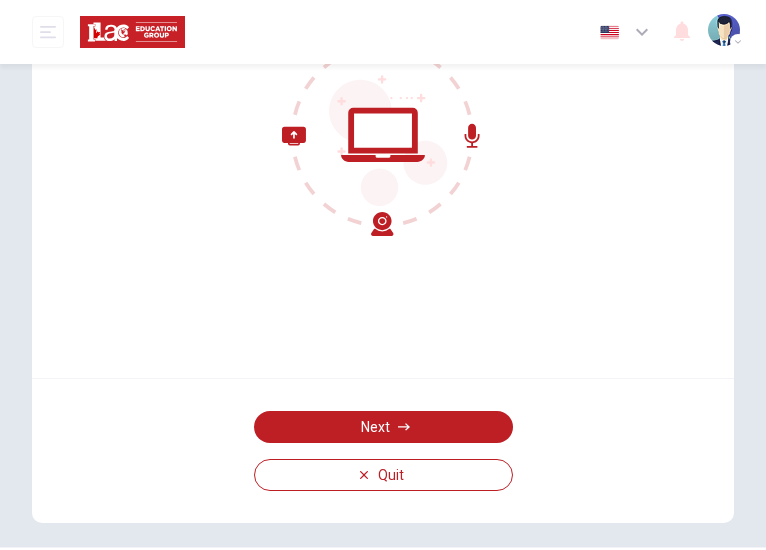scroll, scrollTop: 210, scrollLeft: 0, axis: vertical 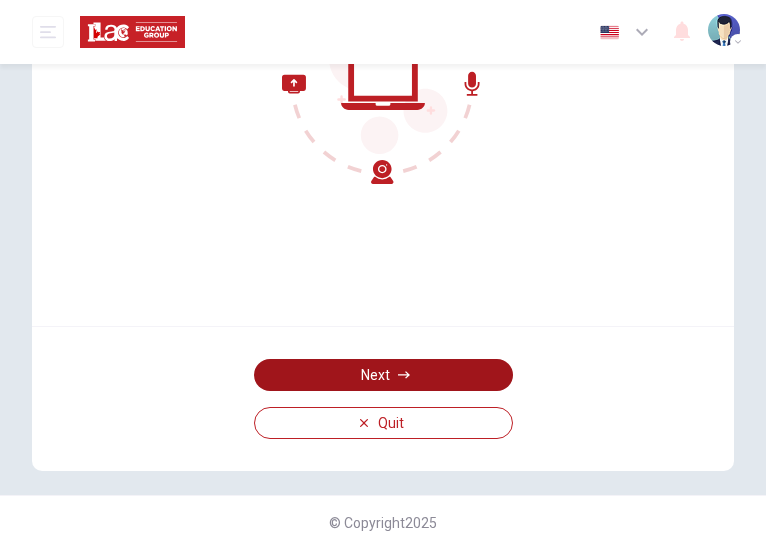 click on "Next" at bounding box center (383, 375) 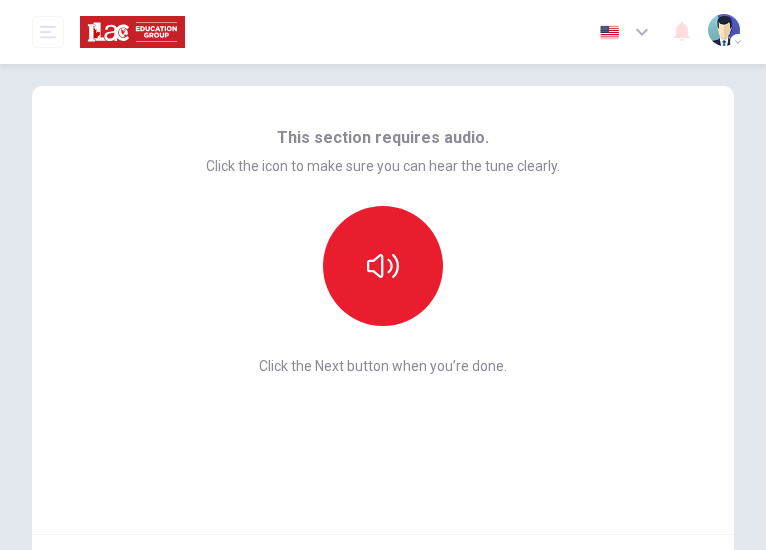 scroll, scrollTop: 0, scrollLeft: 0, axis: both 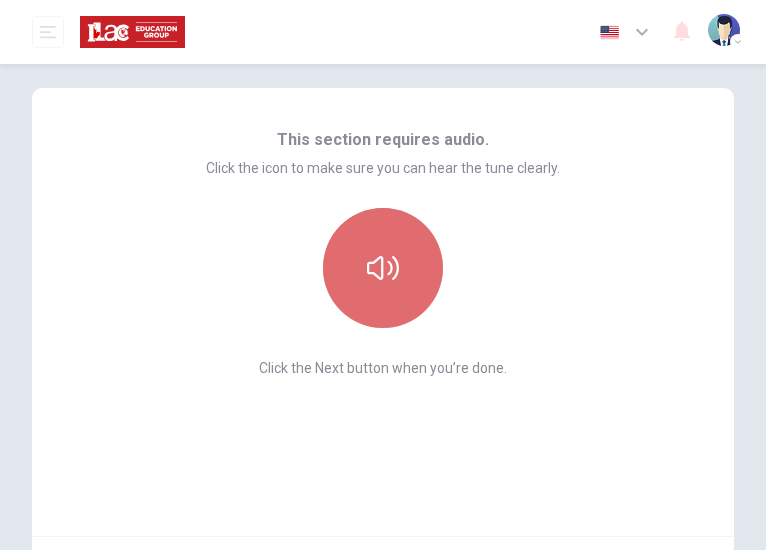 click at bounding box center (383, 268) 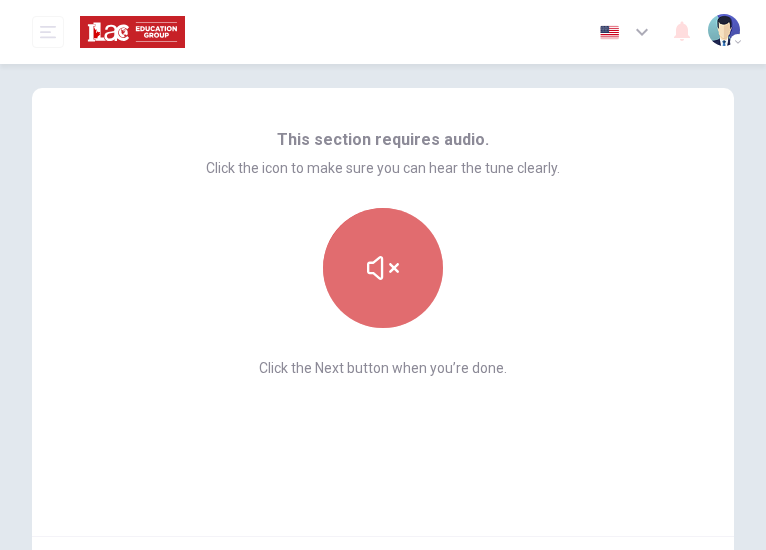 click at bounding box center [383, 268] 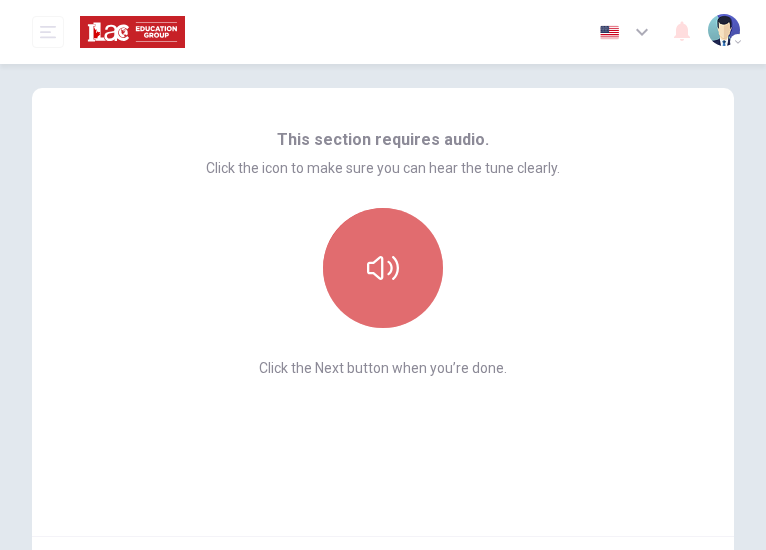 click at bounding box center [383, 268] 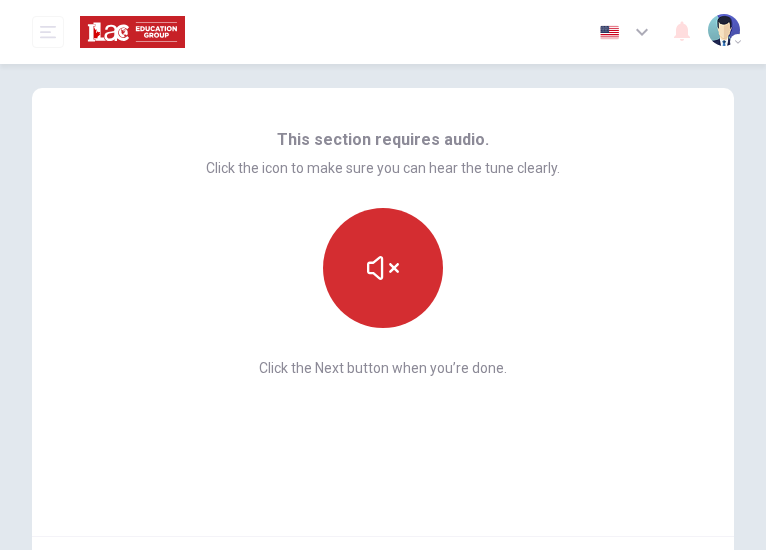 click at bounding box center [383, 268] 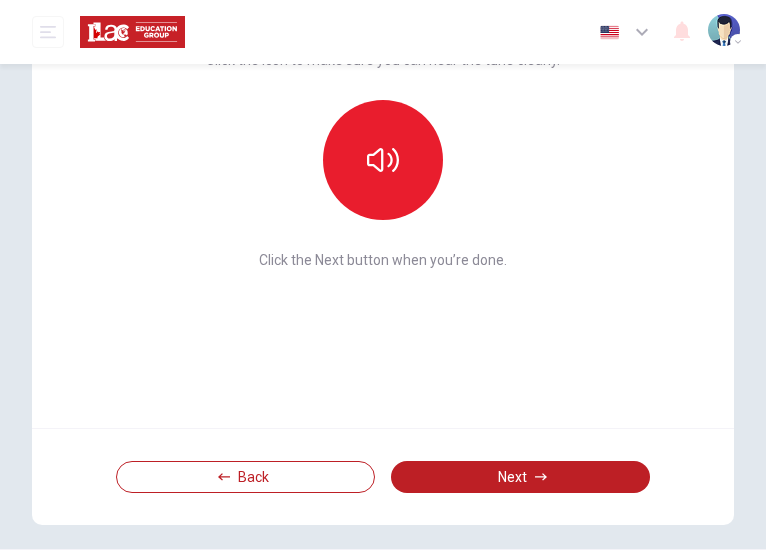 scroll, scrollTop: 121, scrollLeft: 0, axis: vertical 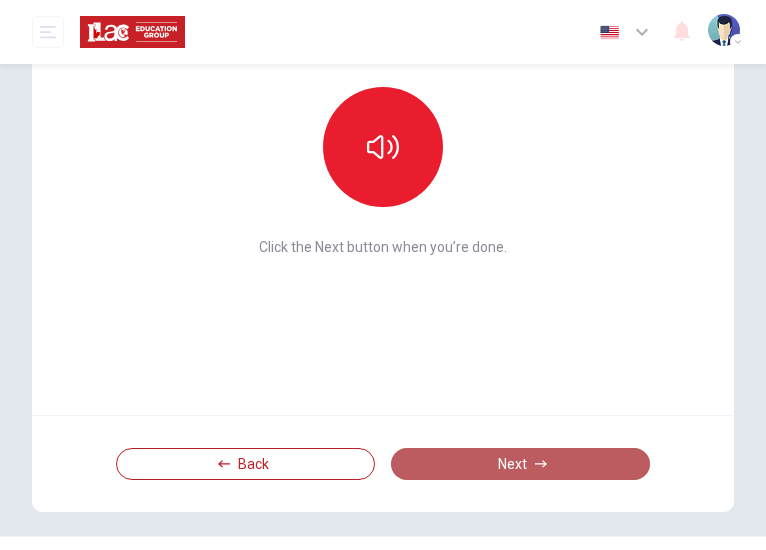 click on "Next" at bounding box center (520, 464) 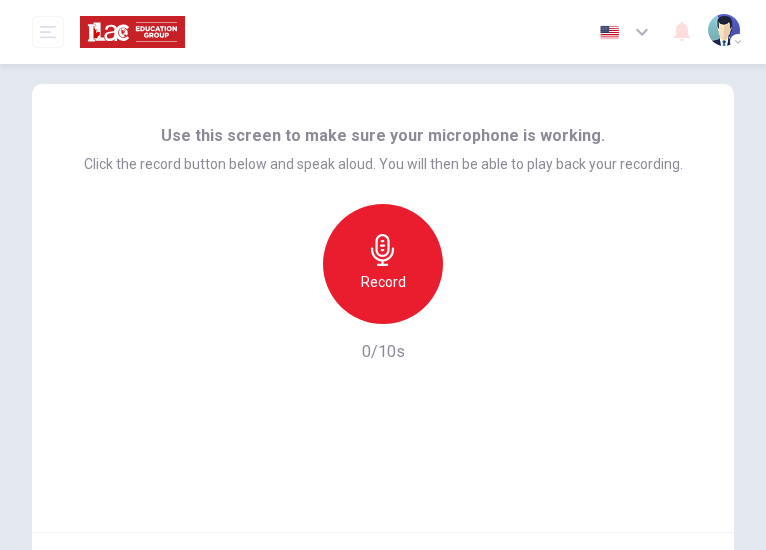 scroll, scrollTop: 0, scrollLeft: 0, axis: both 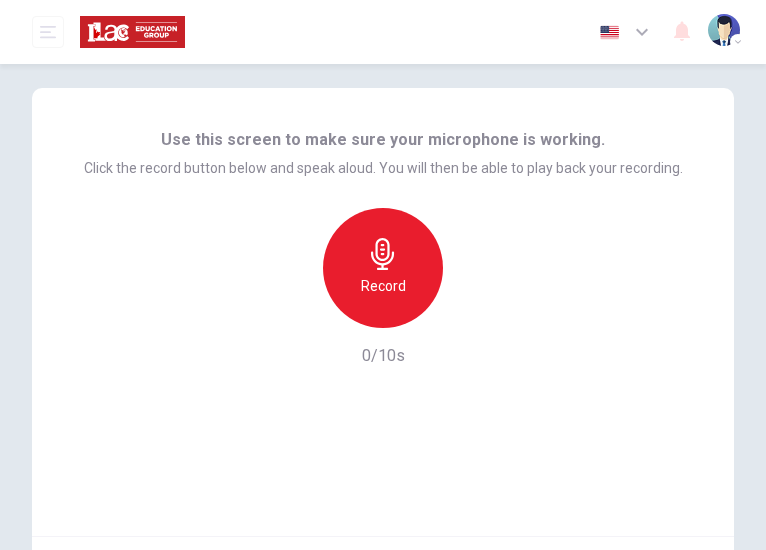 click on "Record" at bounding box center (383, 286) 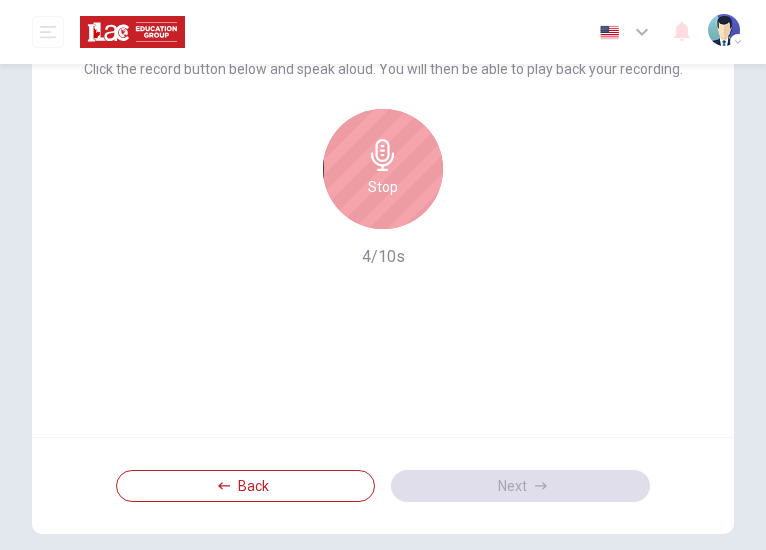 scroll, scrollTop: 0, scrollLeft: 0, axis: both 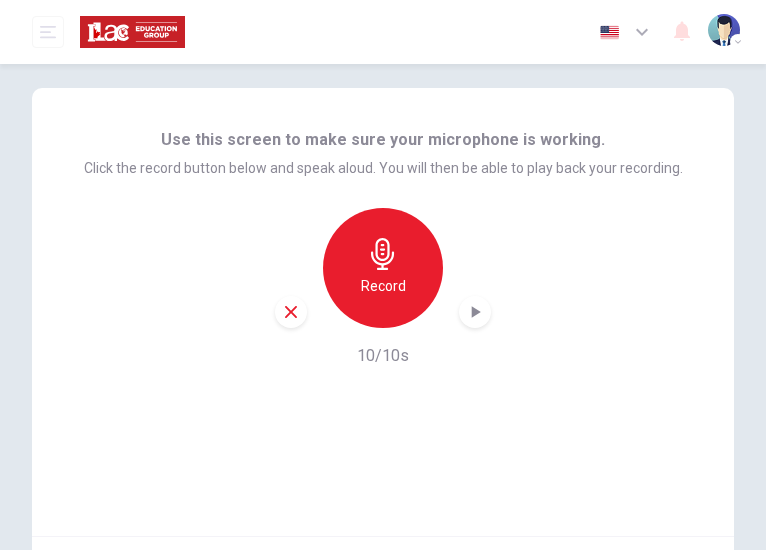 click 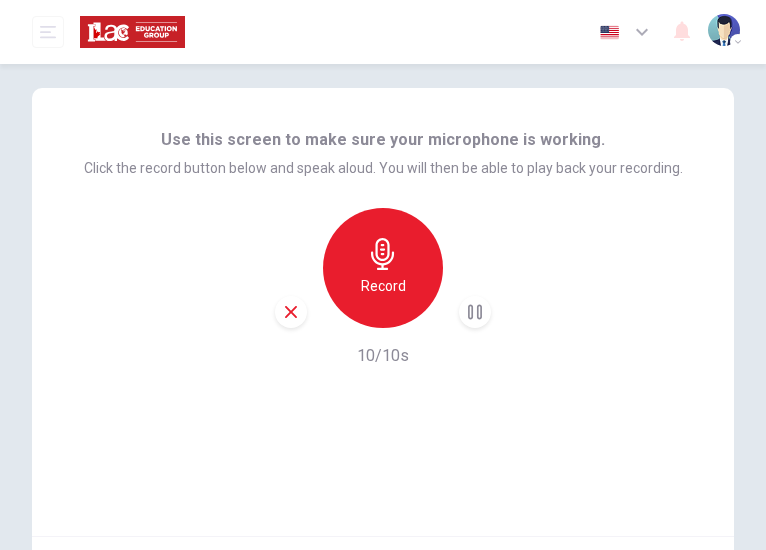 drag, startPoint x: 755, startPoint y: 121, endPoint x: 768, endPoint y: 247, distance: 126.66886 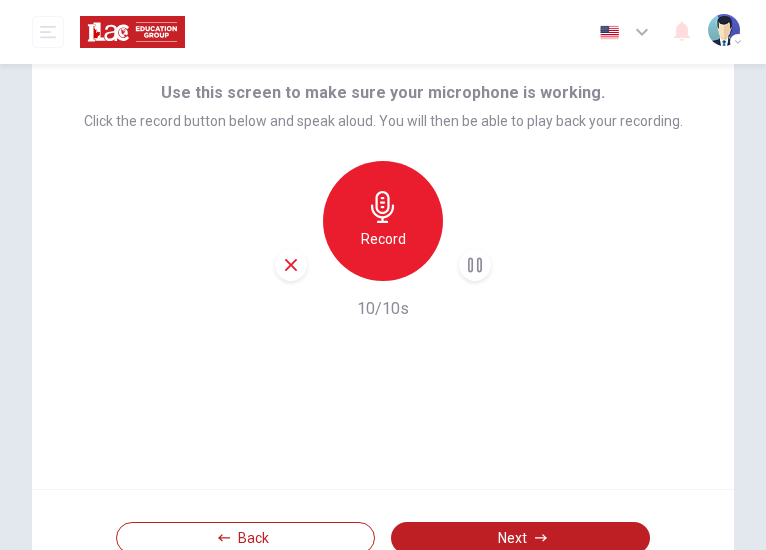scroll, scrollTop: 42, scrollLeft: 0, axis: vertical 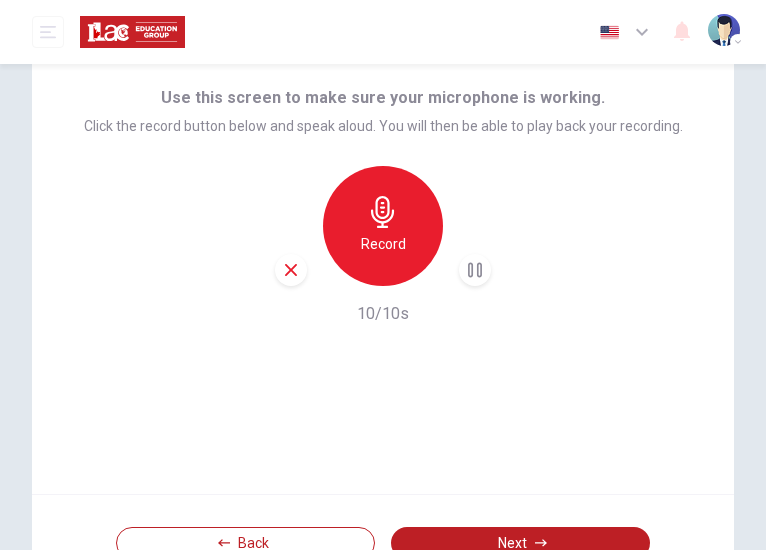 click 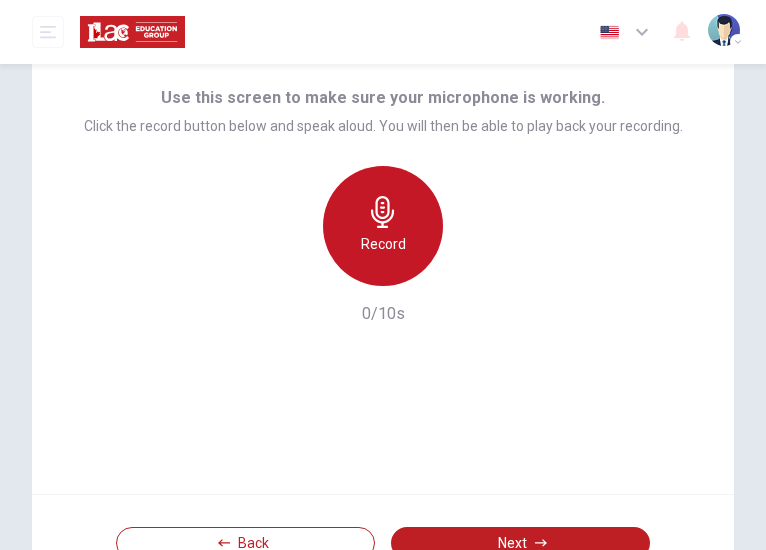 click on "Record" at bounding box center [383, 226] 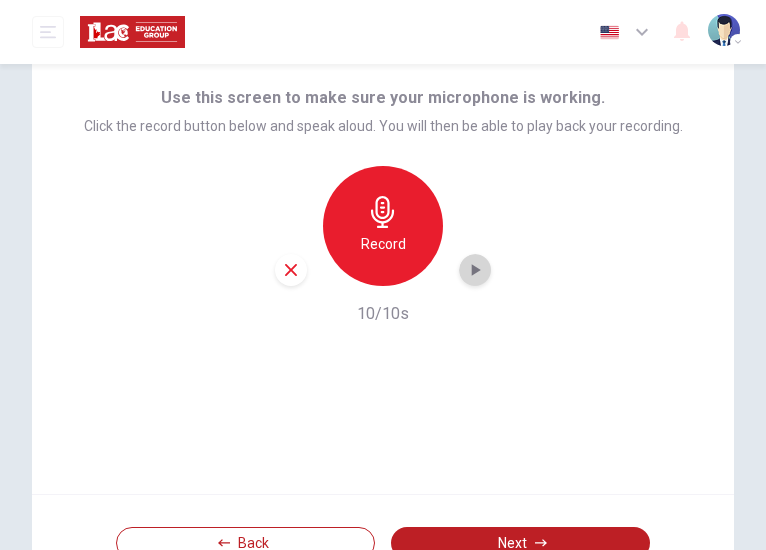 click 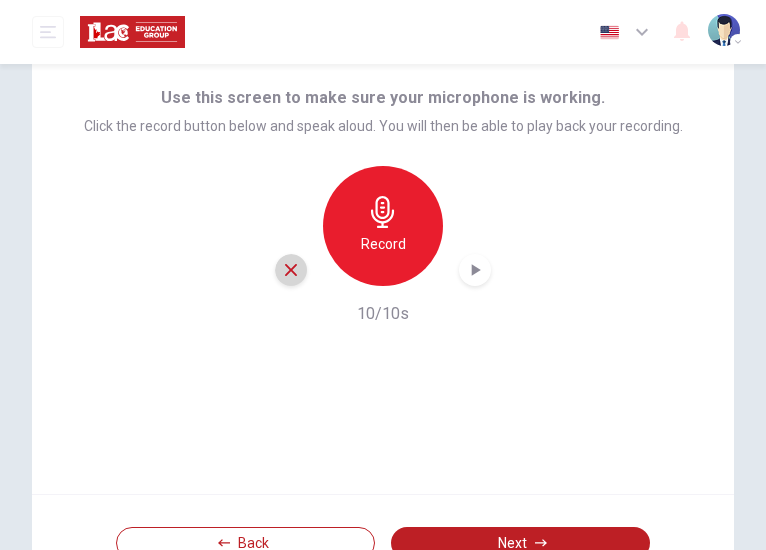 click 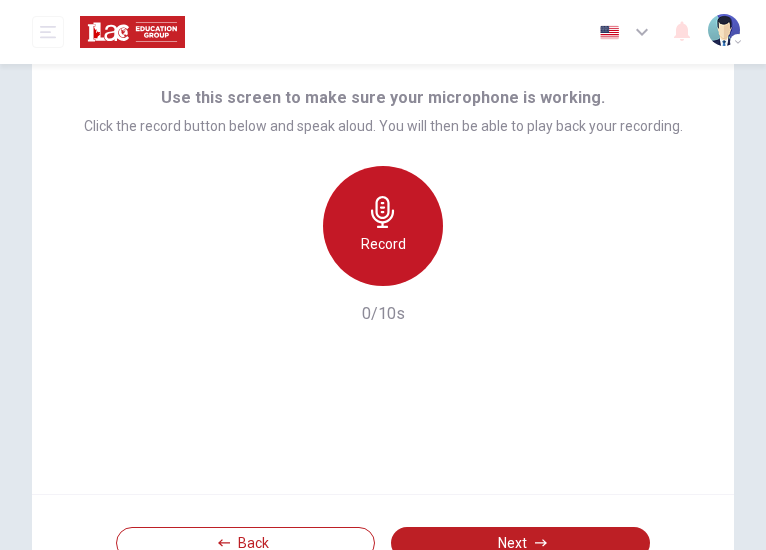 click 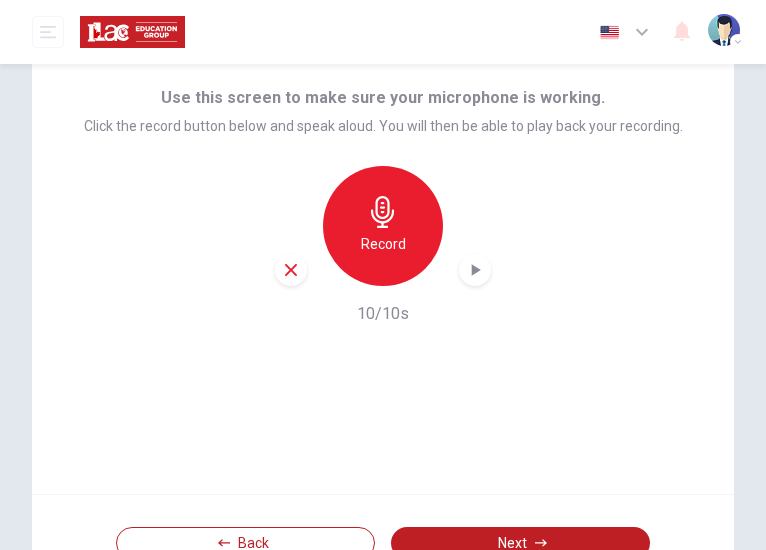 click 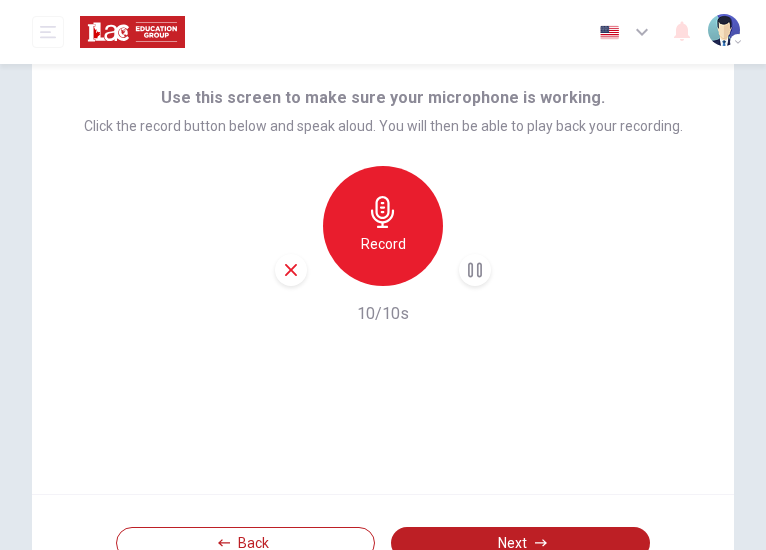 click 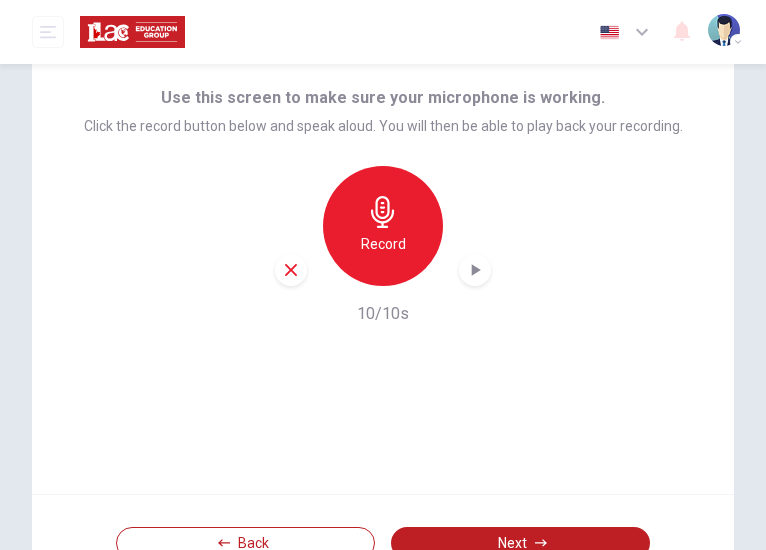 click 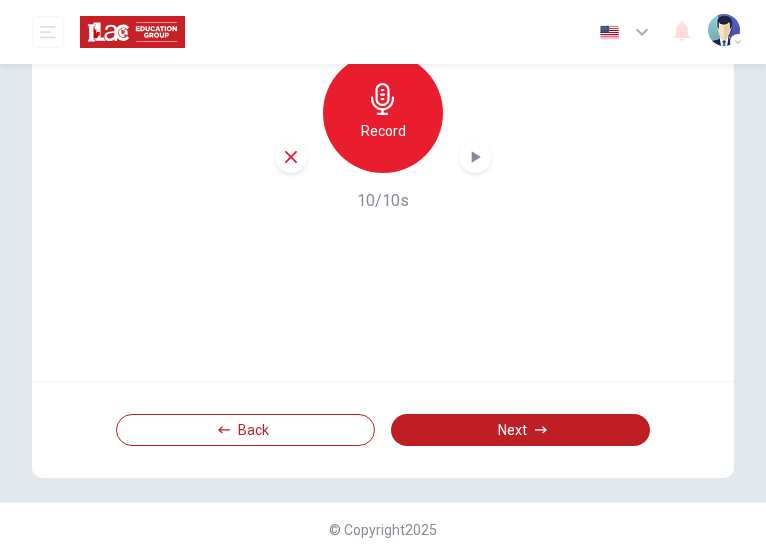 scroll, scrollTop: 156, scrollLeft: 0, axis: vertical 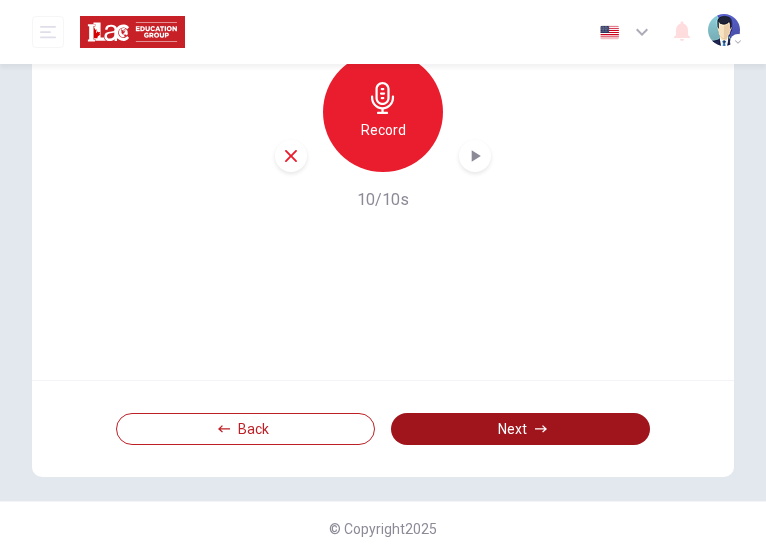 click on "Next" at bounding box center (520, 429) 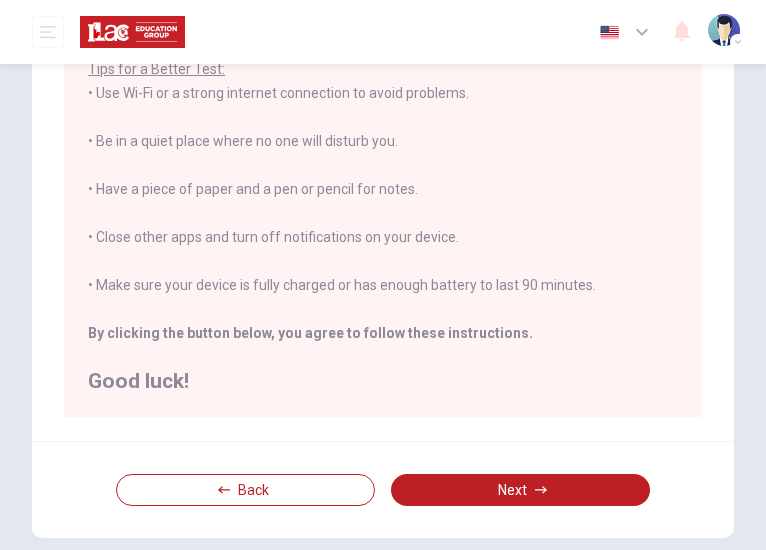 scroll, scrollTop: 355, scrollLeft: 0, axis: vertical 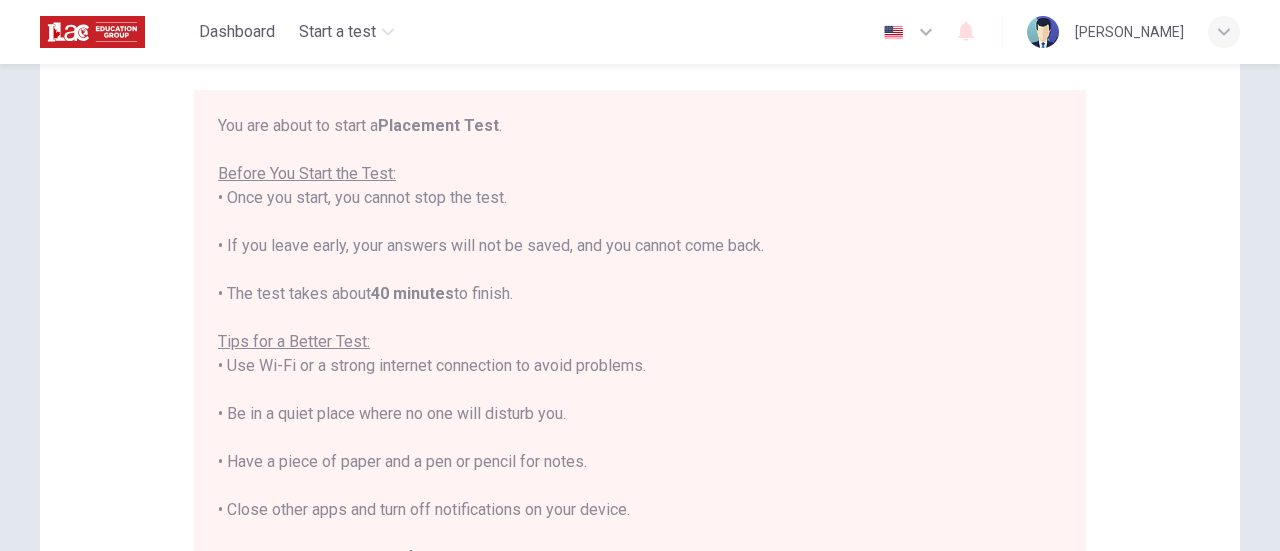 click on "Disclaimer: You are about to start a  Placement Test .
Before You Start the Test:
• Once you start, you cannot stop the test.
• If you leave early, your answers will not be saved, and you cannot come back.
• The test takes about  40 minutes  to finish.
Tips for a Better Test:
• Use Wi-Fi or a strong internet connection to avoid problems.
• Be in a quiet place where no one will disturb you.
• Have a piece of paper and a pen or pencil for notes.
• Close other apps and turn off notifications on your device.
• Make sure your device is fully charged or has enough battery to last 90 minutes.
By clicking the button below, you agree to follow these instructions.
Good luck!" at bounding box center [640, 333] 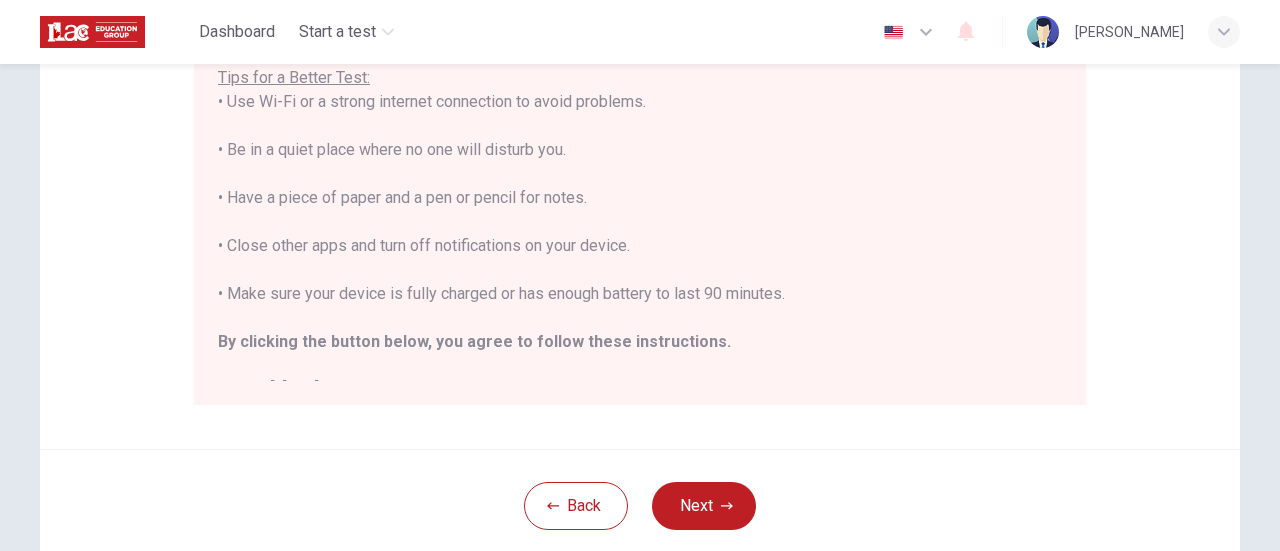 scroll, scrollTop: 450, scrollLeft: 0, axis: vertical 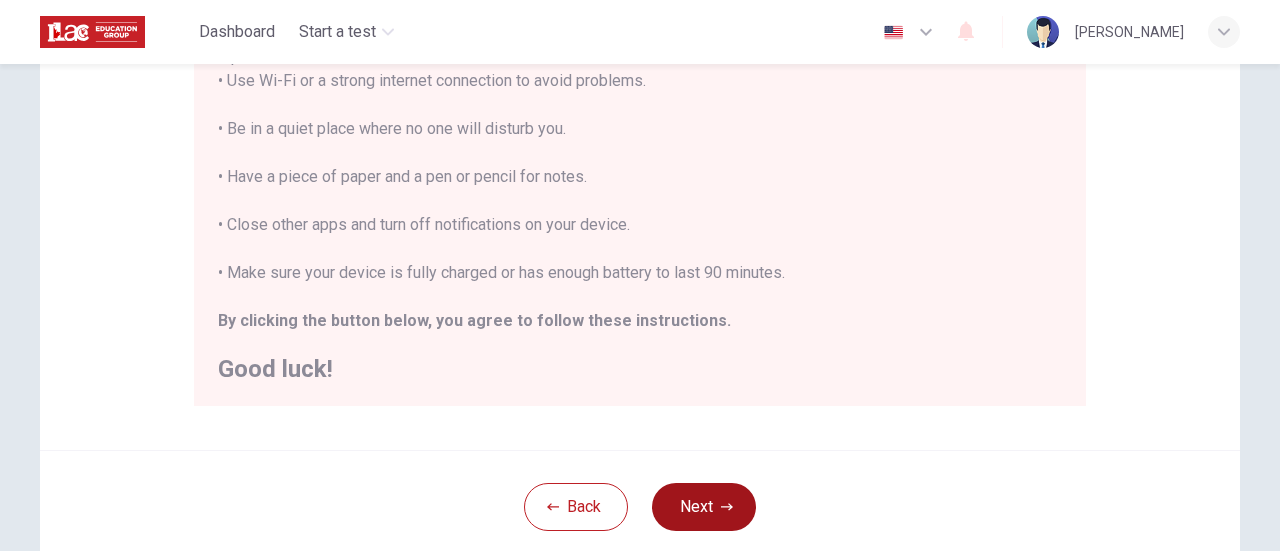 click 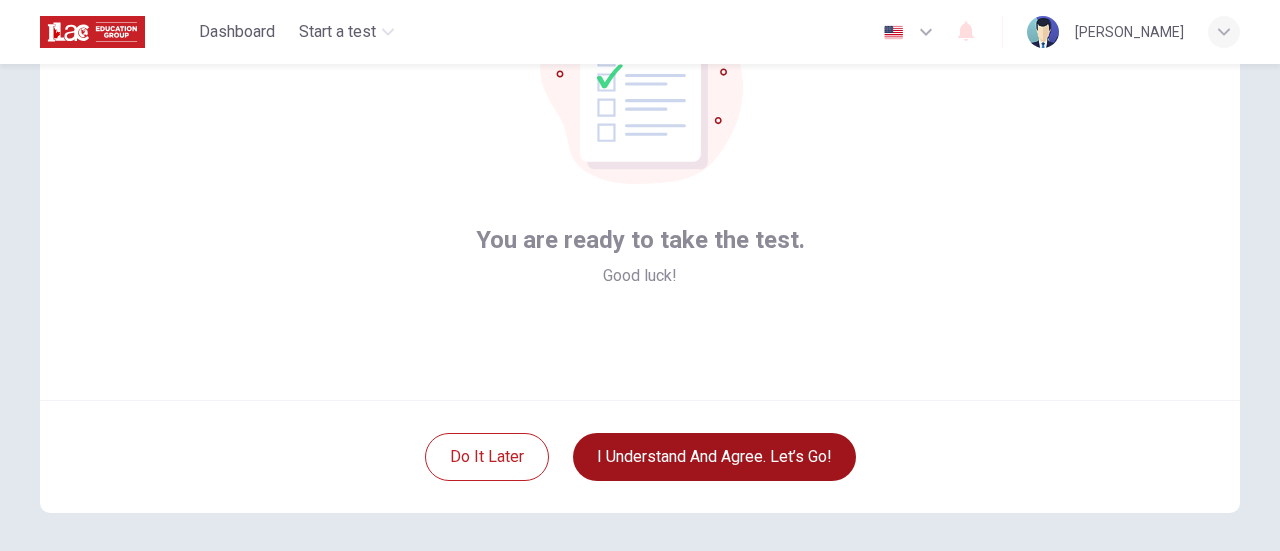 scroll, scrollTop: 232, scrollLeft: 0, axis: vertical 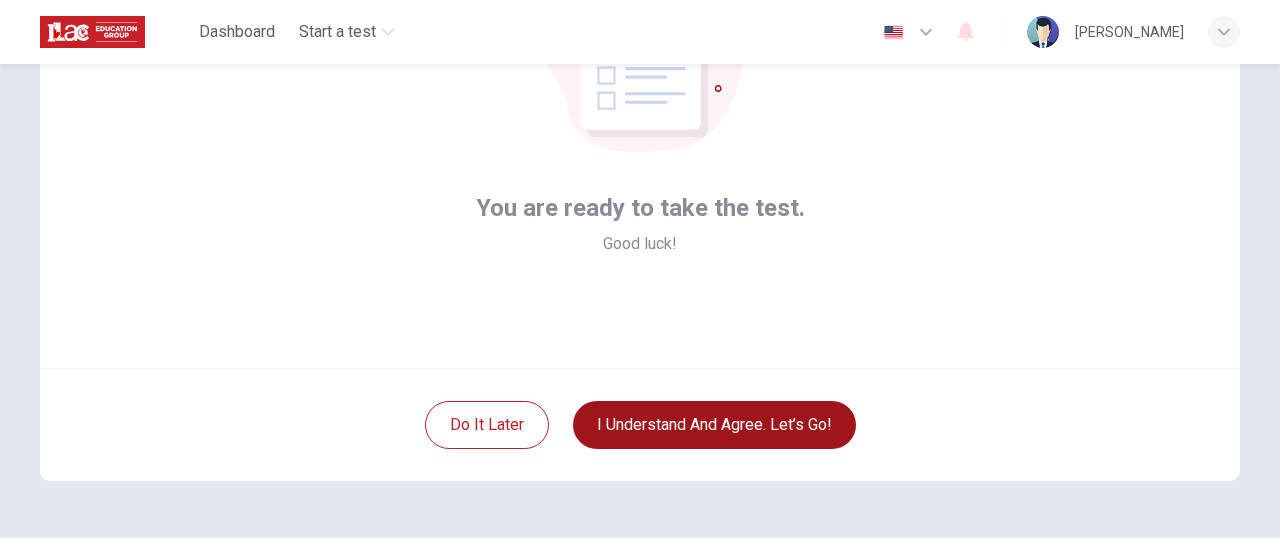 click on "I understand and agree. Let’s go!" at bounding box center [714, 425] 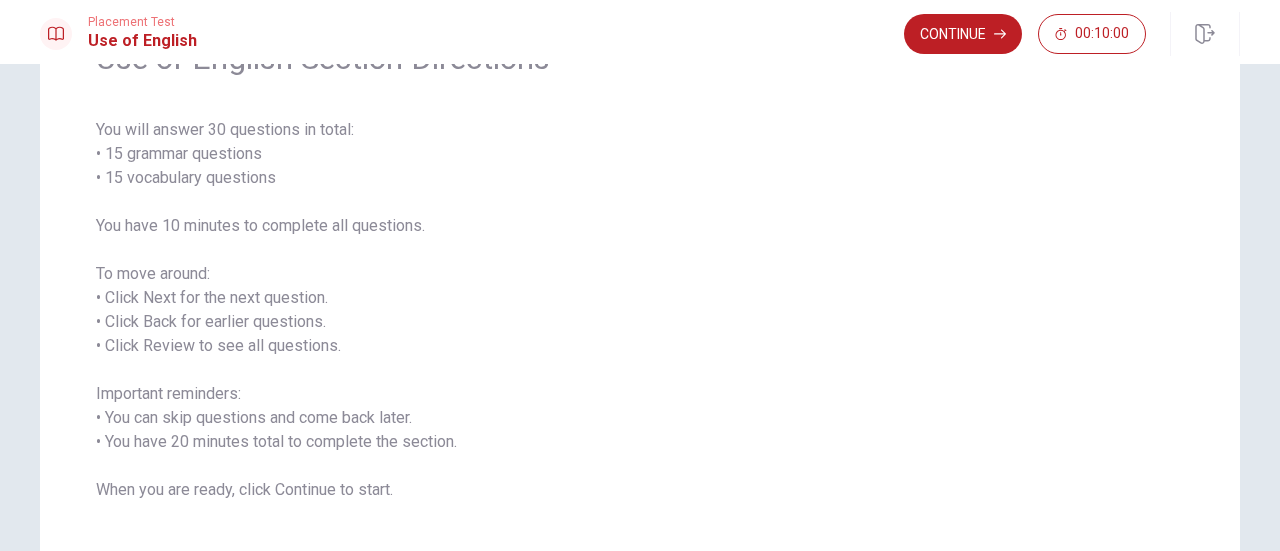scroll, scrollTop: 0, scrollLeft: 0, axis: both 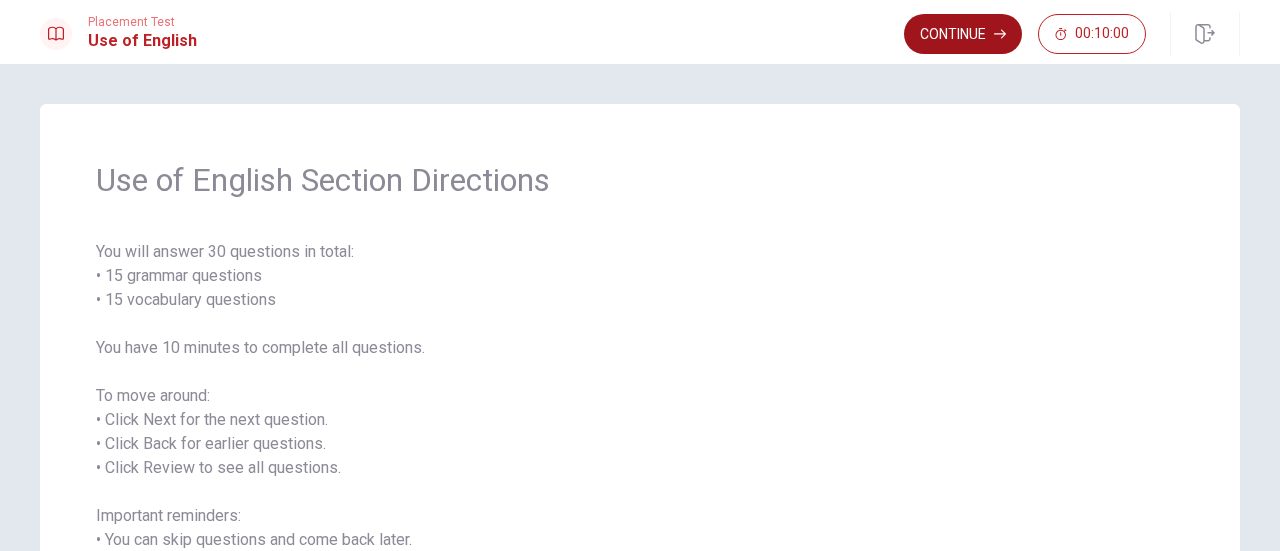 click on "Continue" at bounding box center (963, 34) 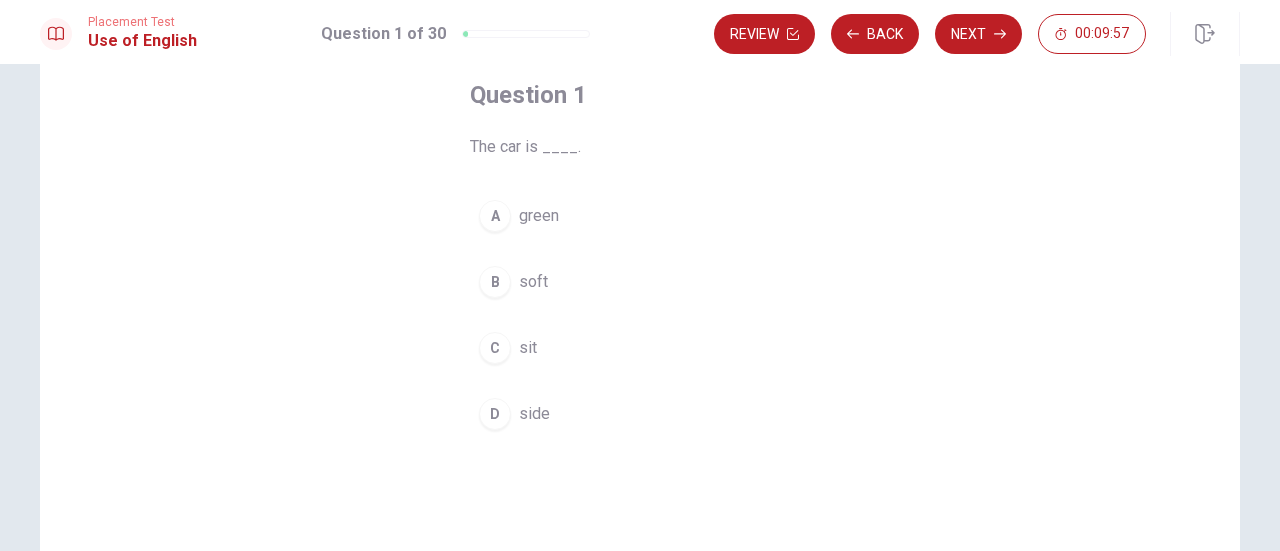 scroll, scrollTop: 98, scrollLeft: 0, axis: vertical 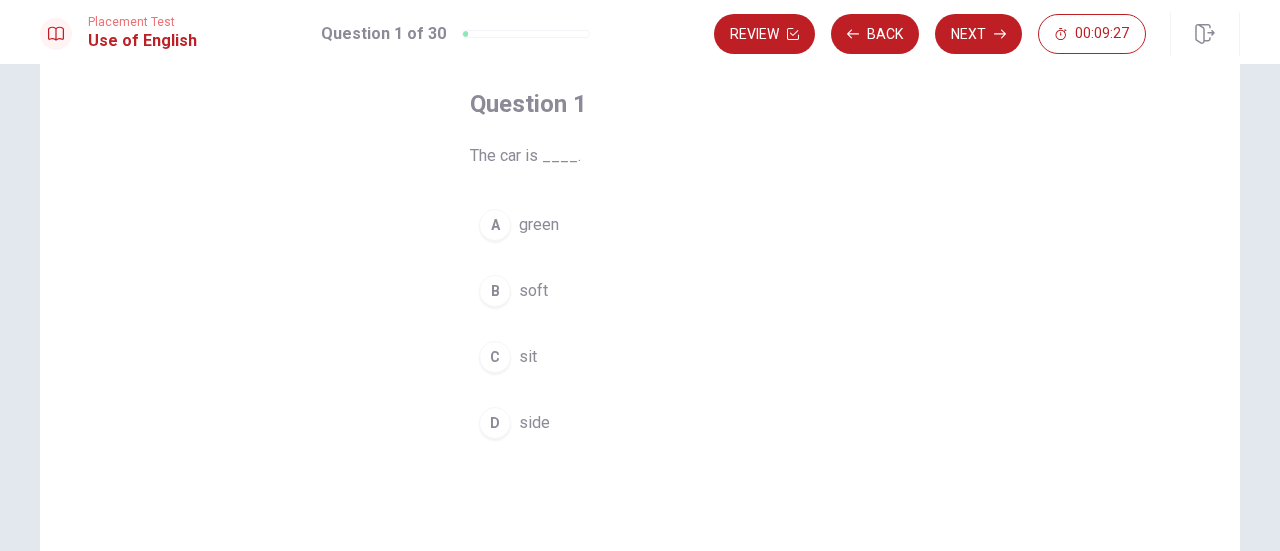 click on "A" at bounding box center (495, 225) 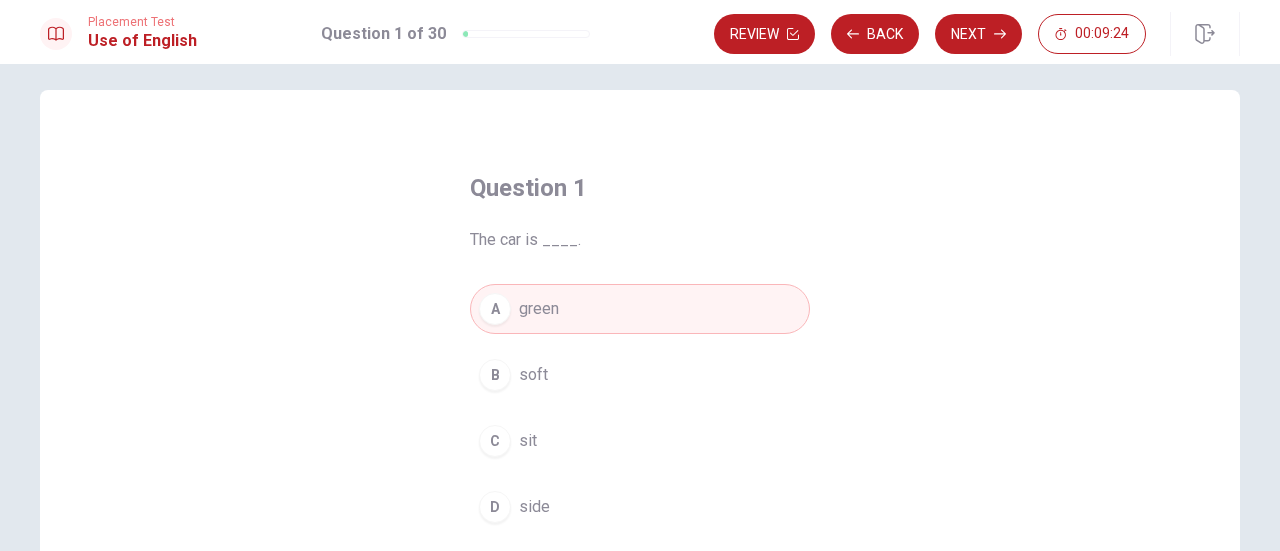 scroll, scrollTop: 22, scrollLeft: 0, axis: vertical 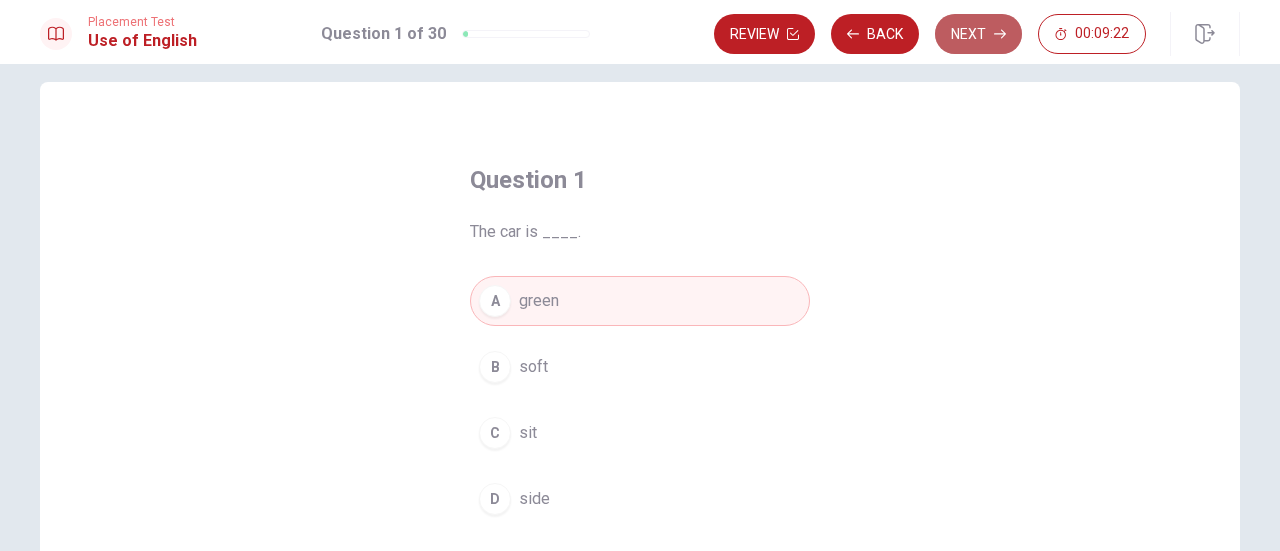 click on "Next" at bounding box center (978, 34) 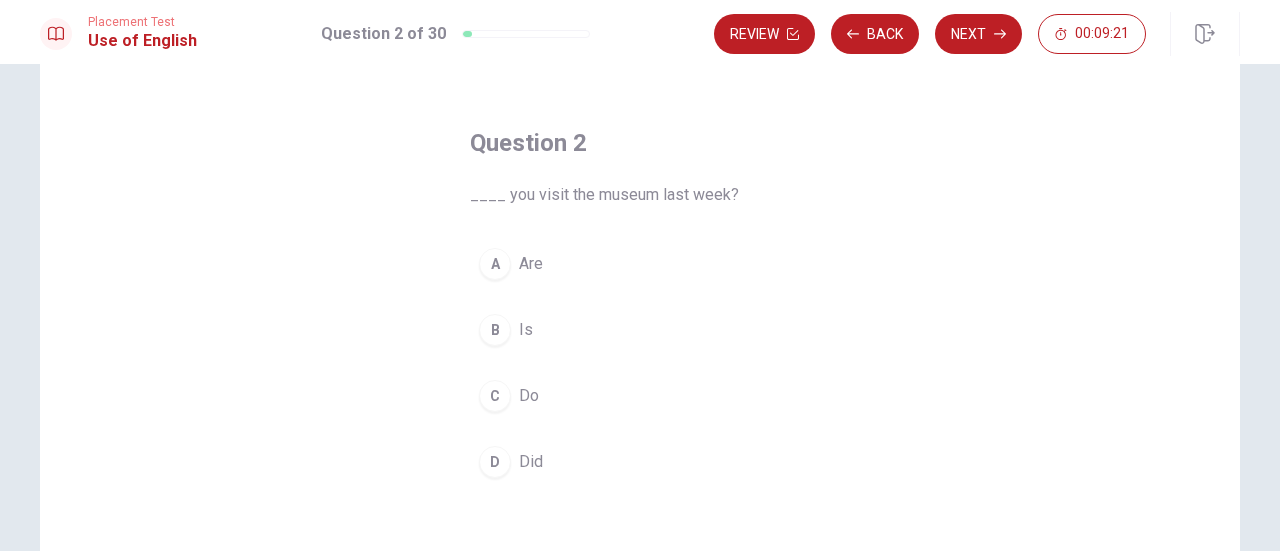 scroll, scrollTop: 67, scrollLeft: 0, axis: vertical 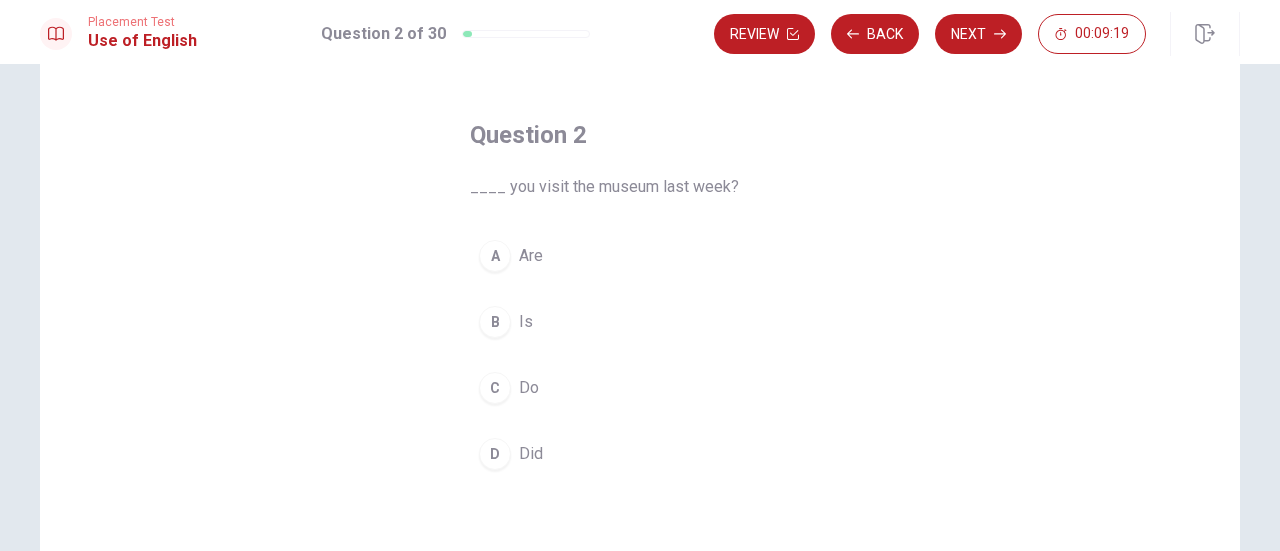 click on "D" at bounding box center [495, 454] 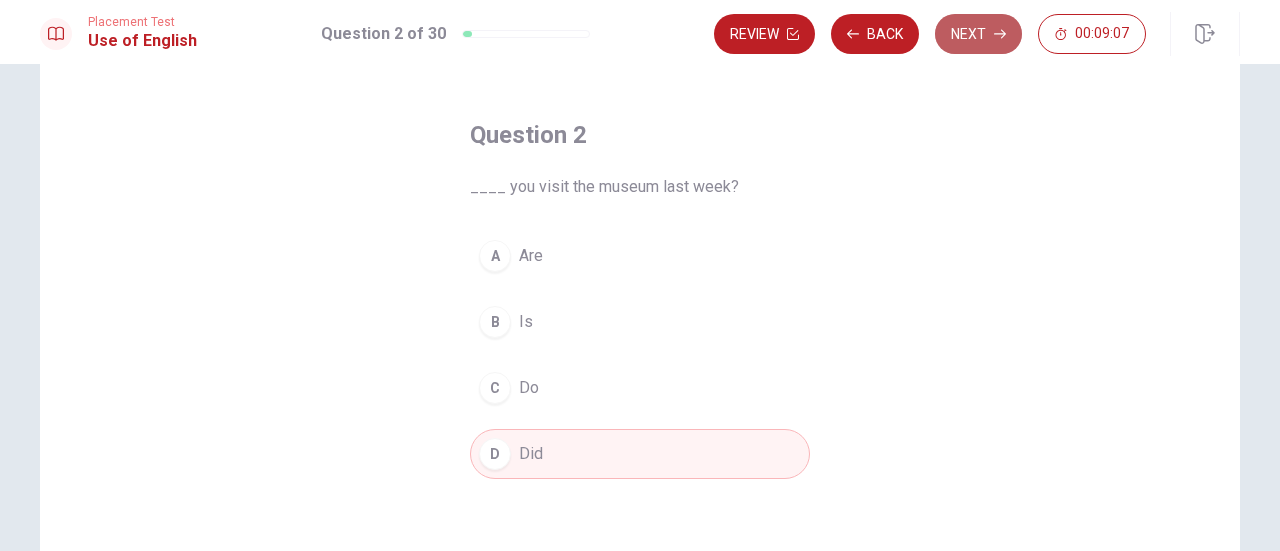 click on "Next" at bounding box center (978, 34) 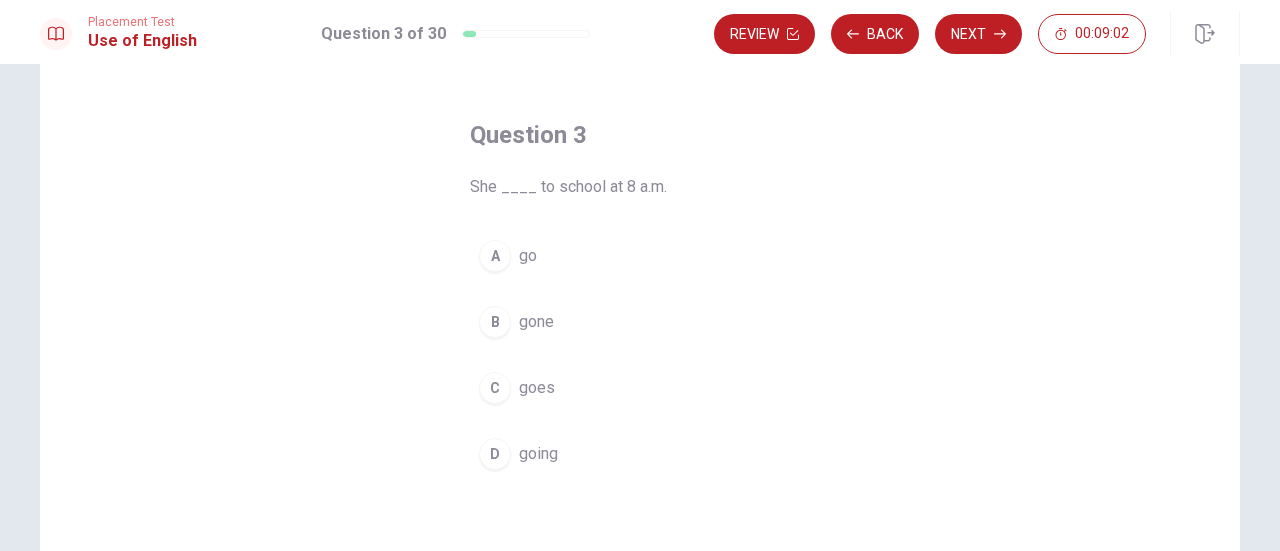 click on "C" at bounding box center [495, 388] 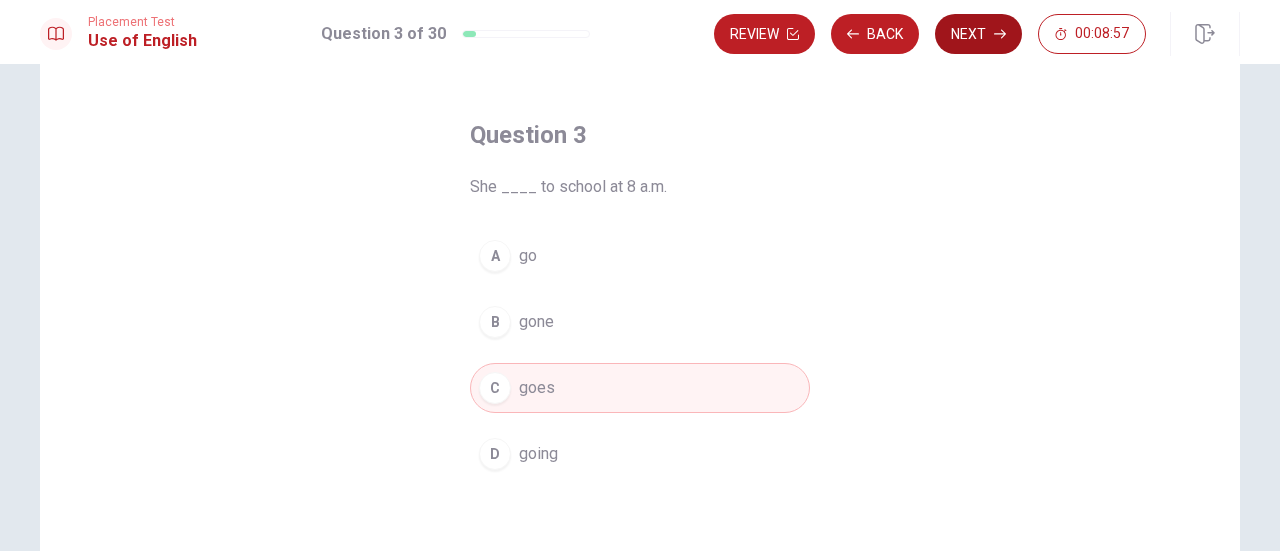 click on "Next" at bounding box center [978, 34] 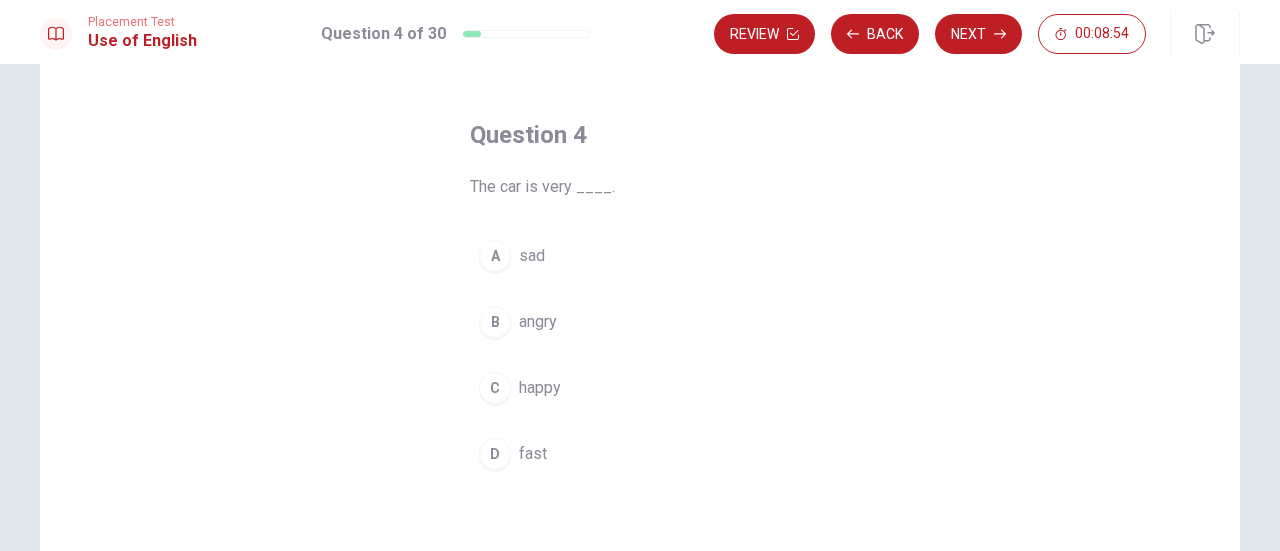 click on "D" at bounding box center (495, 454) 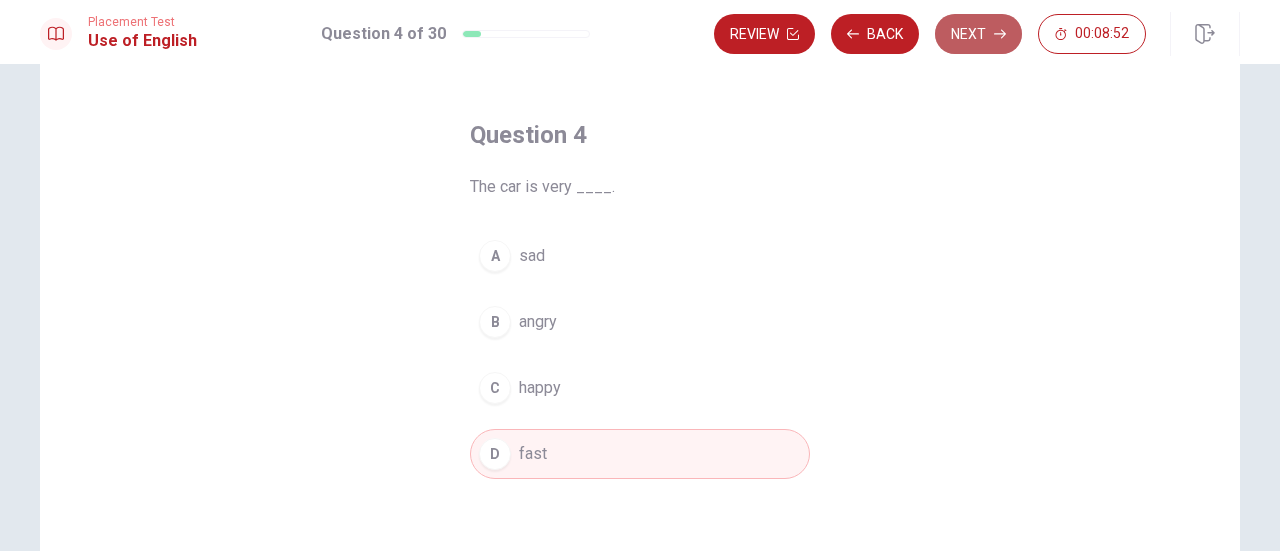 click on "Next" at bounding box center [978, 34] 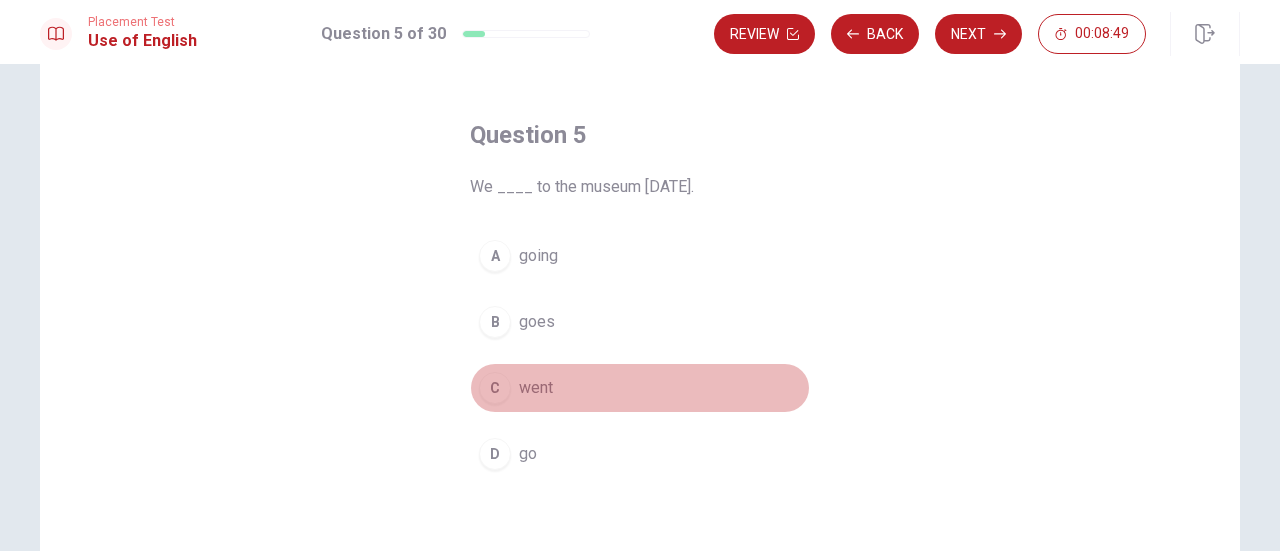 click on "C" at bounding box center (495, 388) 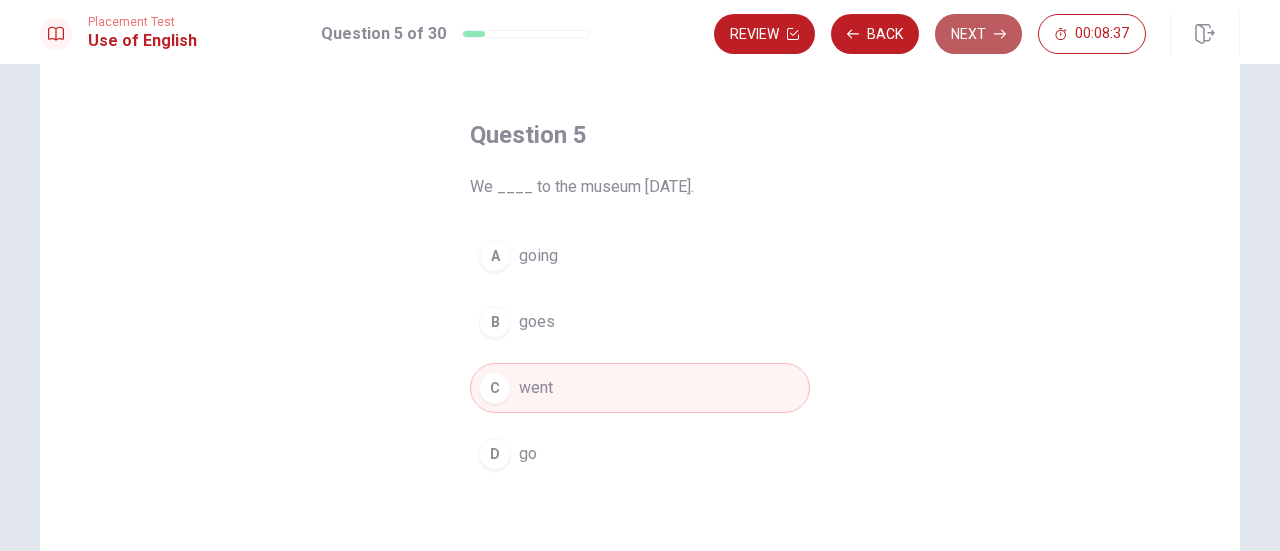 click 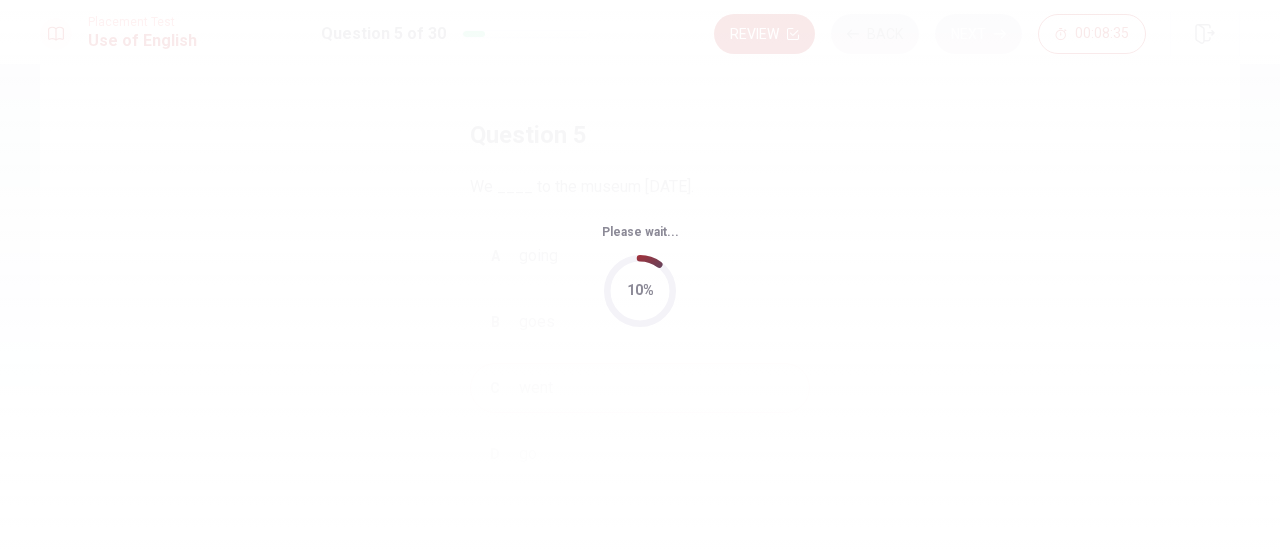scroll, scrollTop: 0, scrollLeft: 0, axis: both 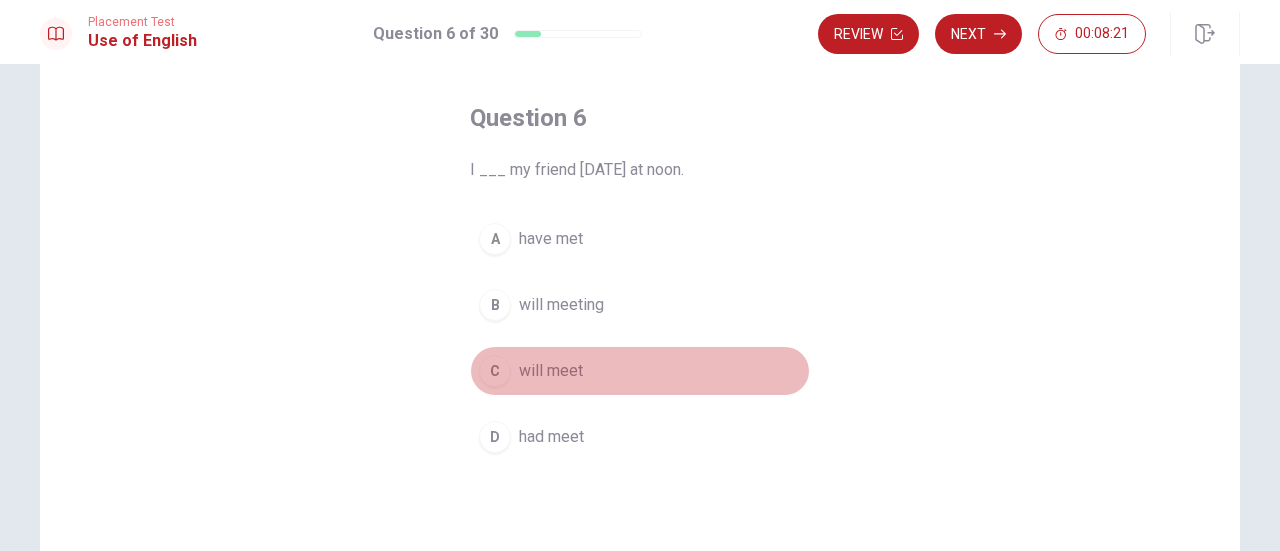 click on "C" at bounding box center [495, 371] 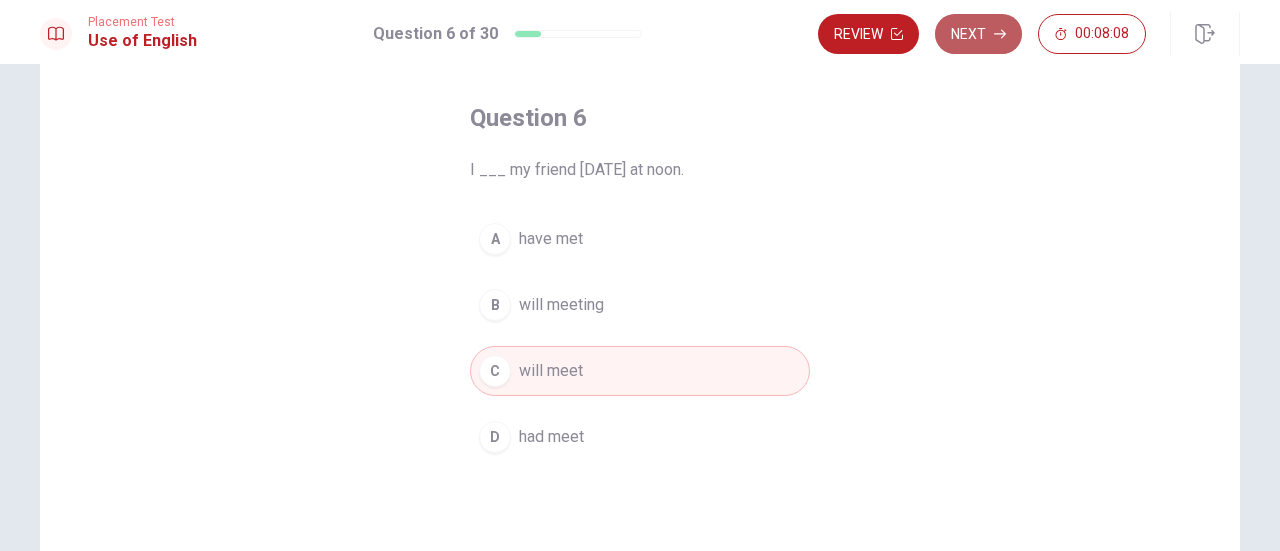 click on "Next" at bounding box center [978, 34] 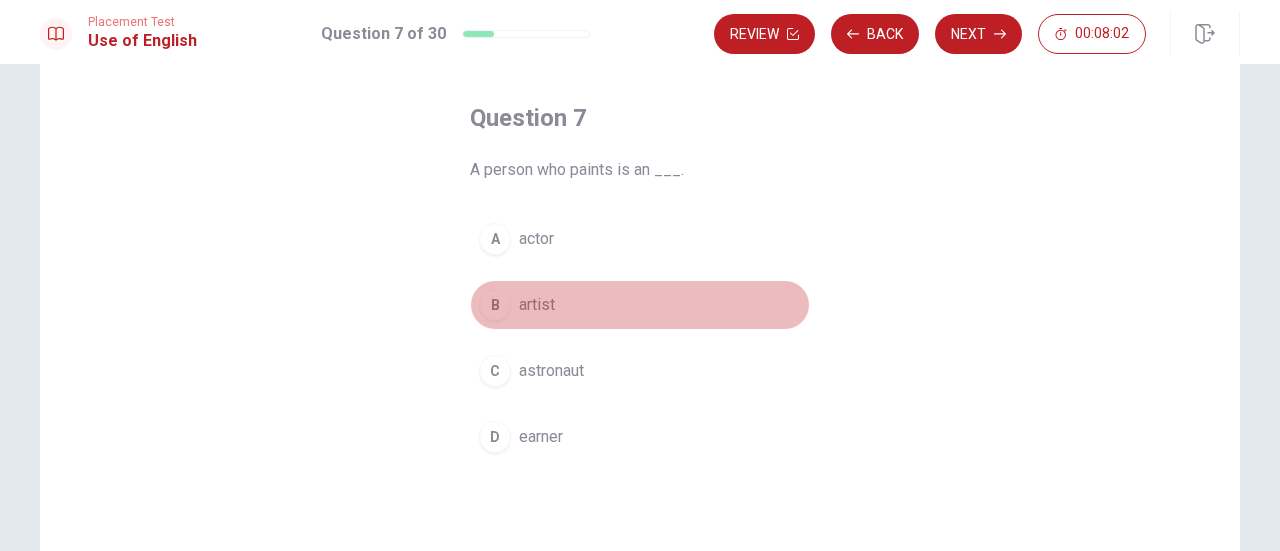click on "B" at bounding box center (495, 305) 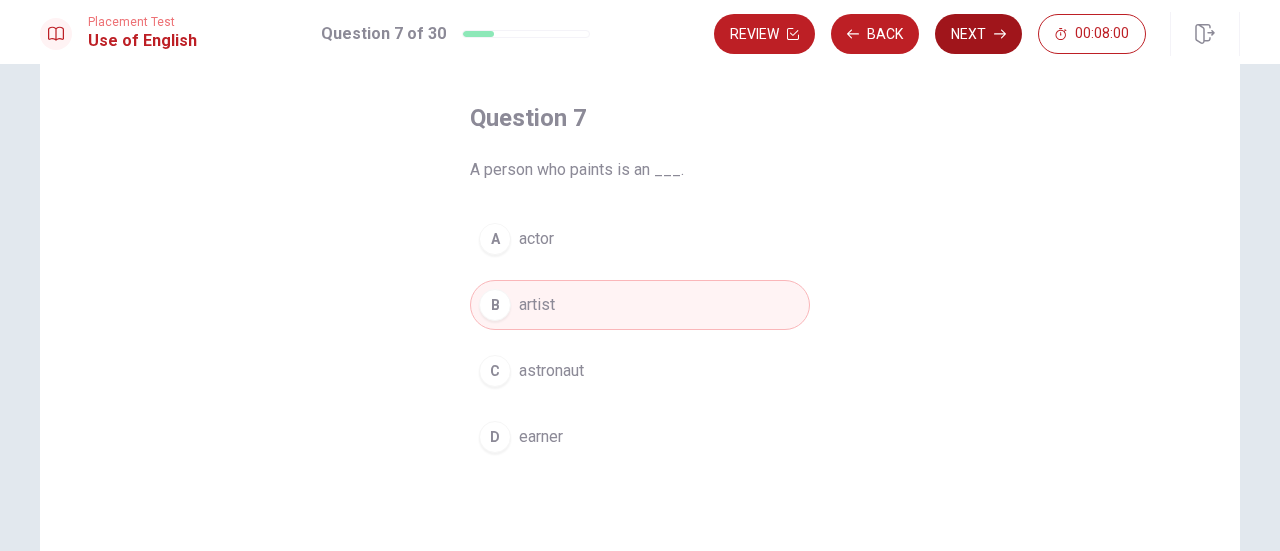 click on "Next" at bounding box center [978, 34] 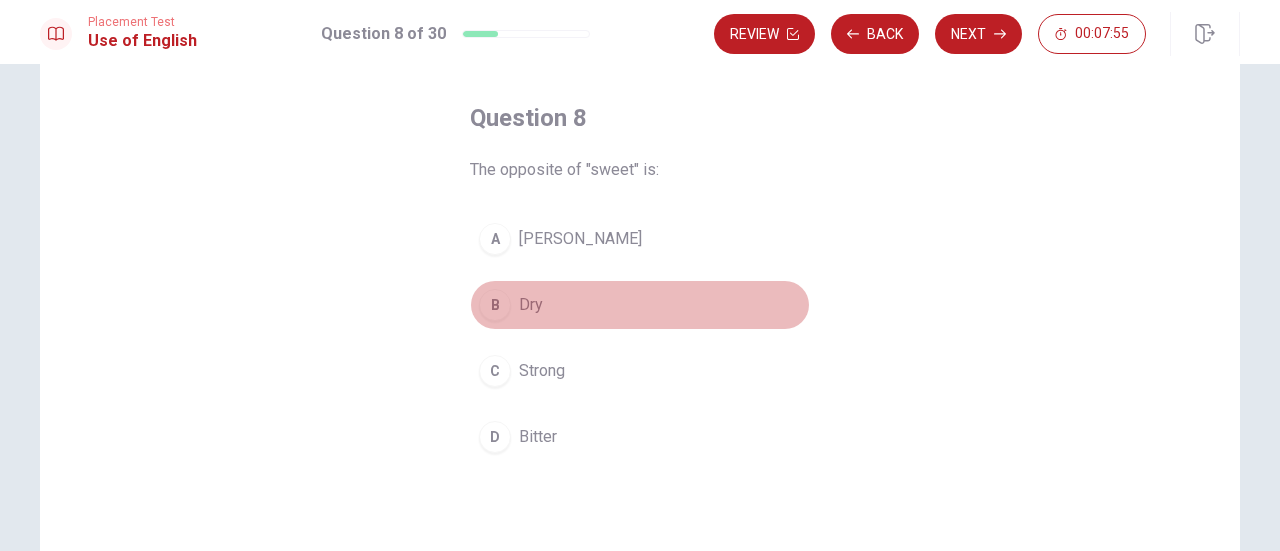 click on "B" at bounding box center [495, 305] 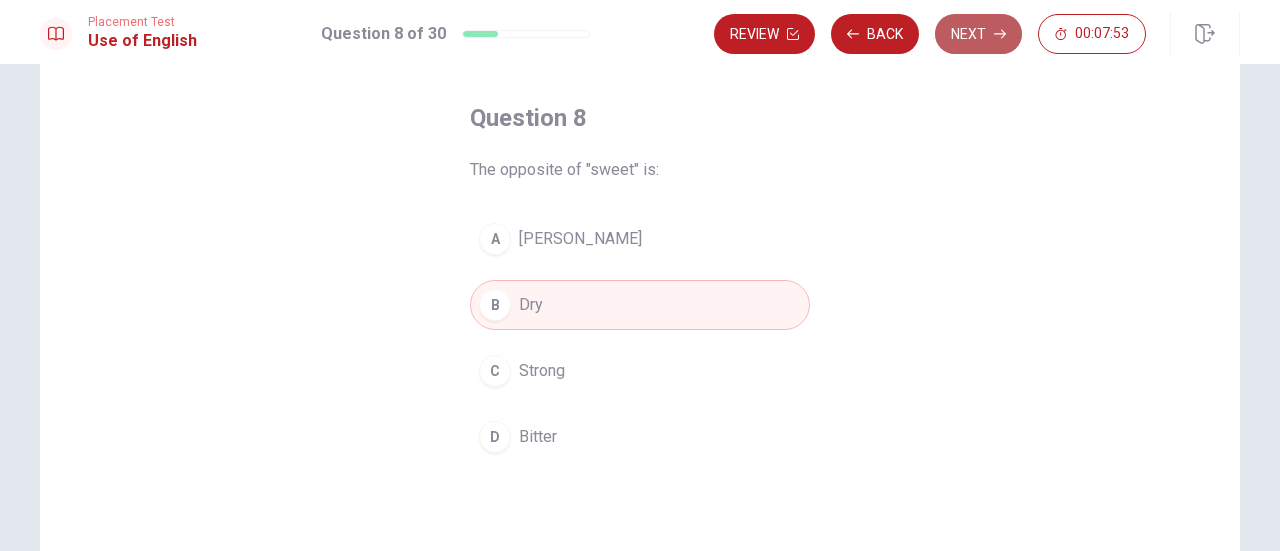 click on "Next" at bounding box center (978, 34) 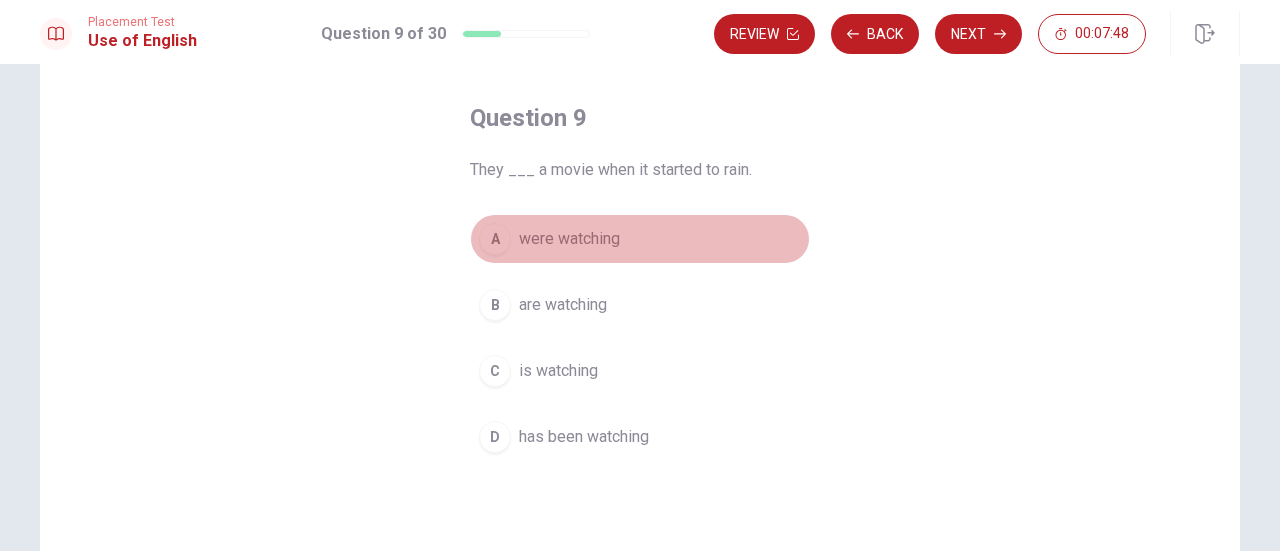 click on "A" at bounding box center [495, 239] 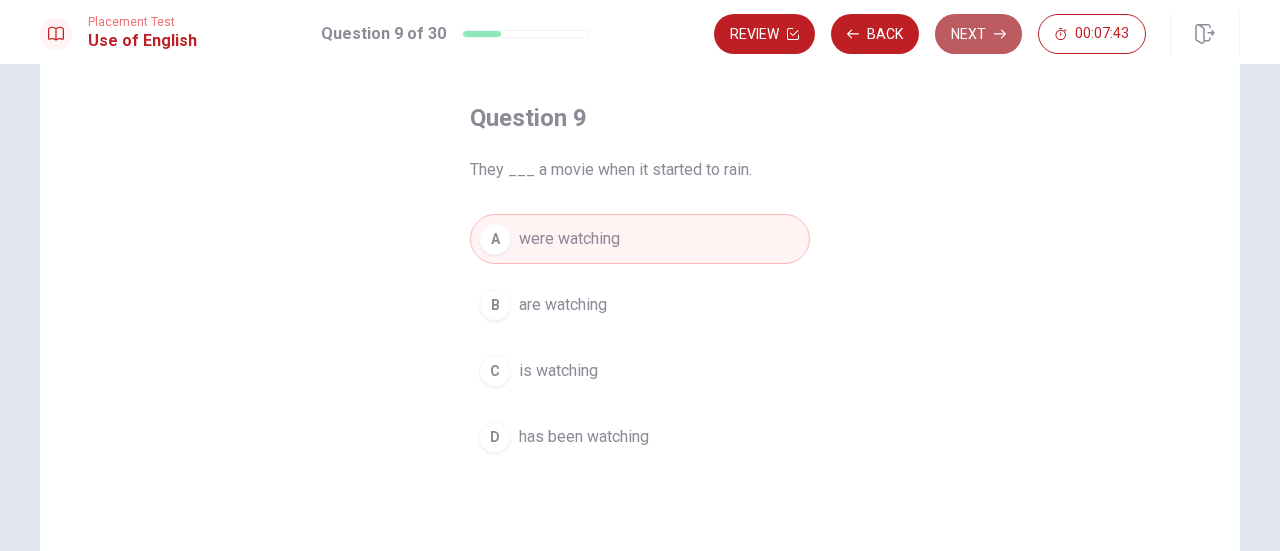 click on "Next" at bounding box center (978, 34) 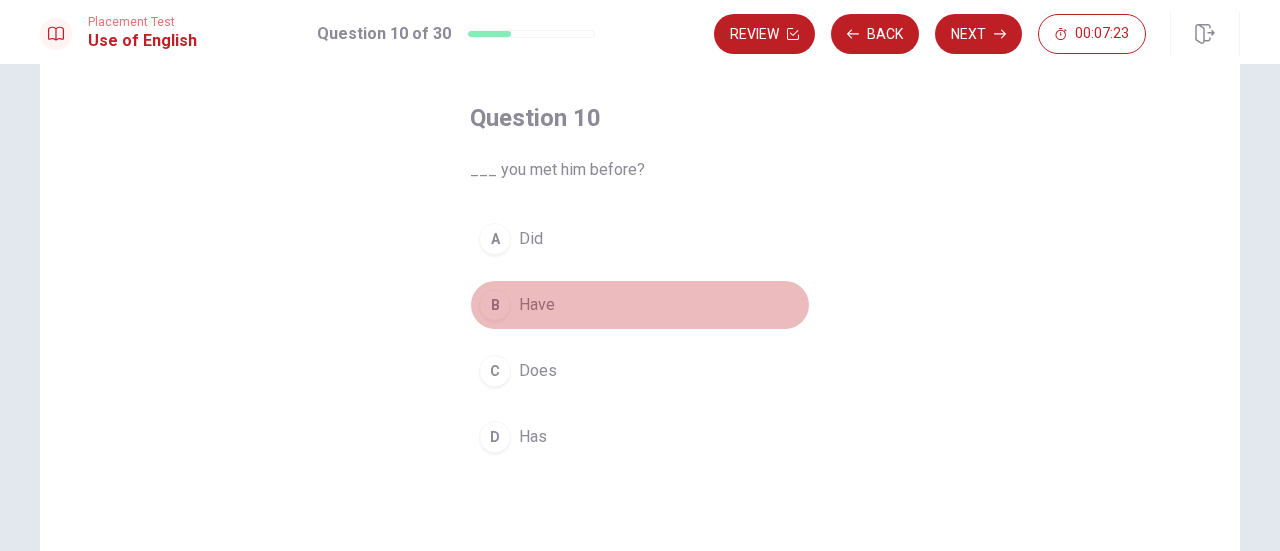 click on "B" at bounding box center [495, 305] 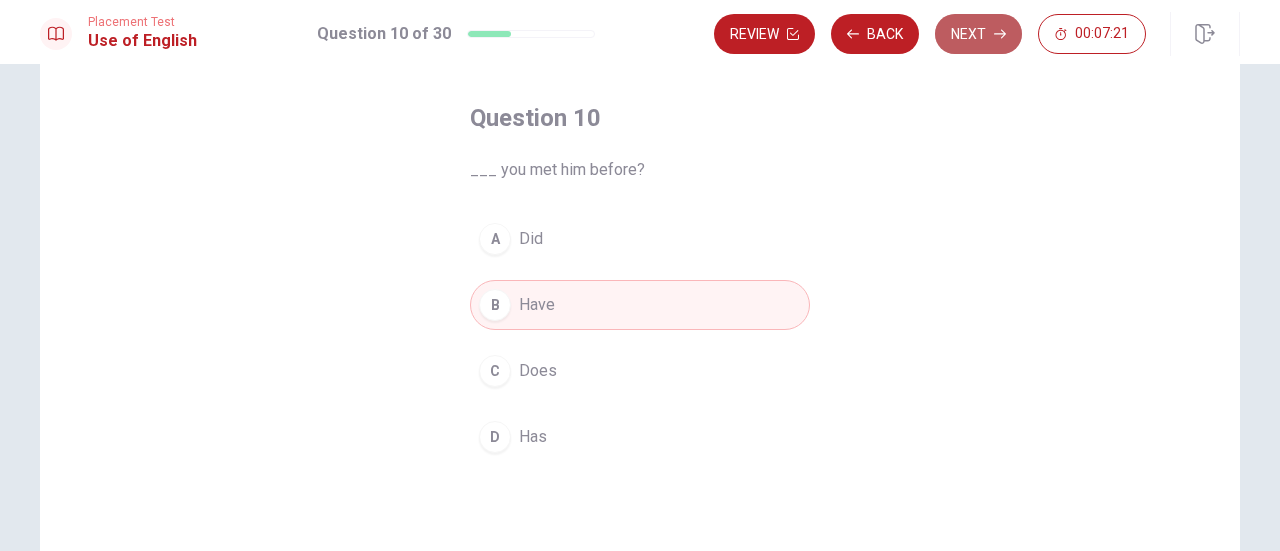 click on "Next" at bounding box center [978, 34] 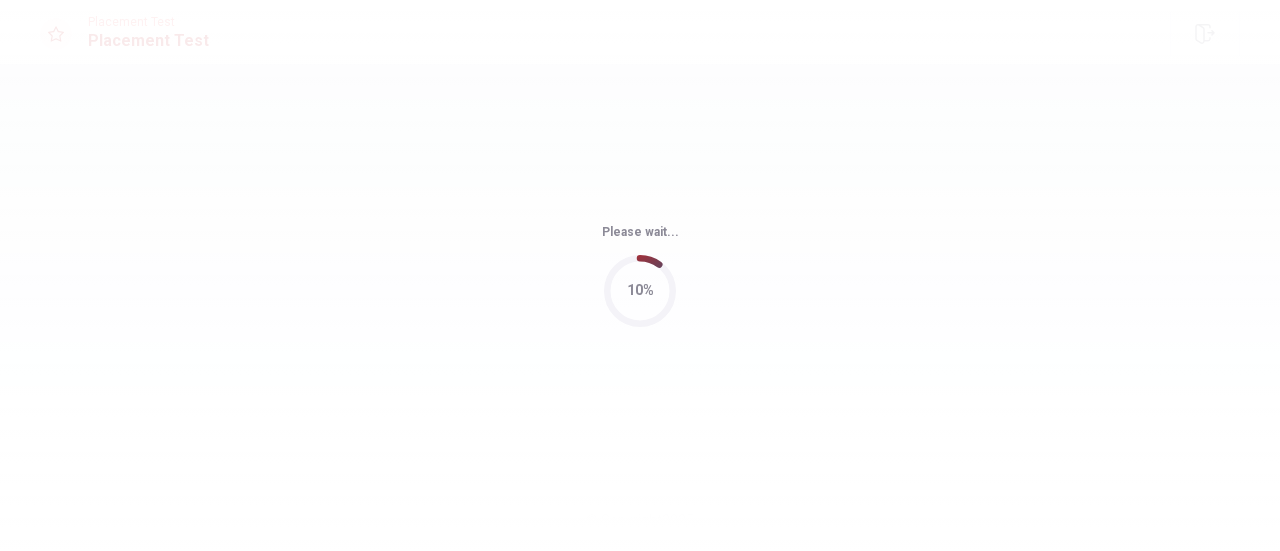 scroll, scrollTop: 0, scrollLeft: 0, axis: both 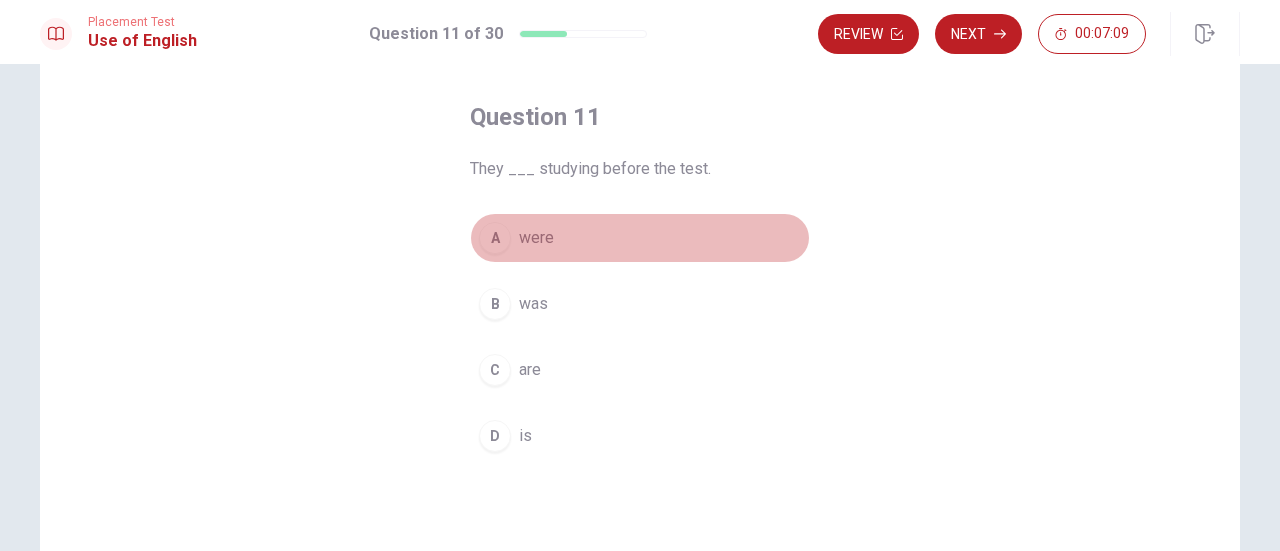 click on "A" at bounding box center (495, 238) 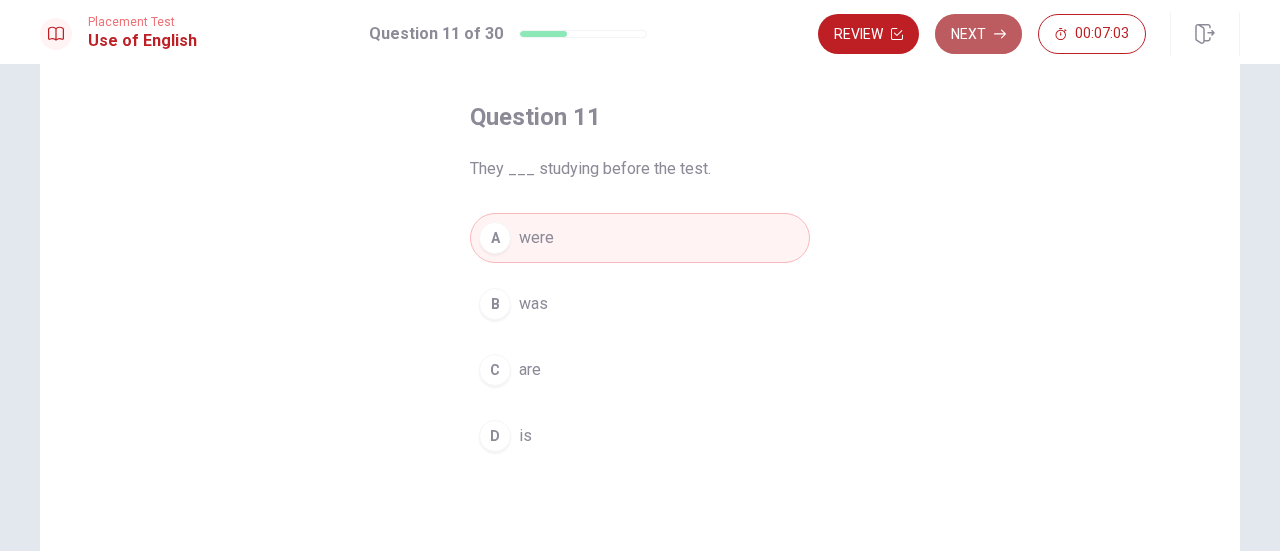 click on "Next" at bounding box center (978, 34) 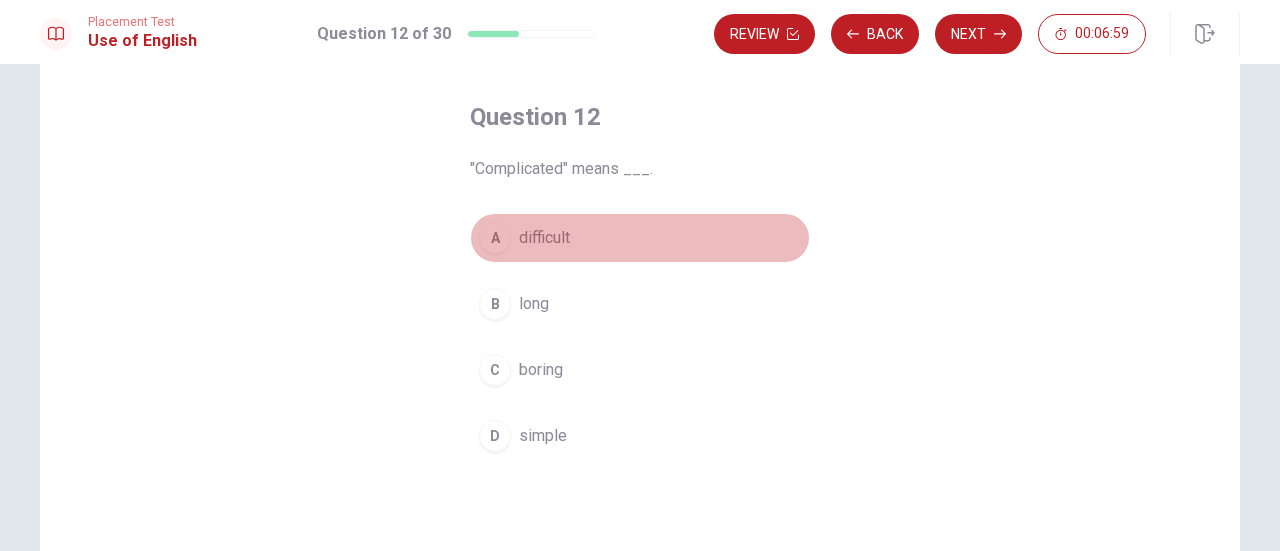 click on "difficult" at bounding box center [544, 238] 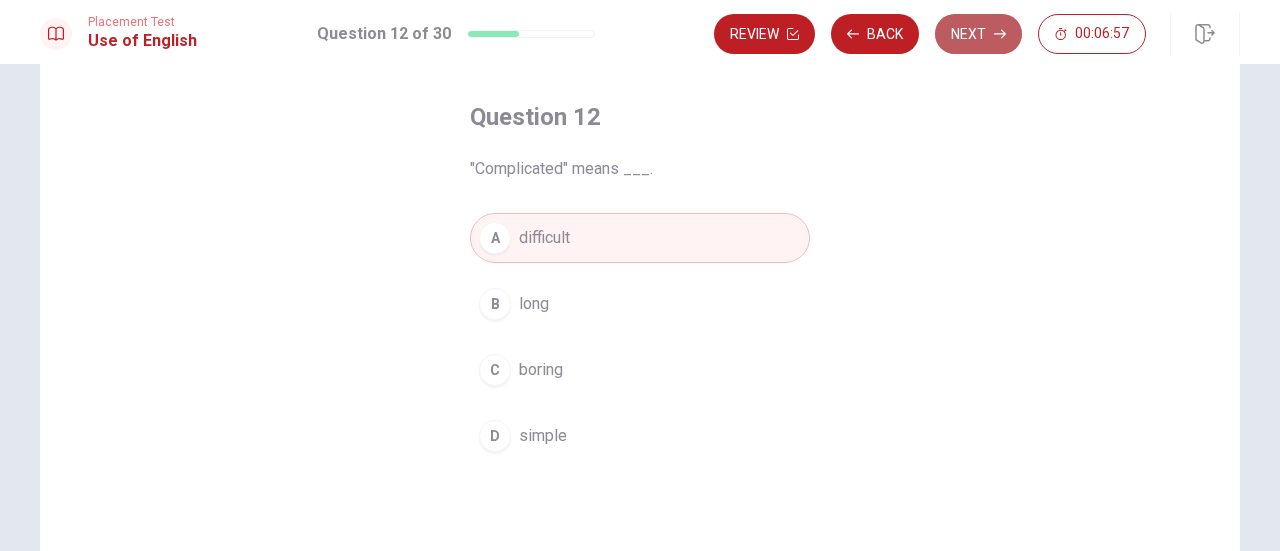 click 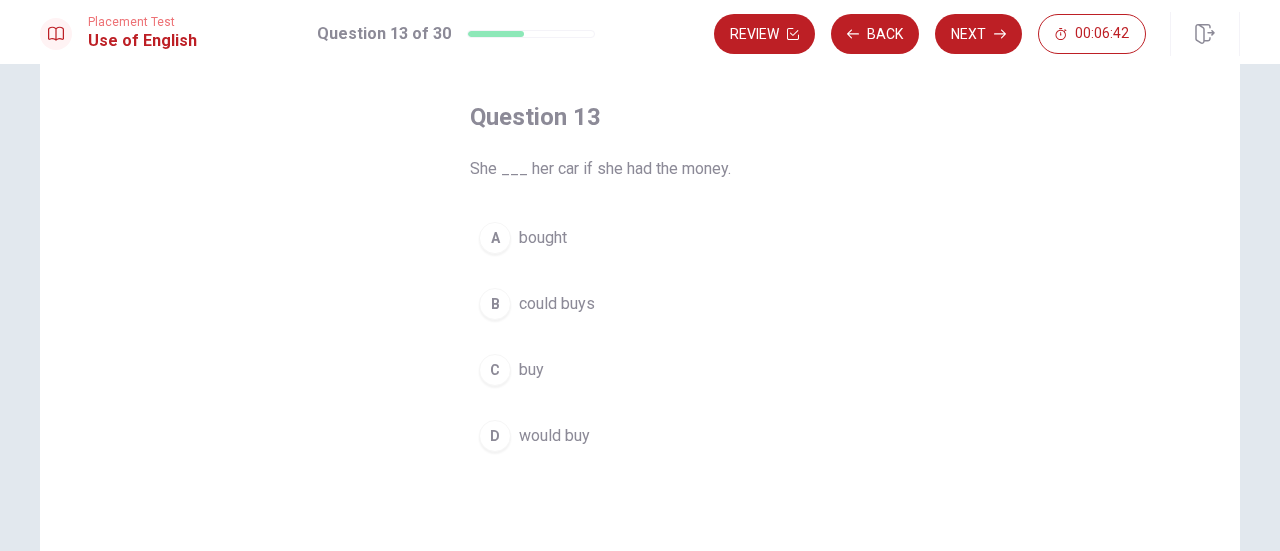 click on "D" at bounding box center [495, 436] 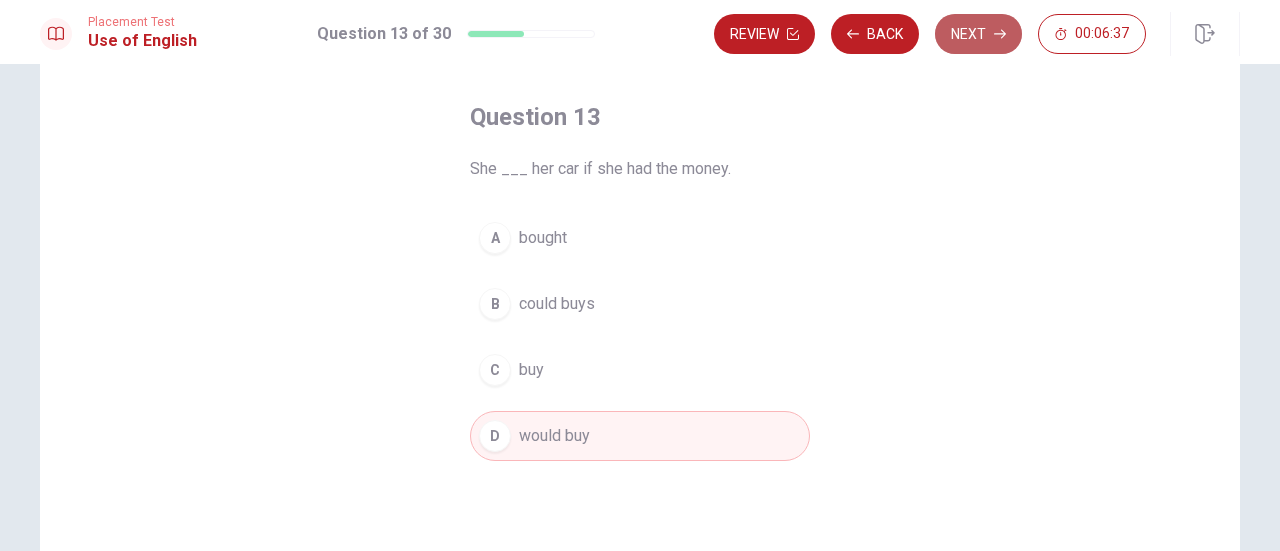 click on "Next" at bounding box center [978, 34] 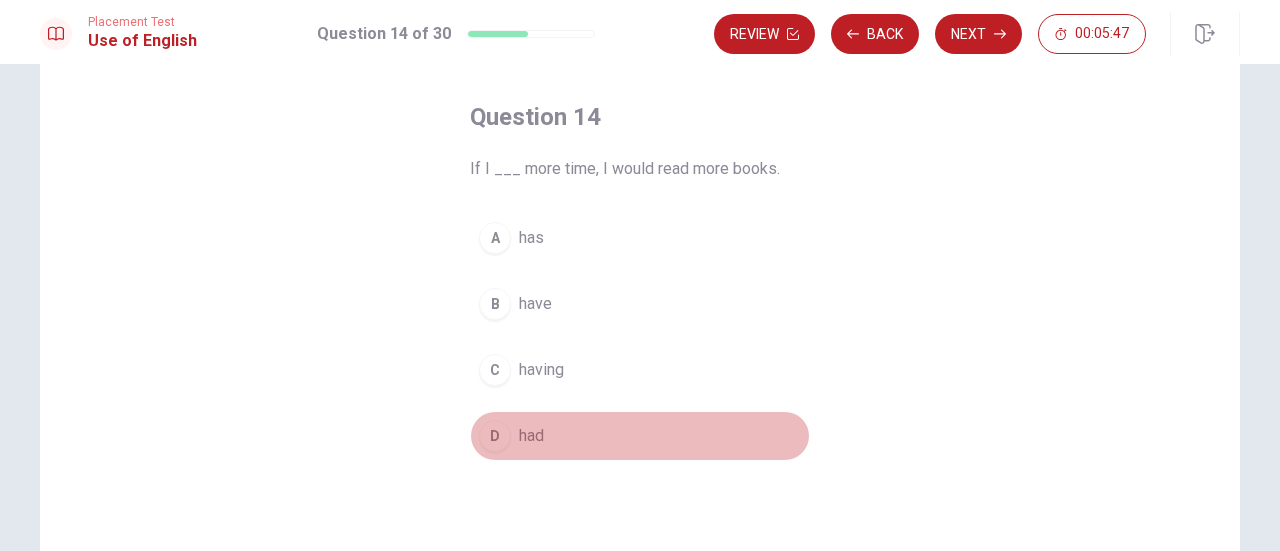click on "D" at bounding box center (495, 436) 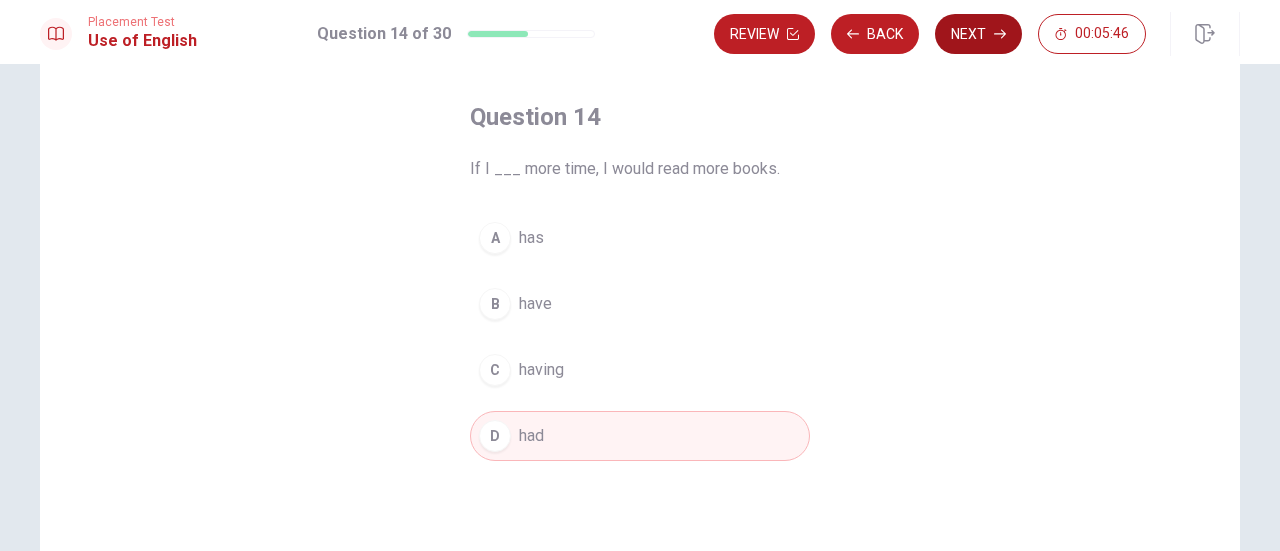 click on "Next" at bounding box center (978, 34) 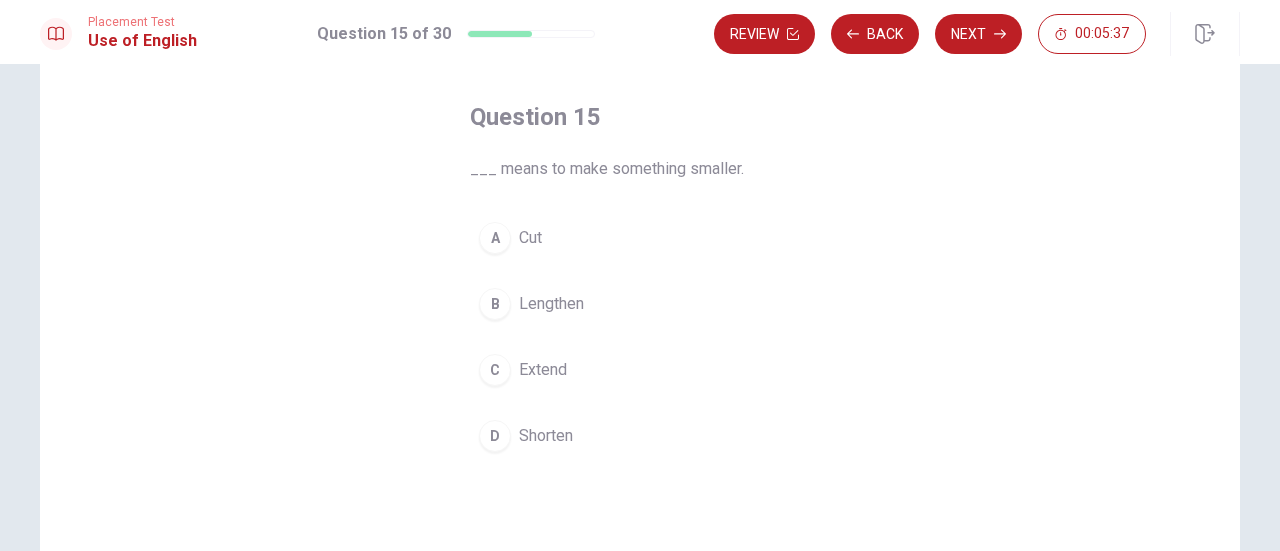 click on "A" at bounding box center [495, 238] 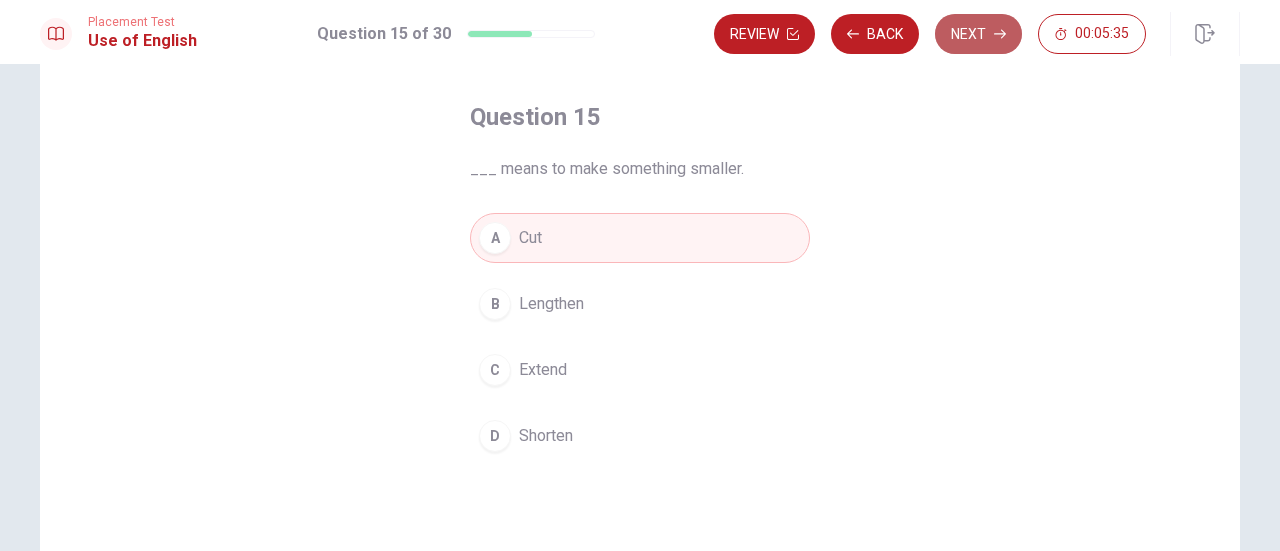 click on "Next" at bounding box center (978, 34) 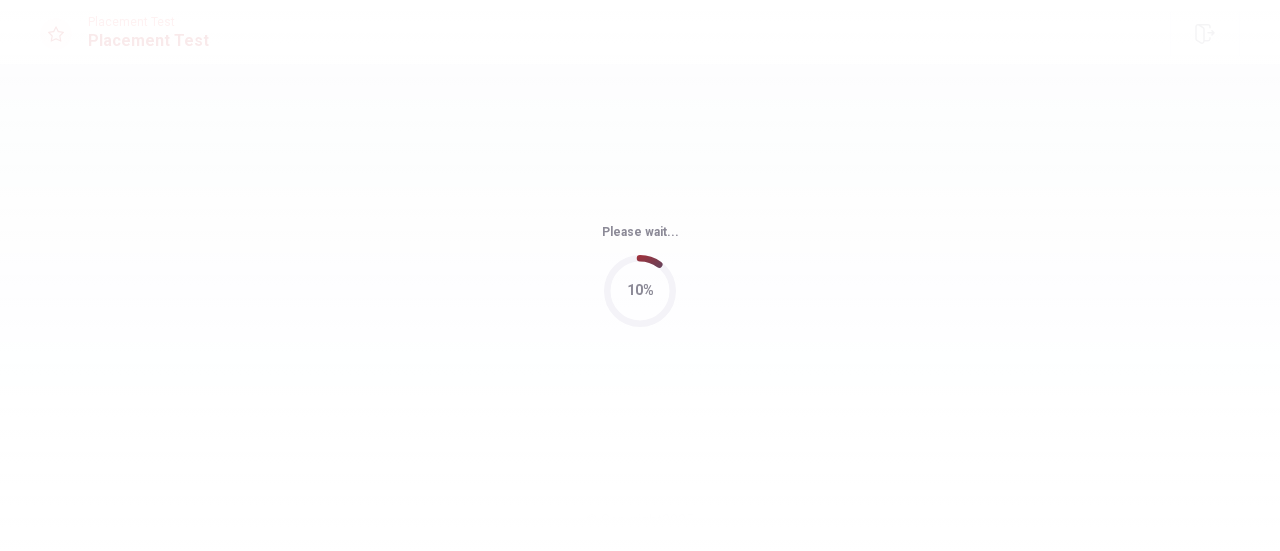 scroll, scrollTop: 0, scrollLeft: 0, axis: both 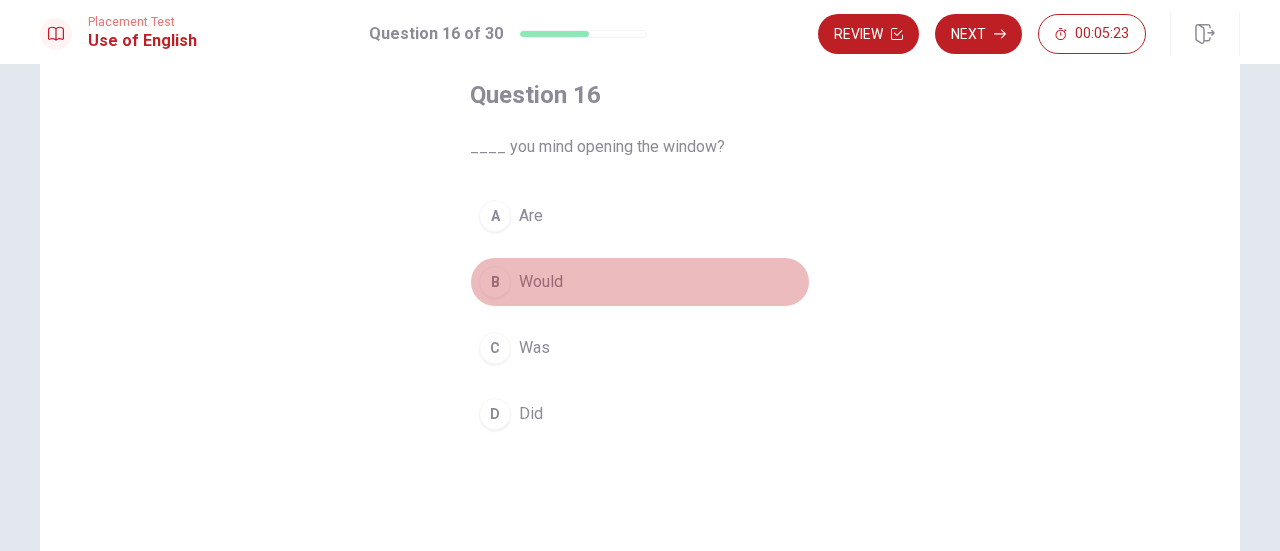 click on "B" at bounding box center (495, 282) 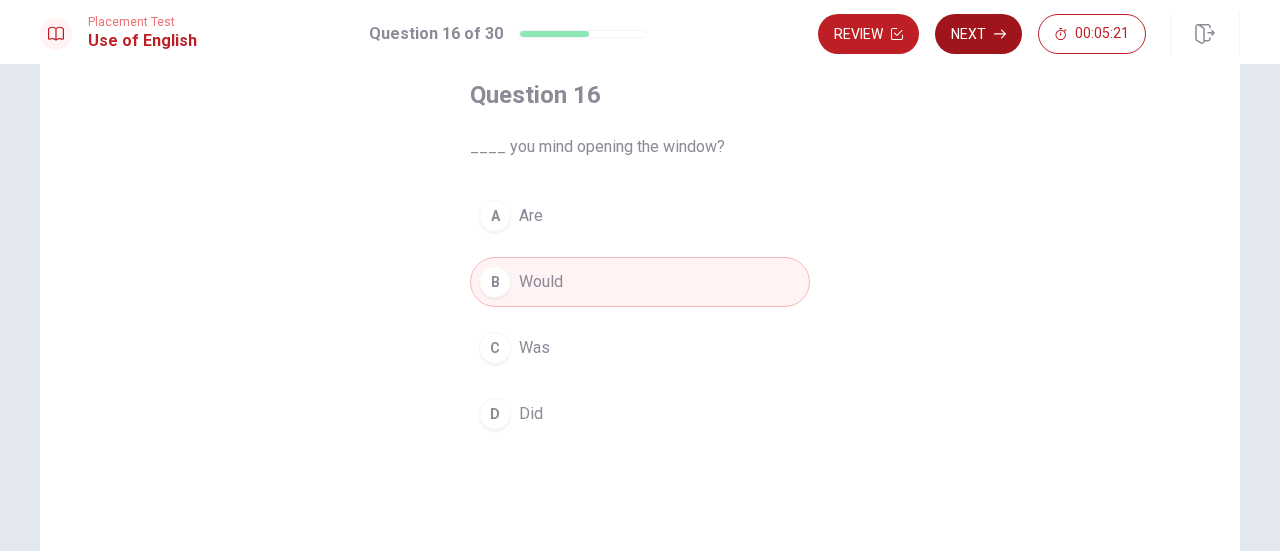click on "Next" at bounding box center (978, 34) 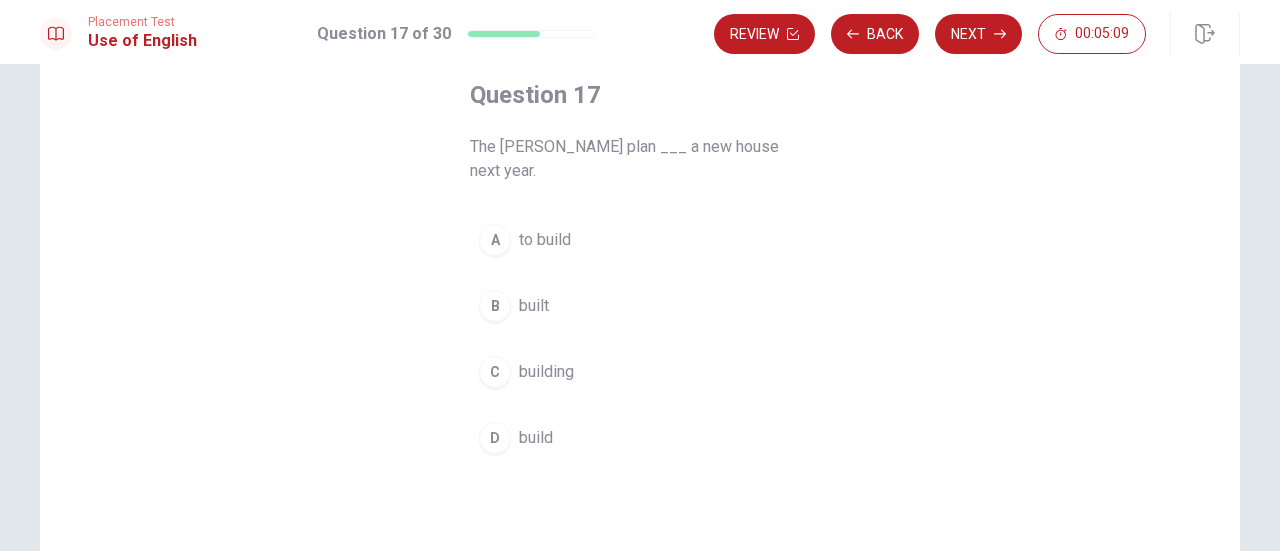 click on "C" at bounding box center [495, 372] 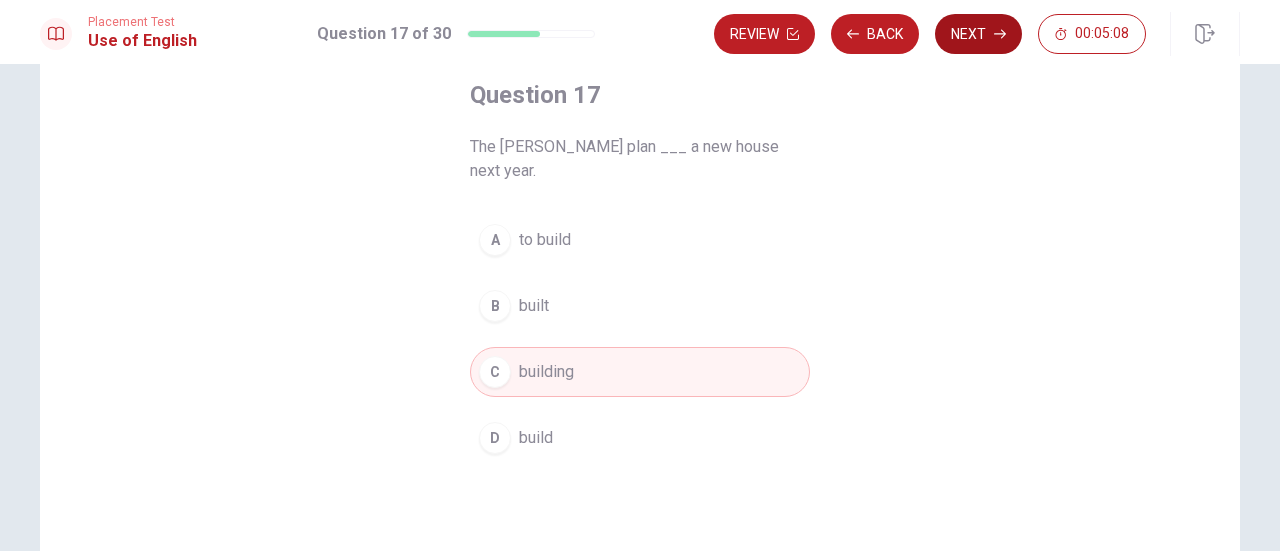 click on "Next" at bounding box center [978, 34] 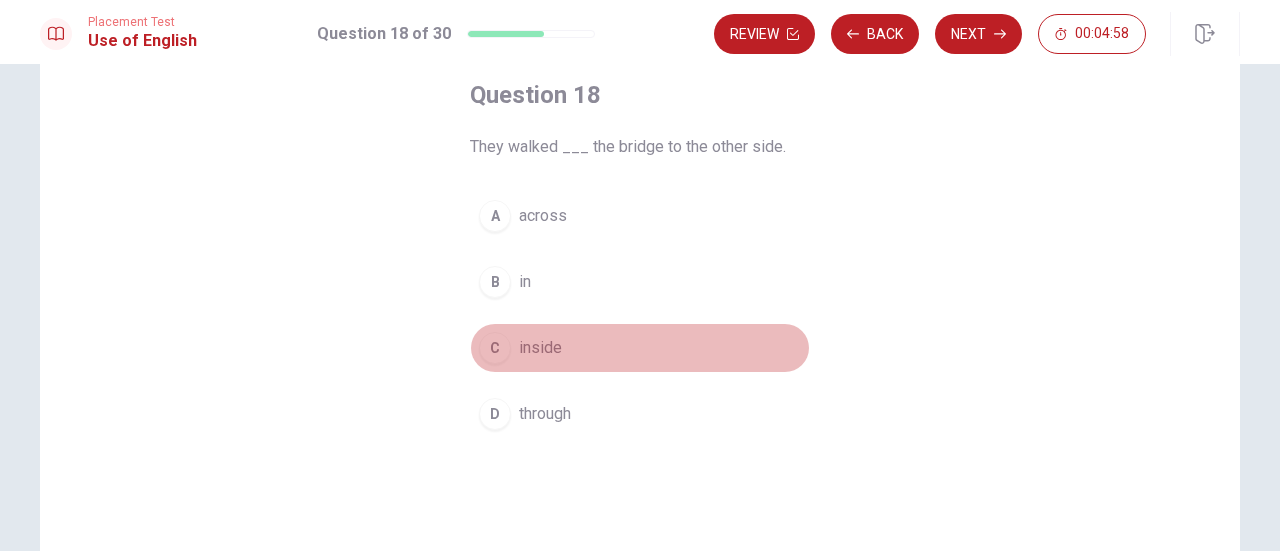 click on "C" at bounding box center (495, 348) 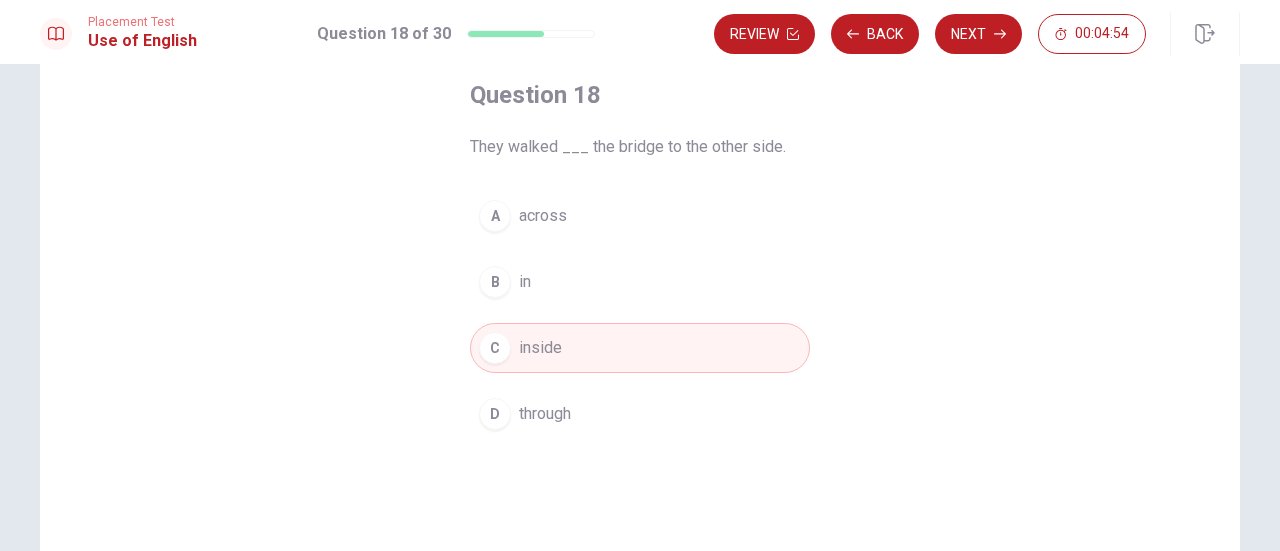 click on "D" at bounding box center [495, 414] 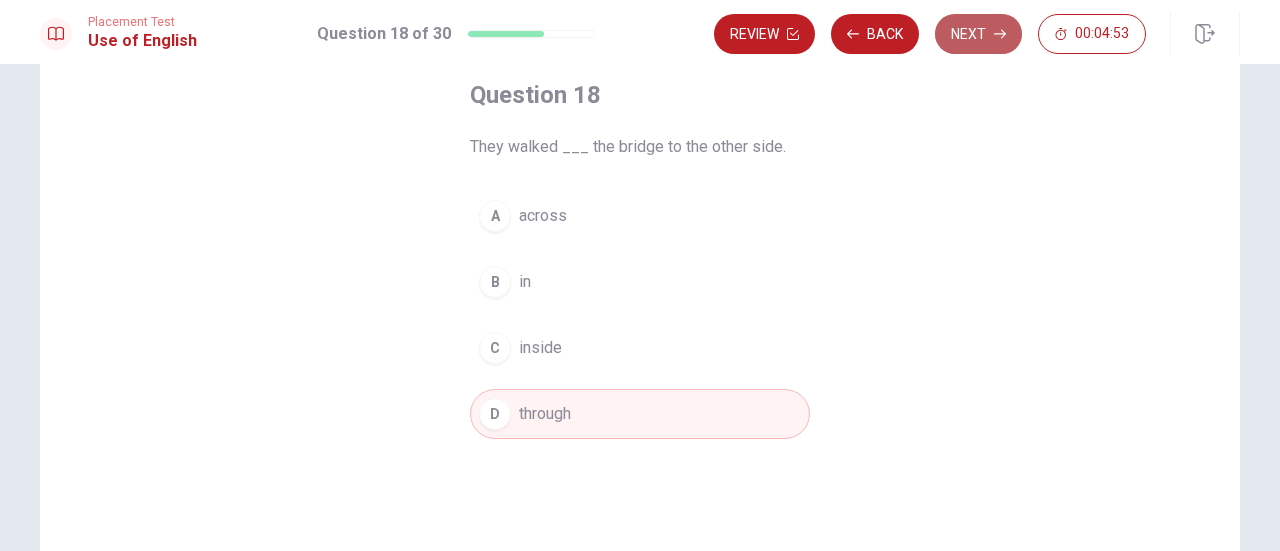 click on "Next" at bounding box center (978, 34) 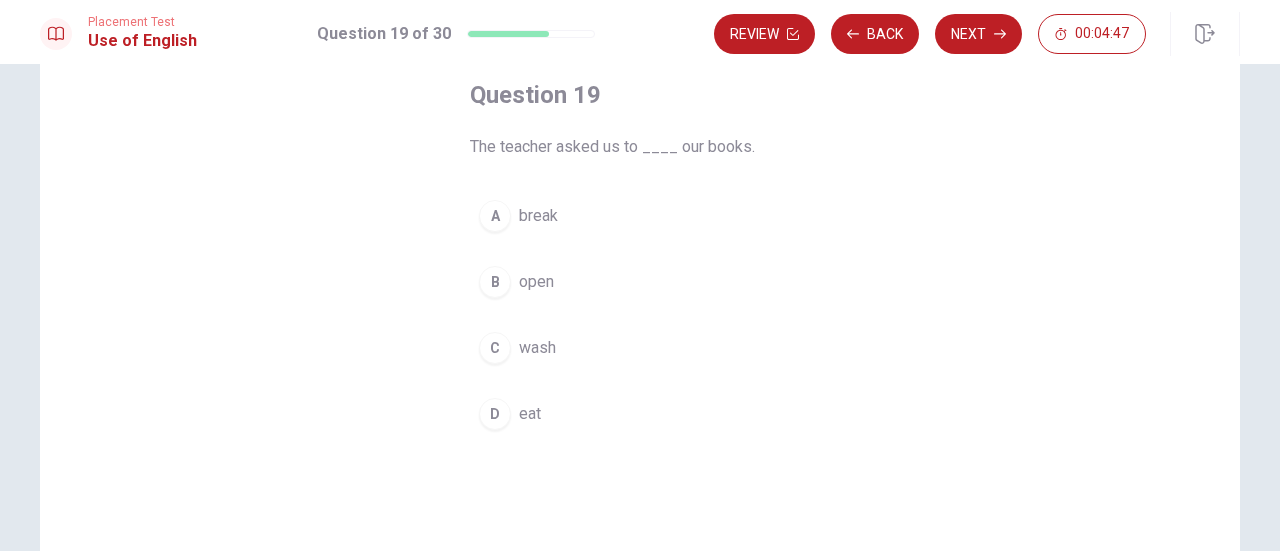 click on "B" at bounding box center [495, 282] 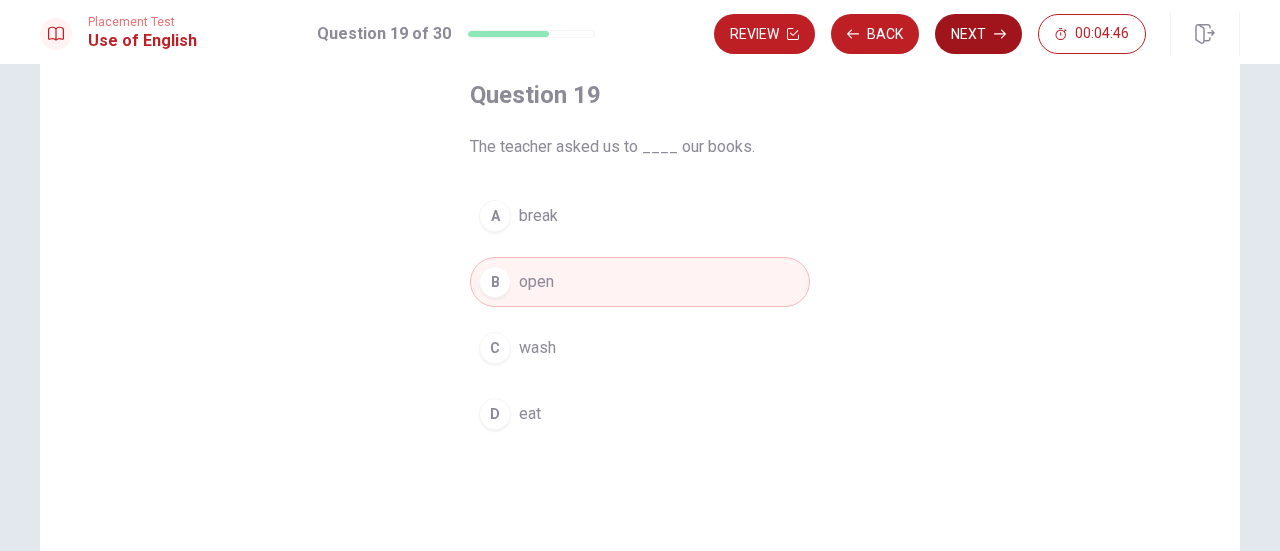 click on "Next" at bounding box center (978, 34) 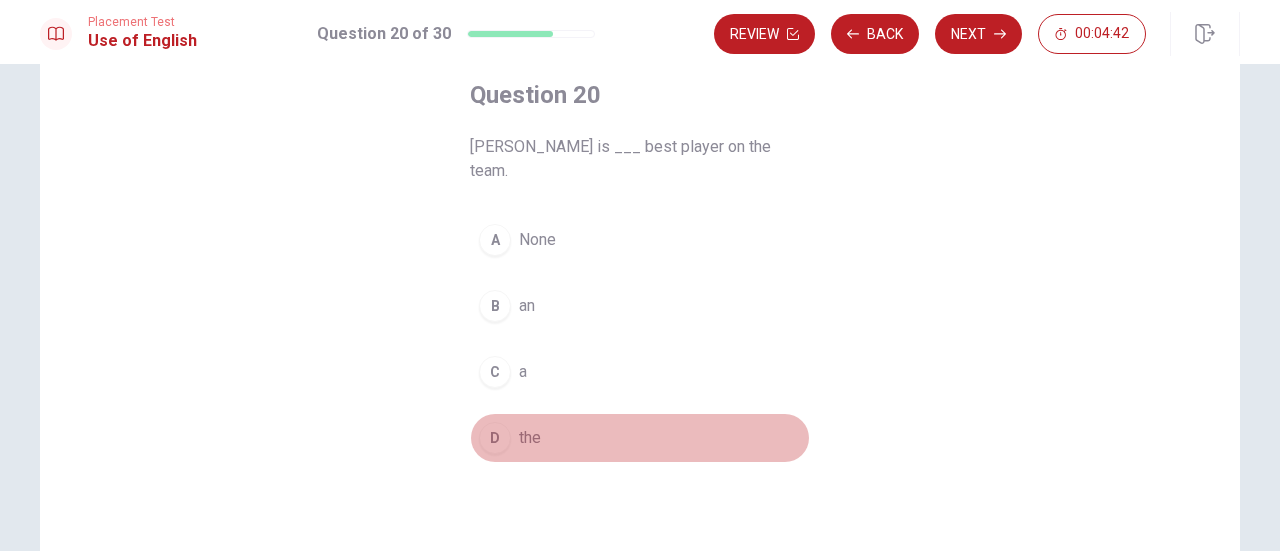 click on "D" at bounding box center [495, 438] 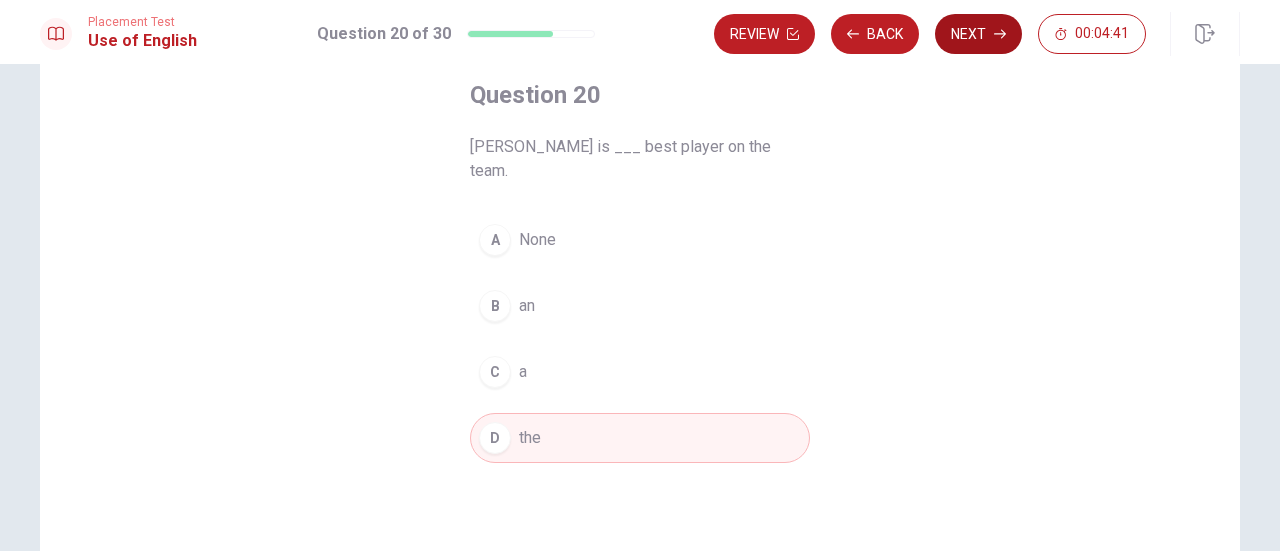 click on "Next" at bounding box center (978, 34) 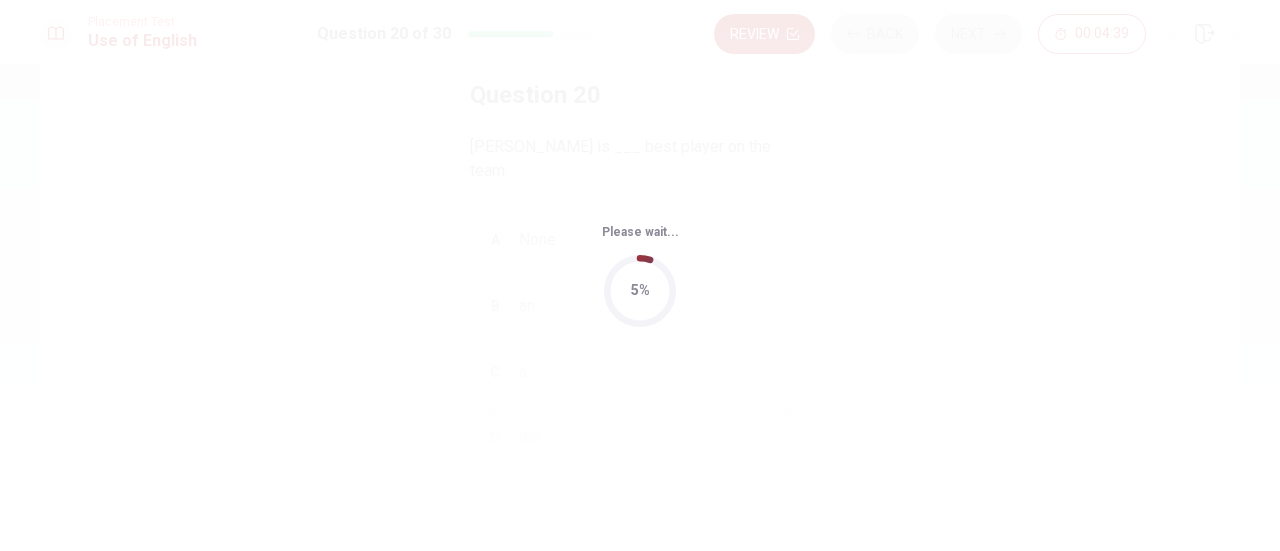 scroll, scrollTop: 0, scrollLeft: 0, axis: both 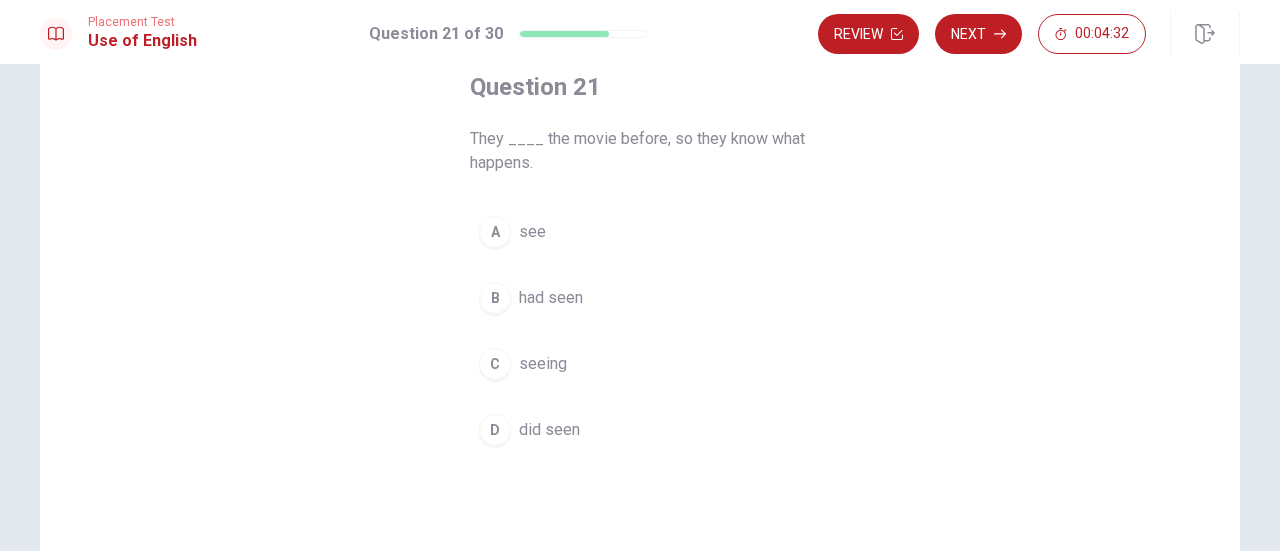 click on "B" at bounding box center (495, 298) 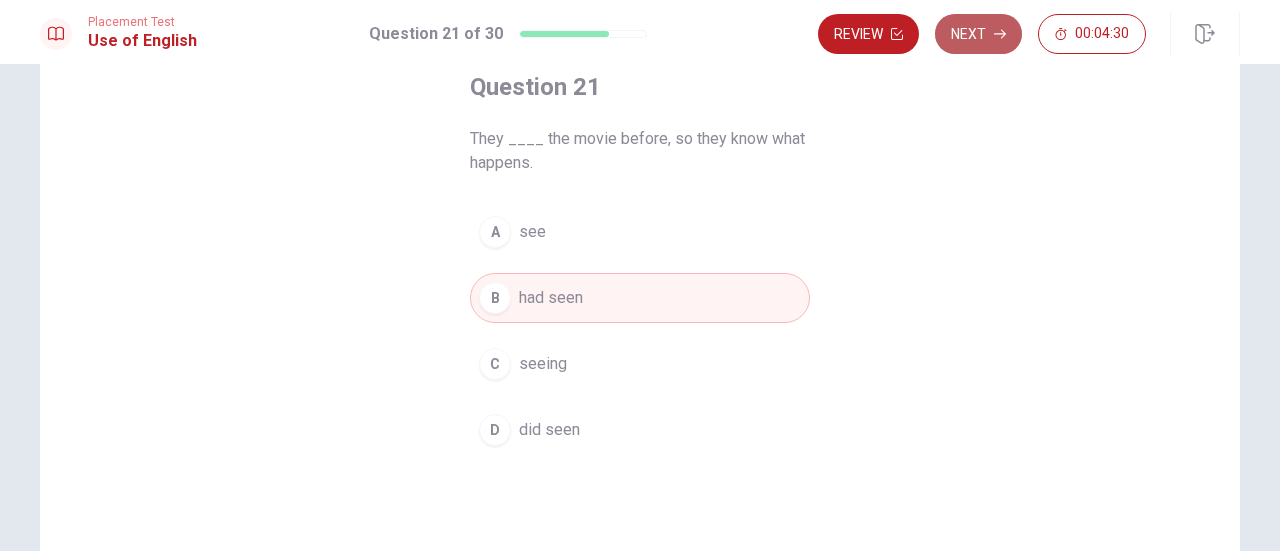 click 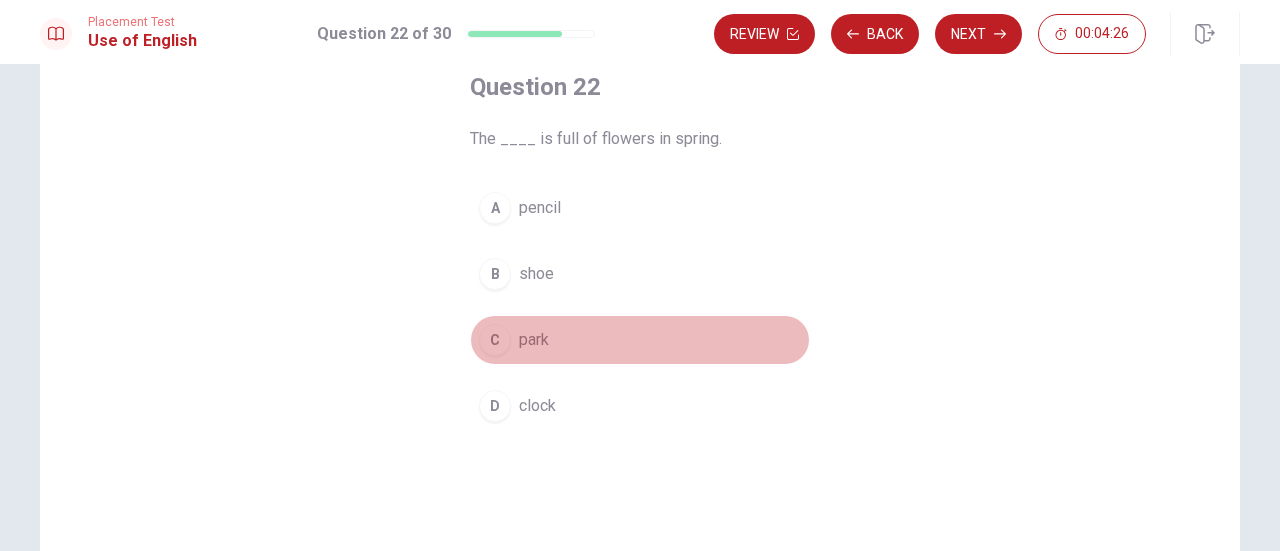 click on "C" at bounding box center [495, 340] 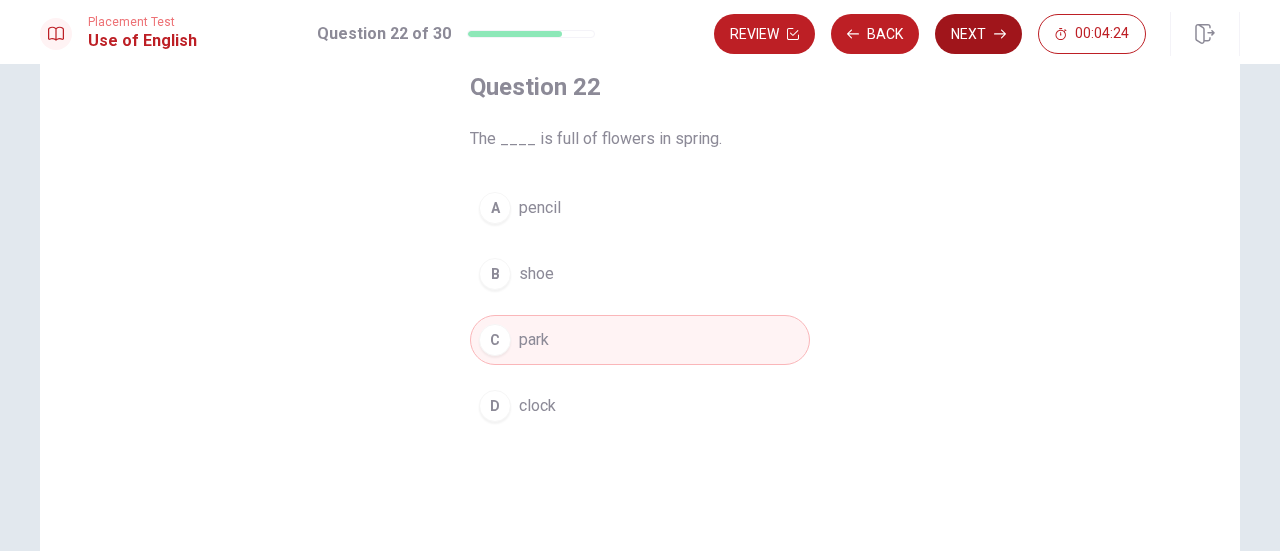 click on "Next" at bounding box center [978, 34] 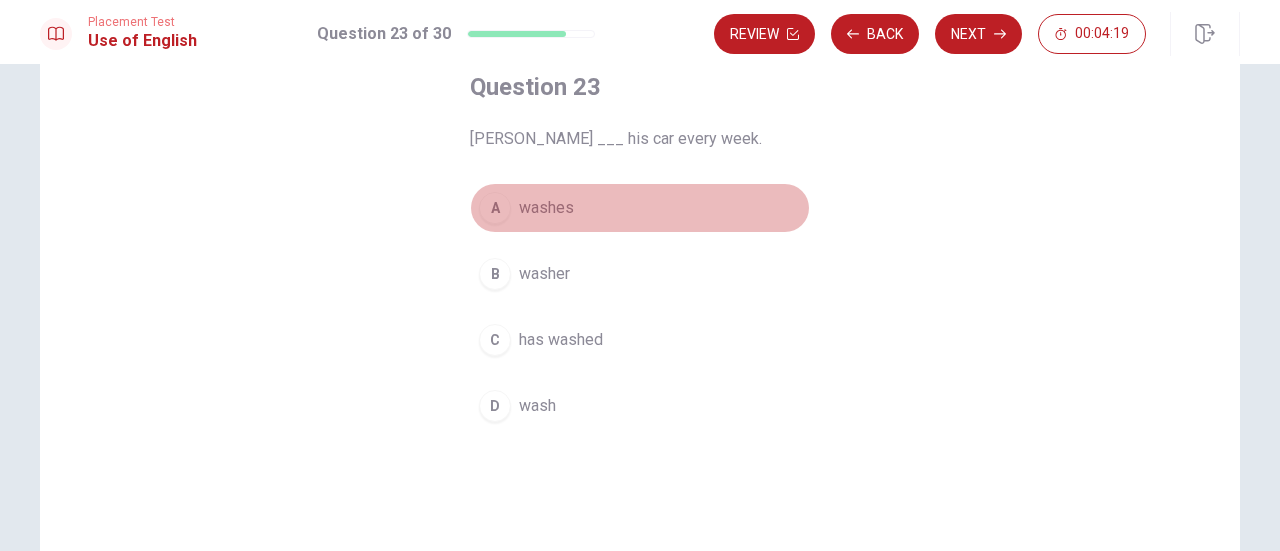 click on "A washes" at bounding box center (640, 208) 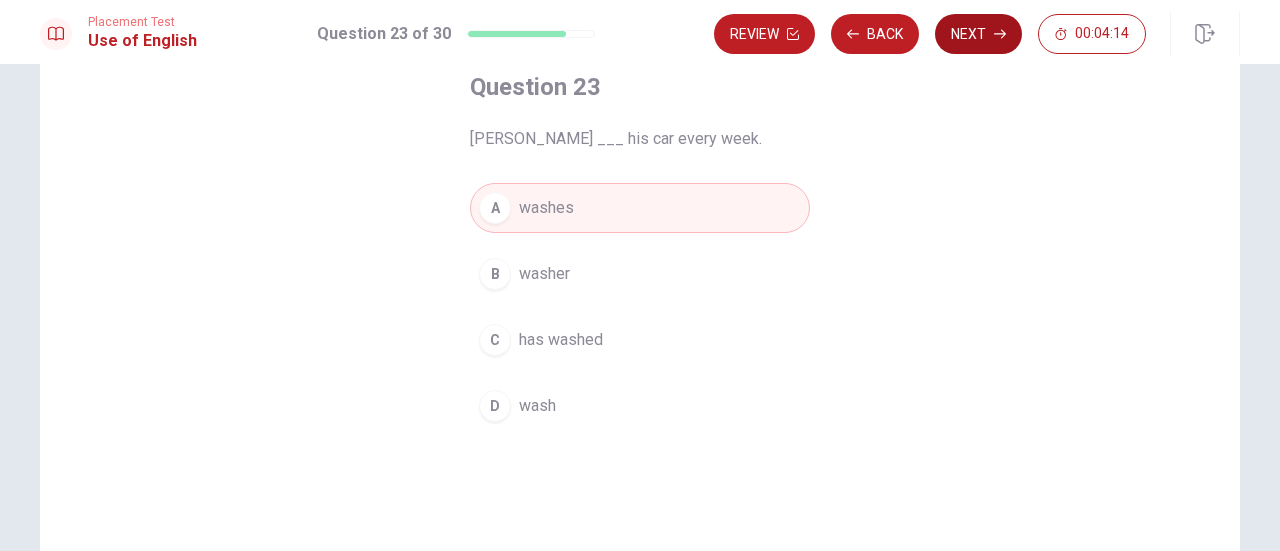 click 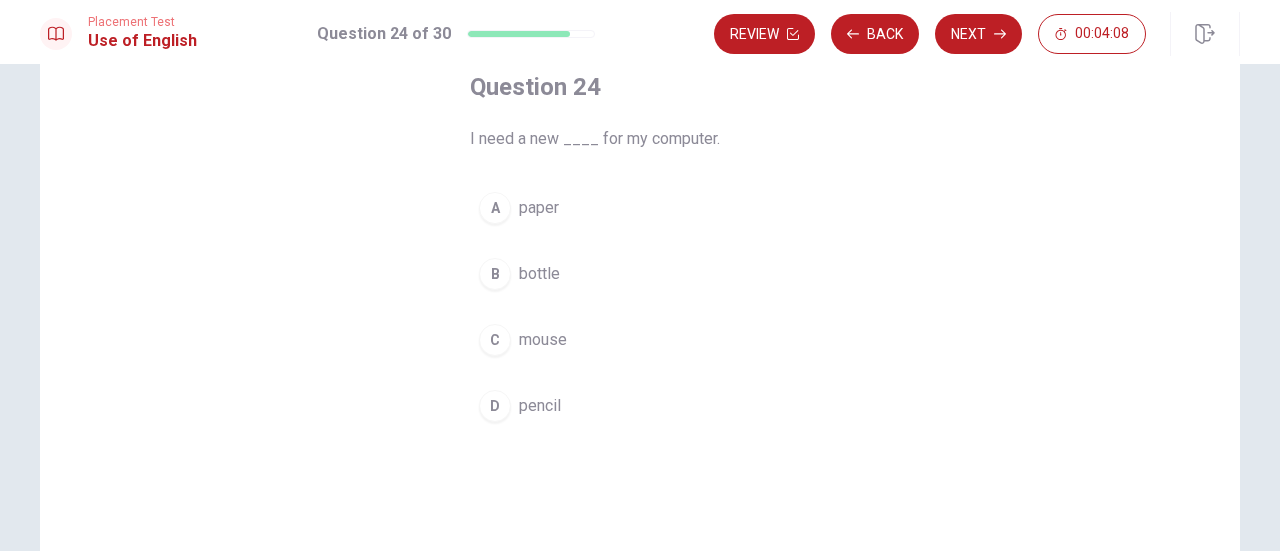 click on "C" at bounding box center [495, 340] 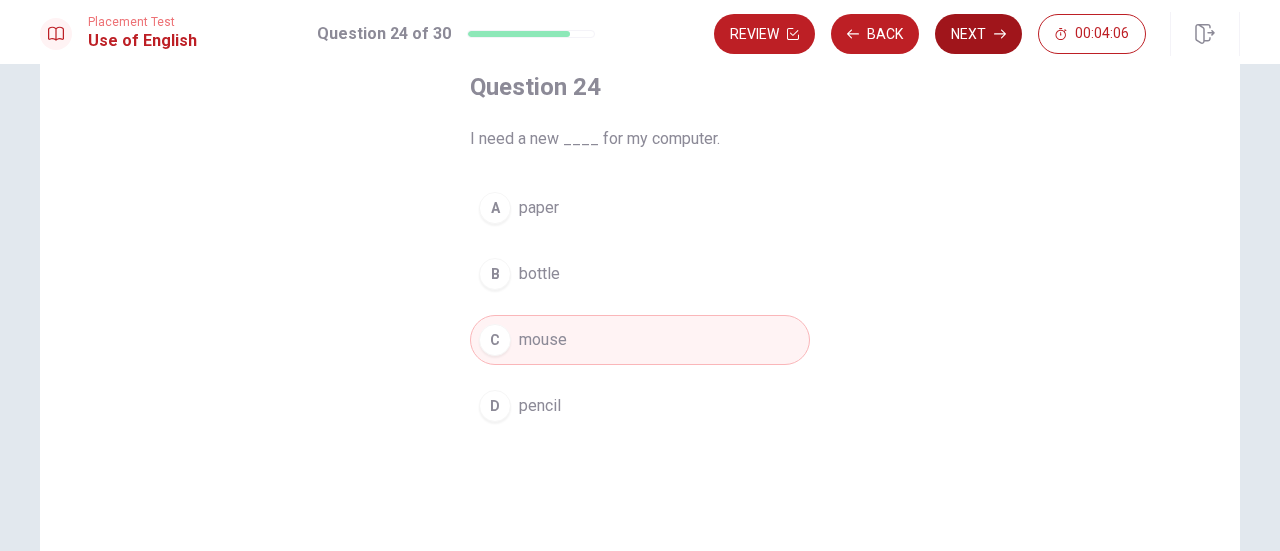 click on "Next" at bounding box center [978, 34] 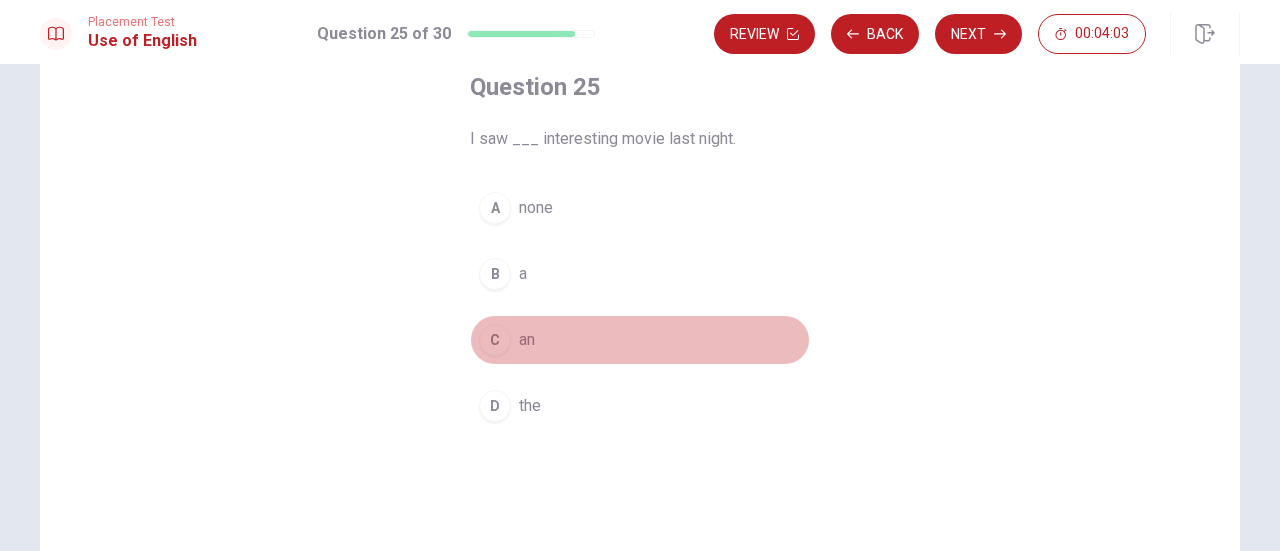 click on "C" at bounding box center [495, 340] 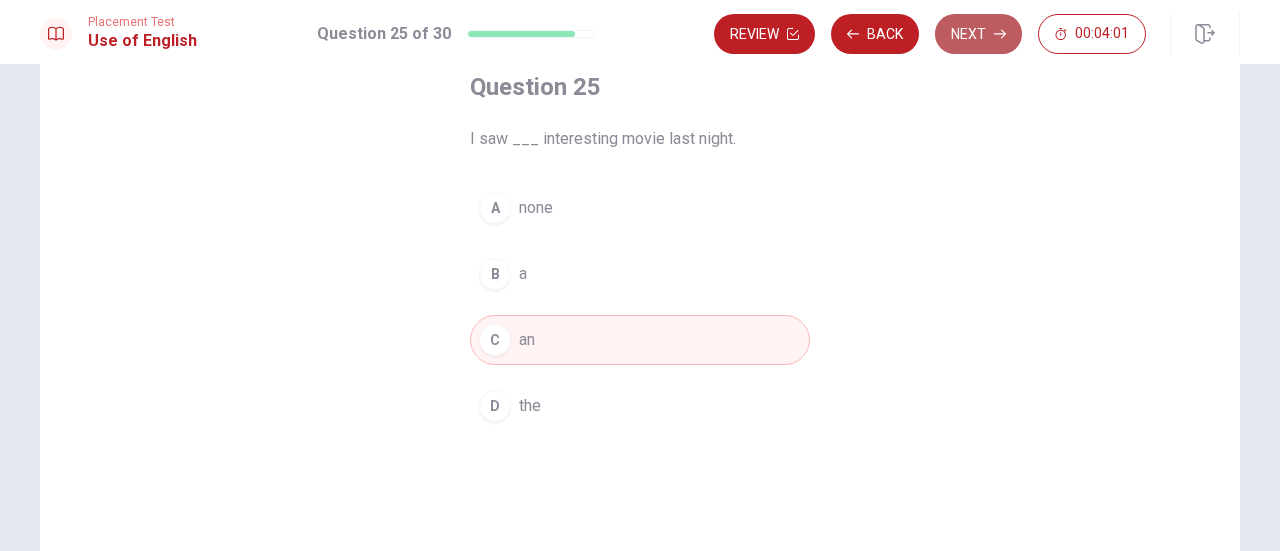 click 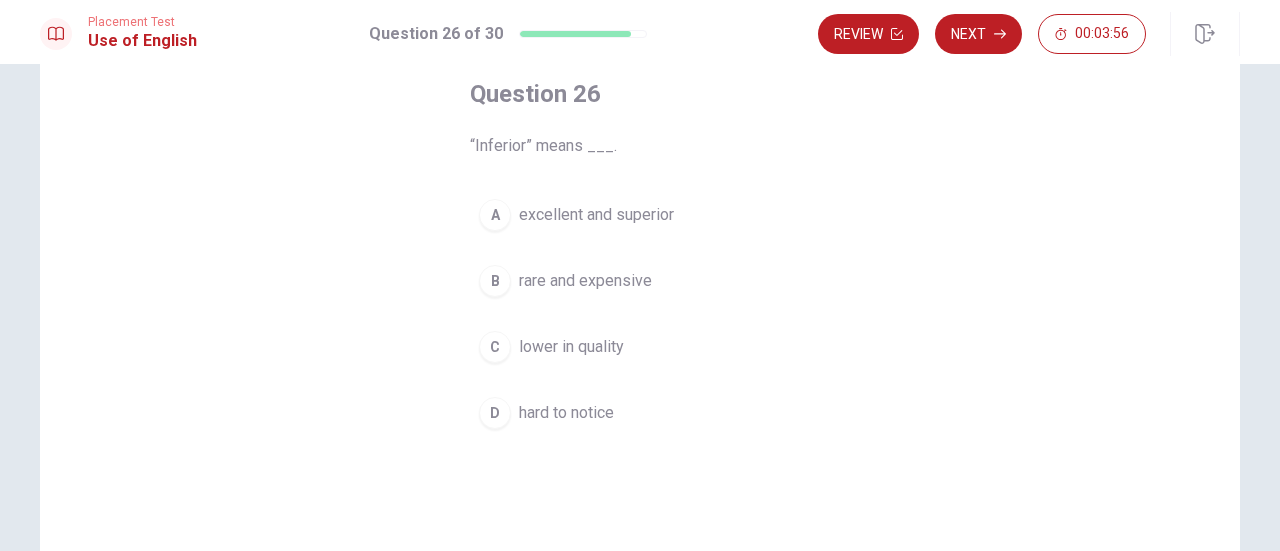scroll, scrollTop: 125, scrollLeft: 0, axis: vertical 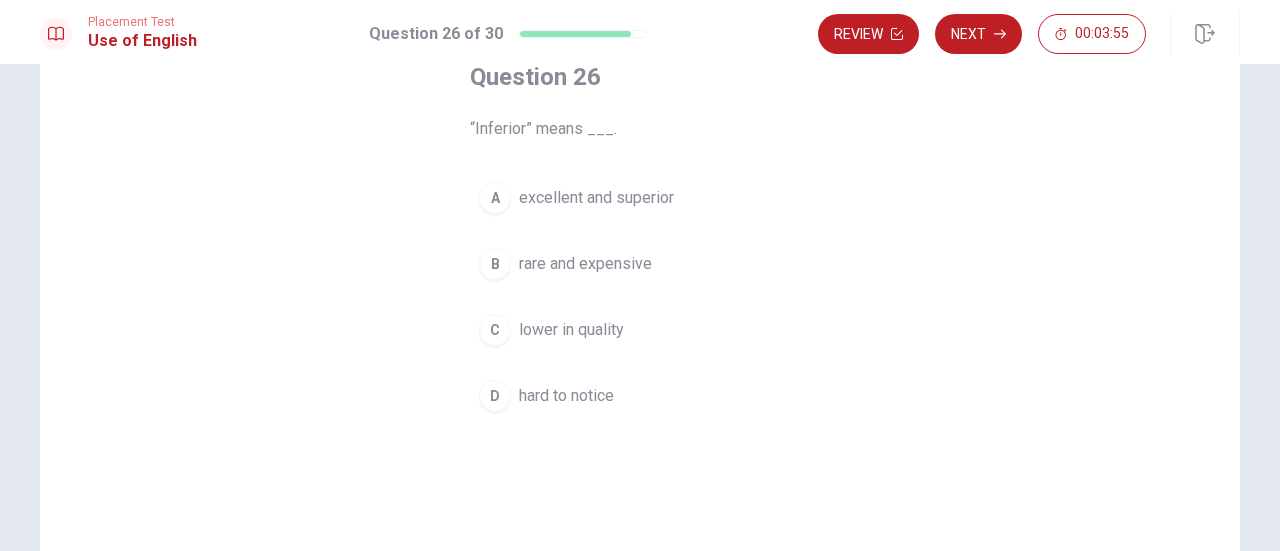 click on "C" at bounding box center [495, 330] 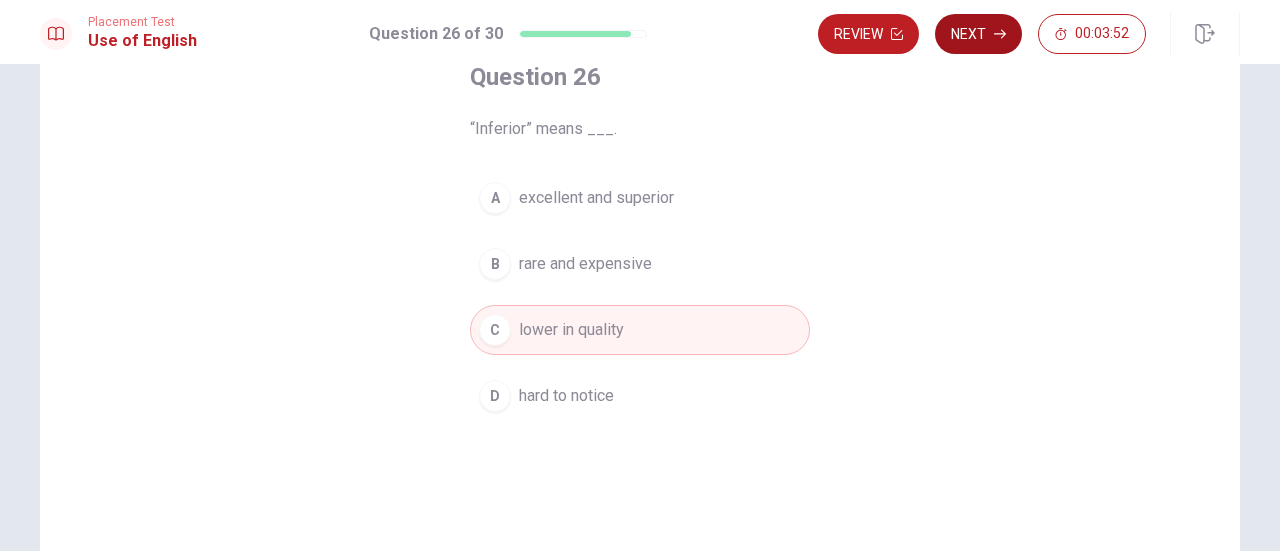 click on "Next" at bounding box center (978, 34) 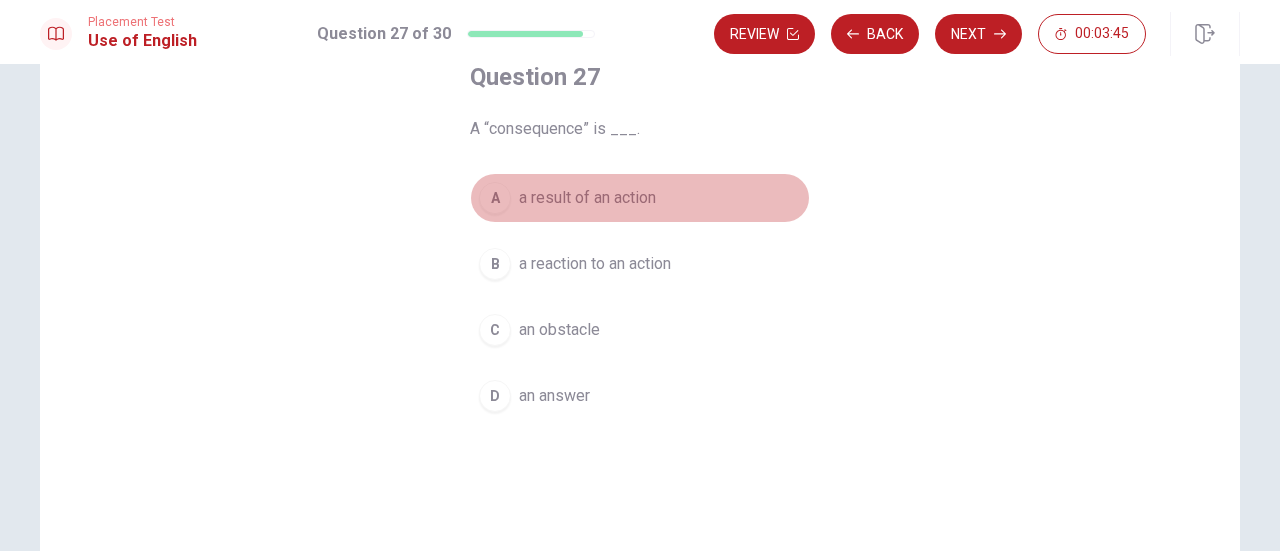 click on "a result of an action" at bounding box center (587, 198) 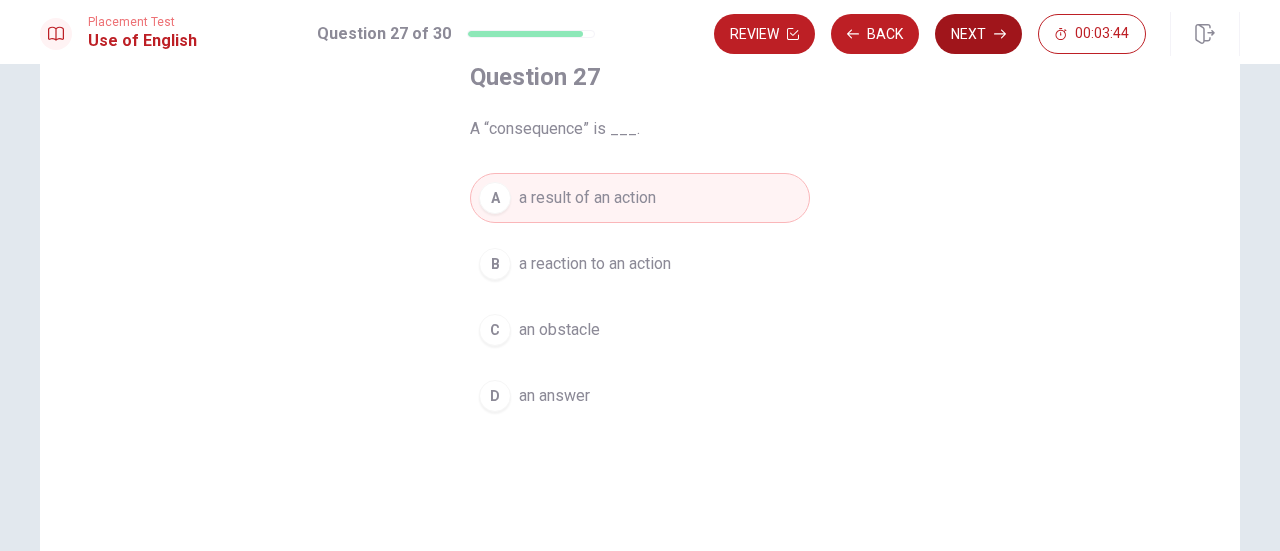 click on "Next" at bounding box center (978, 34) 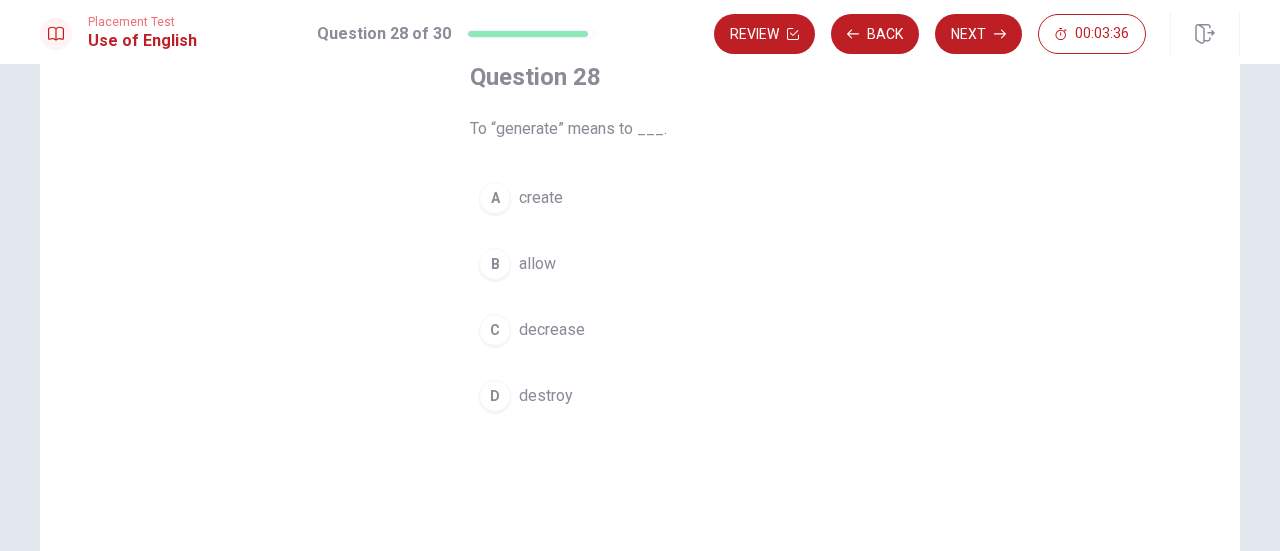 click on "create" at bounding box center [541, 198] 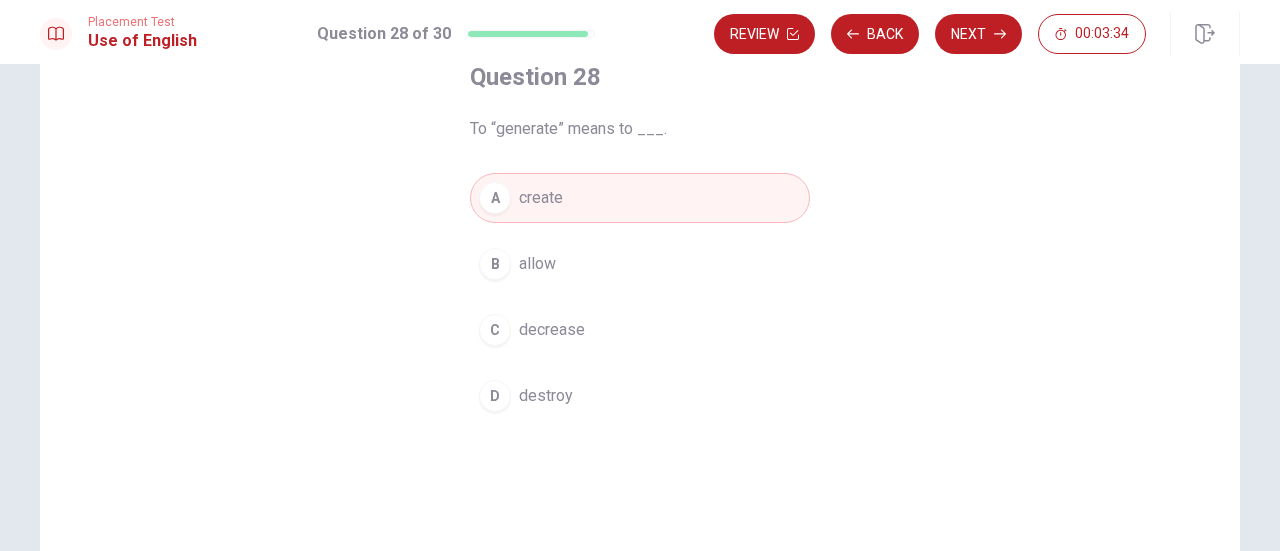 click on "Review Back Next 00:03:34" at bounding box center (930, 34) 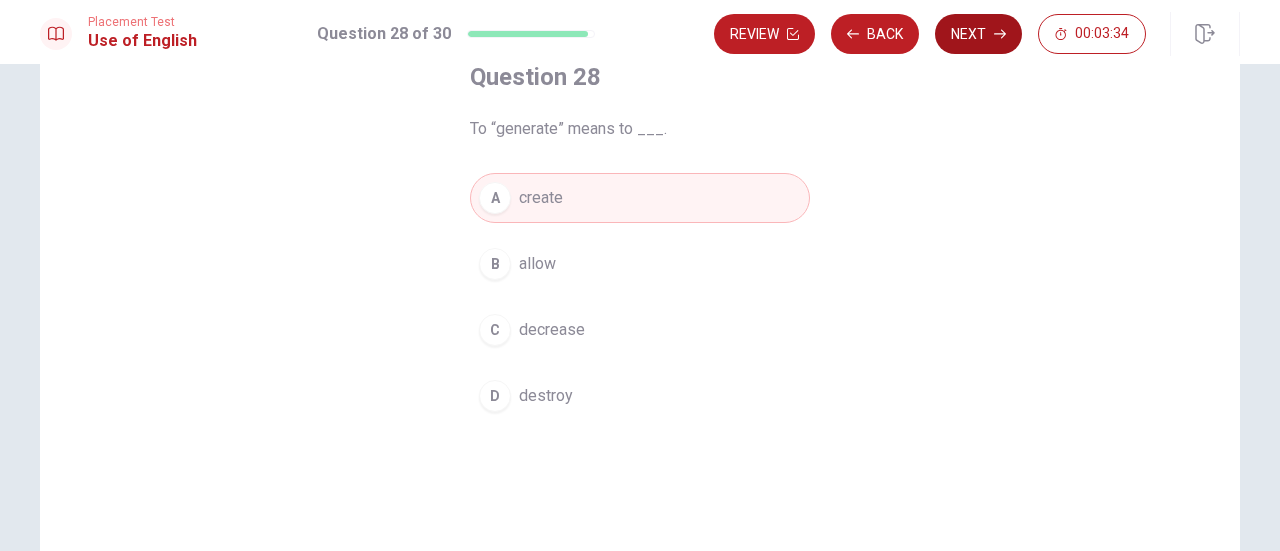 click 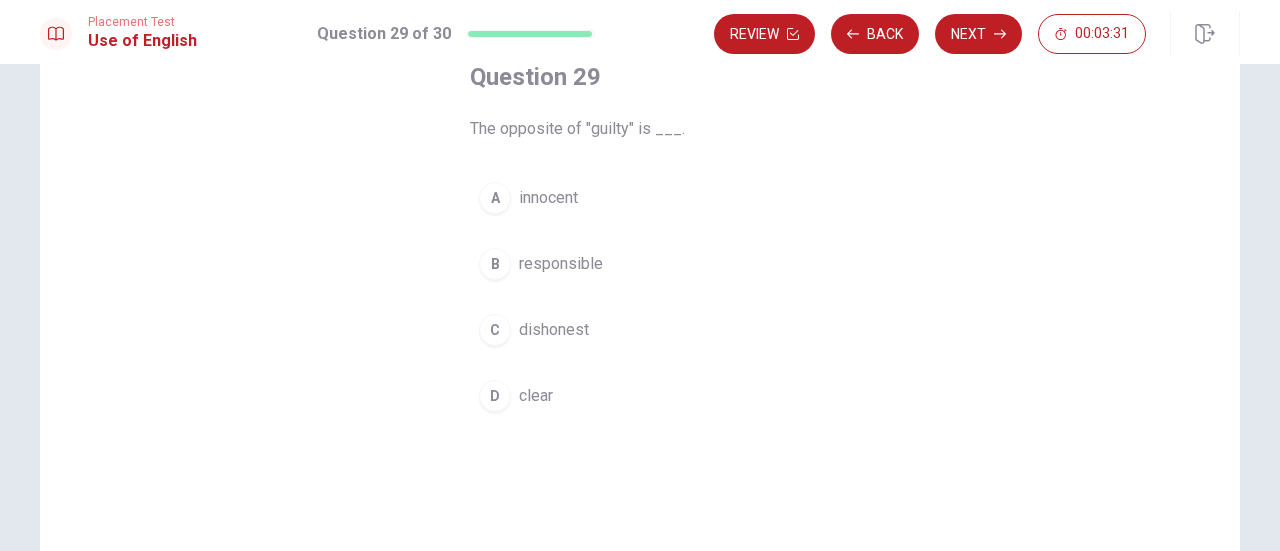 click on "A" at bounding box center (495, 198) 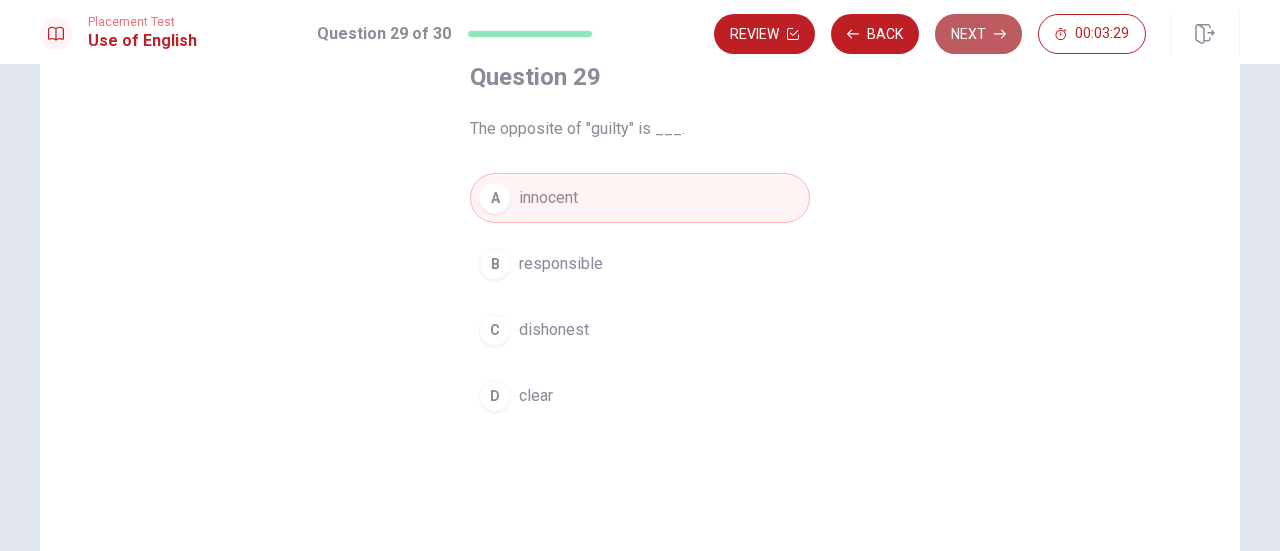 click on "Next" at bounding box center [978, 34] 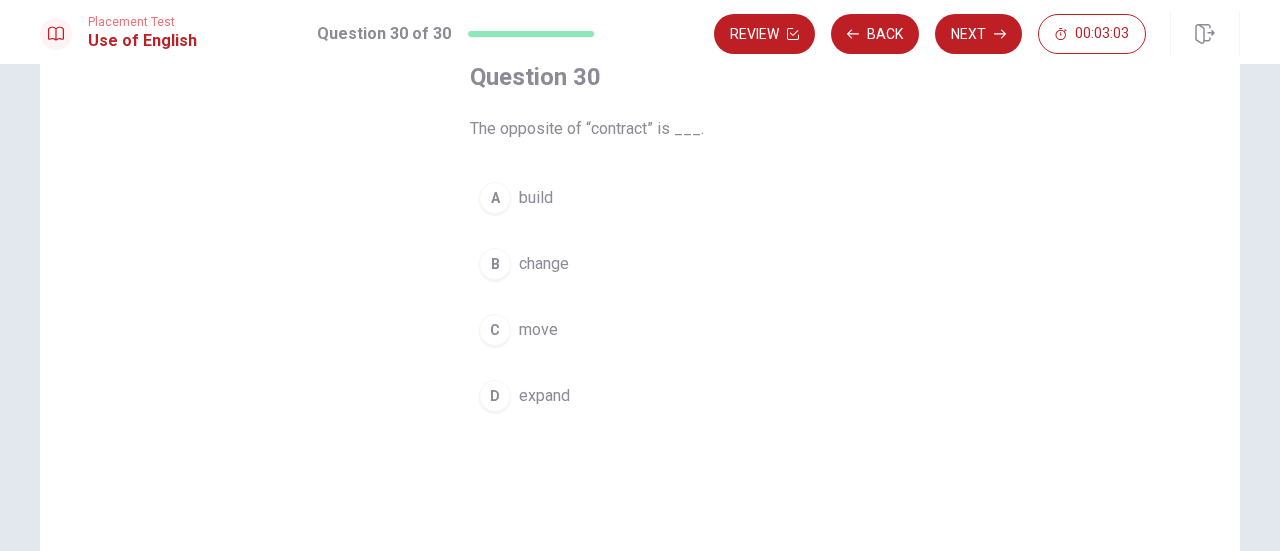 click on "D" at bounding box center (495, 396) 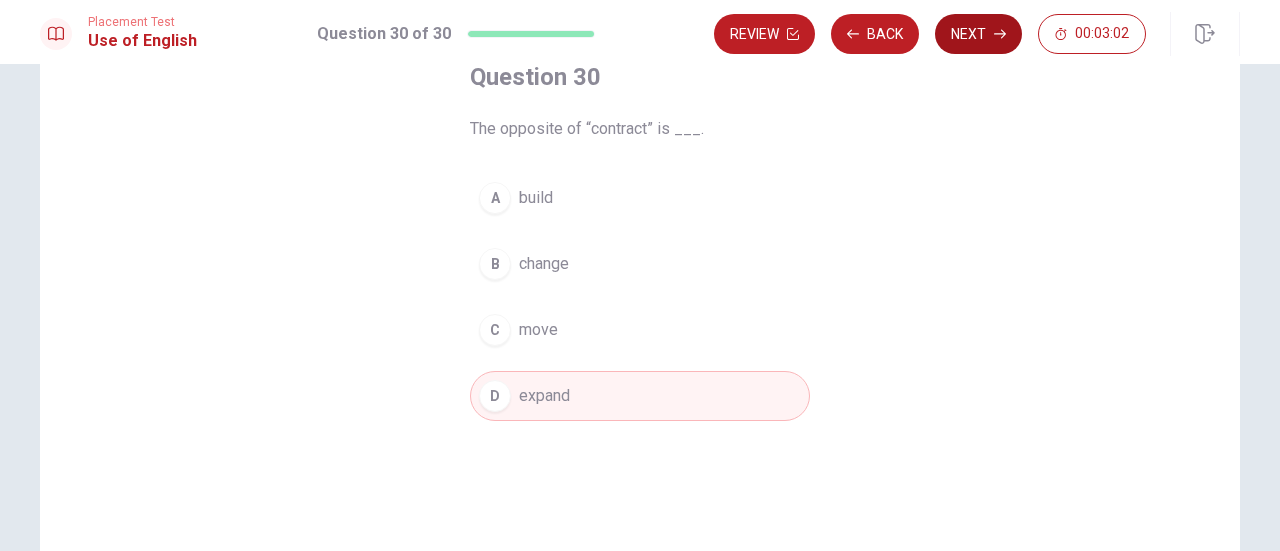 click on "Next" at bounding box center [978, 34] 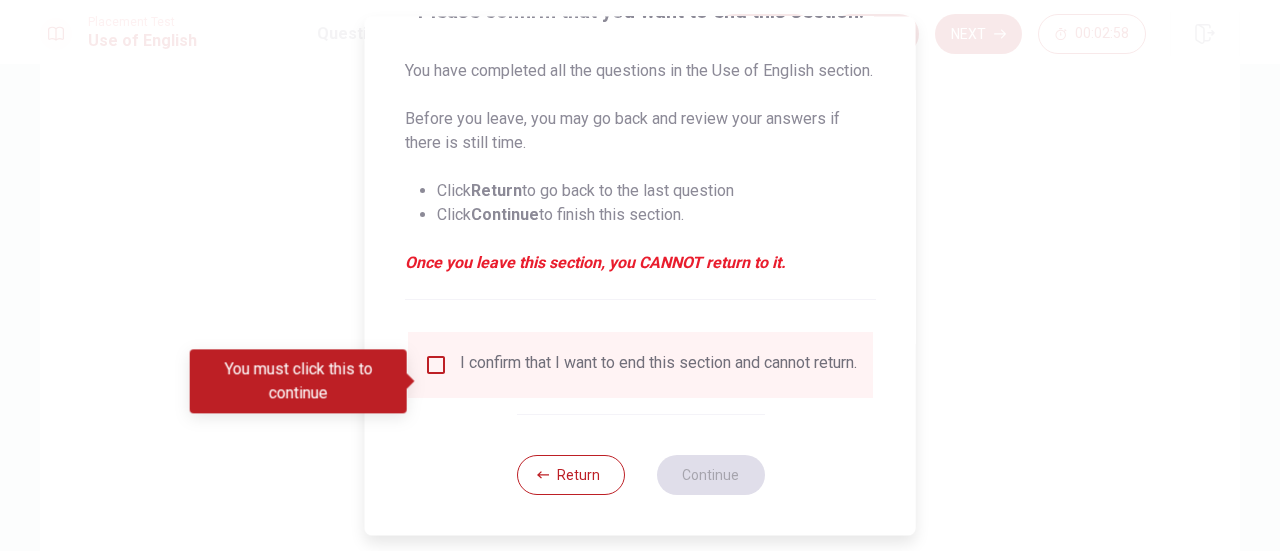 scroll, scrollTop: 218, scrollLeft: 0, axis: vertical 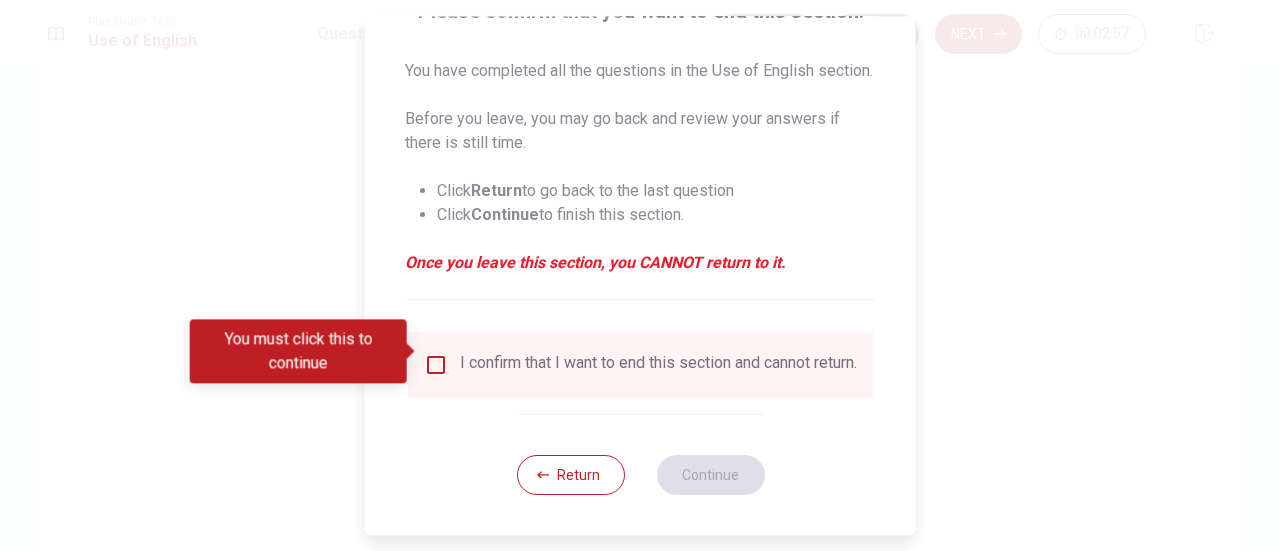 click at bounding box center (436, 365) 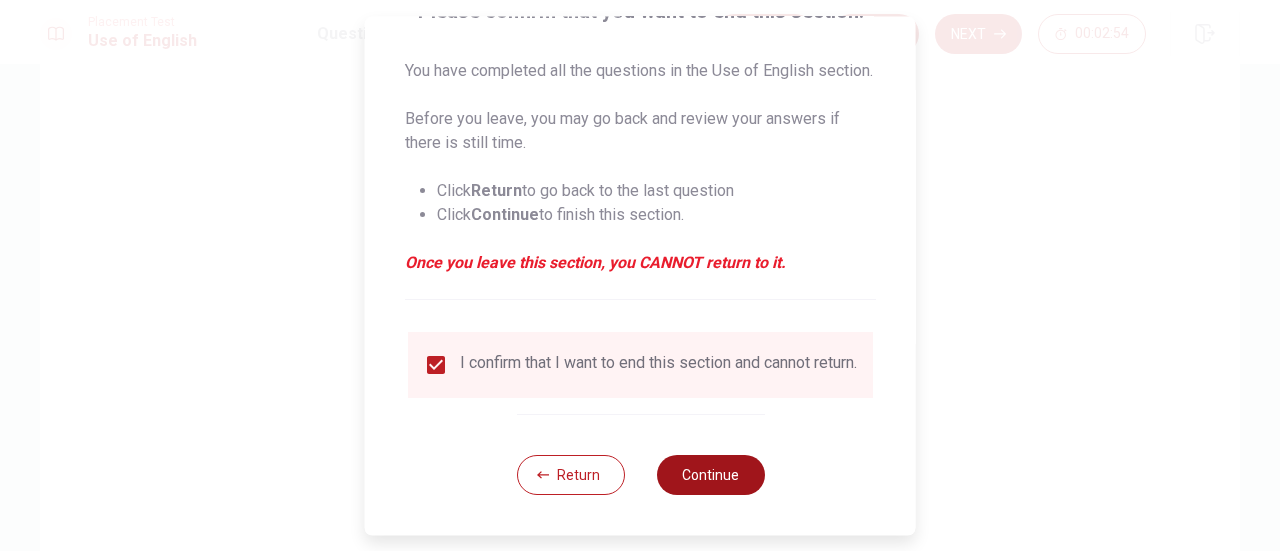click on "Continue" at bounding box center [710, 475] 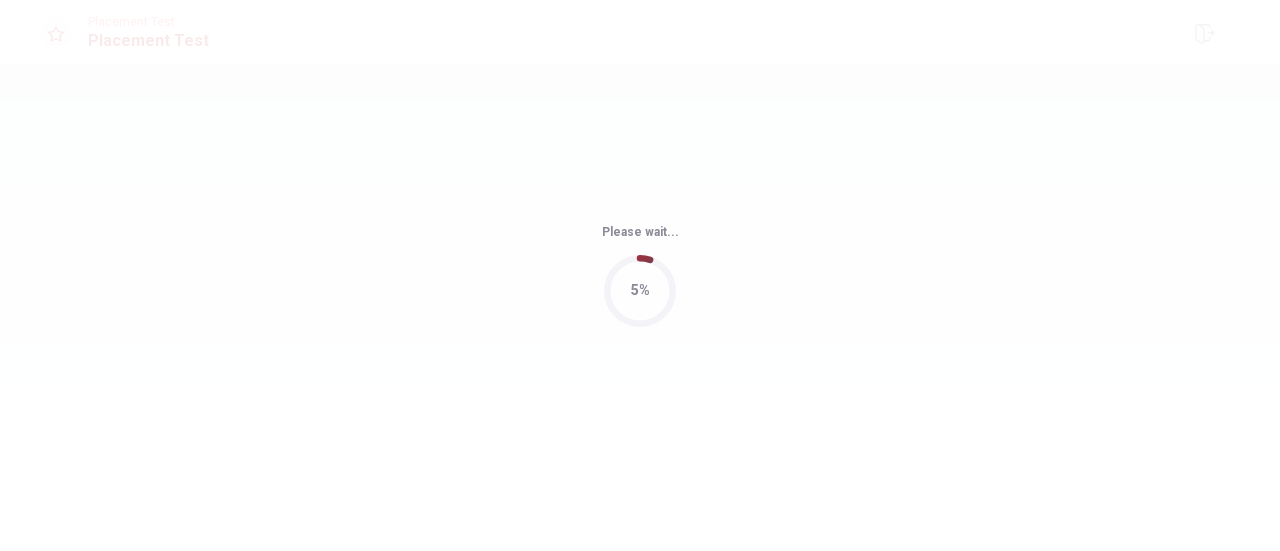 scroll, scrollTop: 0, scrollLeft: 0, axis: both 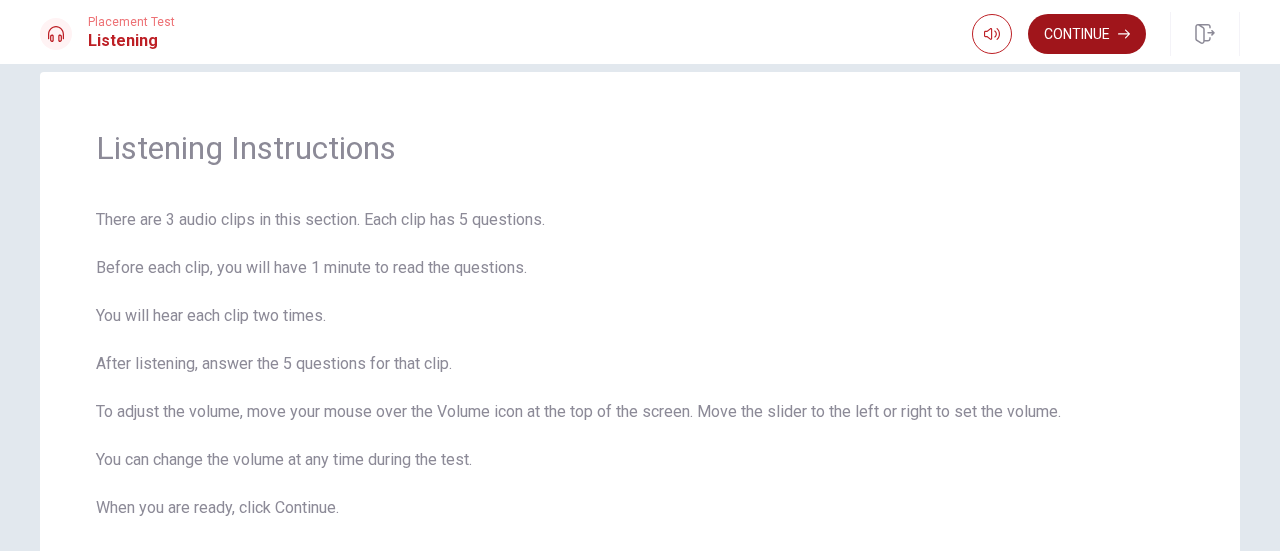 click on "Continue" at bounding box center (1087, 34) 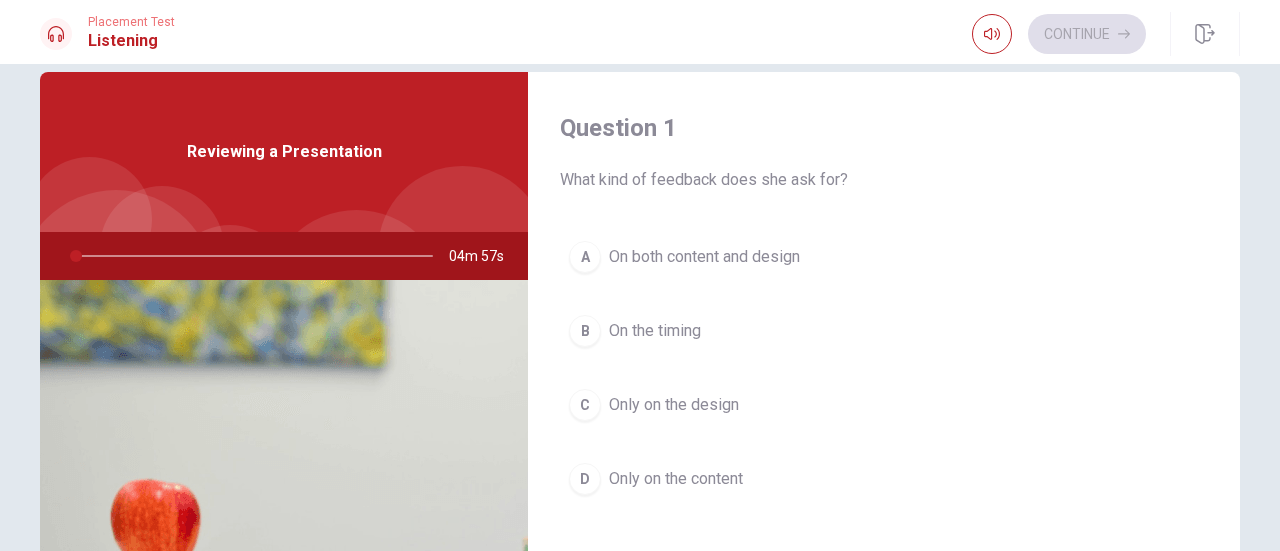 drag, startPoint x: 1224, startPoint y: 156, endPoint x: 1227, endPoint y: 182, distance: 26.172504 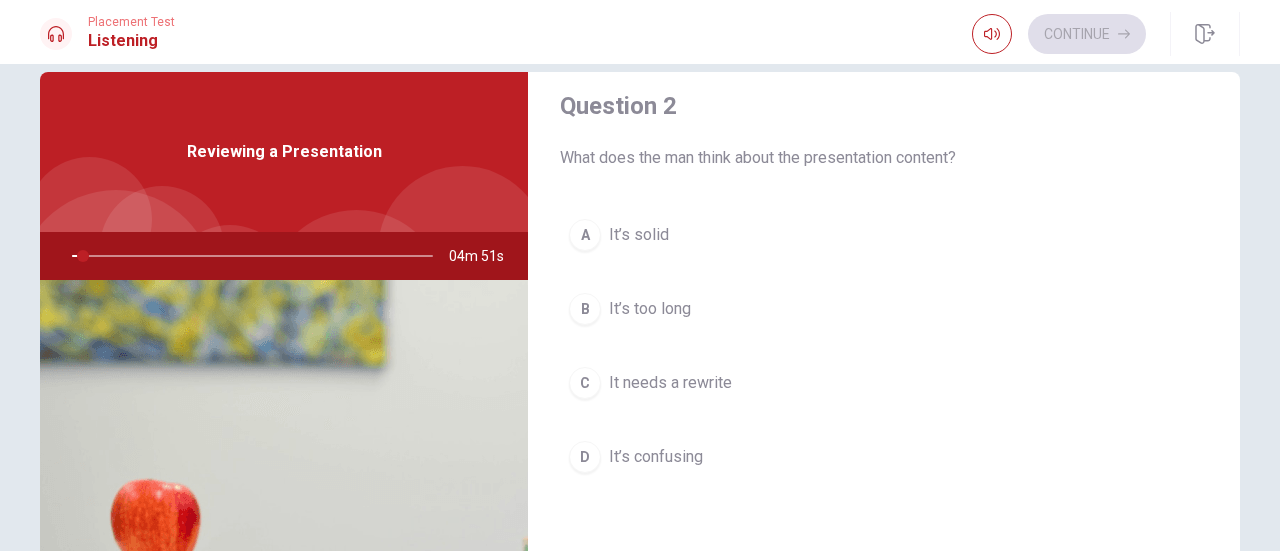 scroll, scrollTop: 0, scrollLeft: 0, axis: both 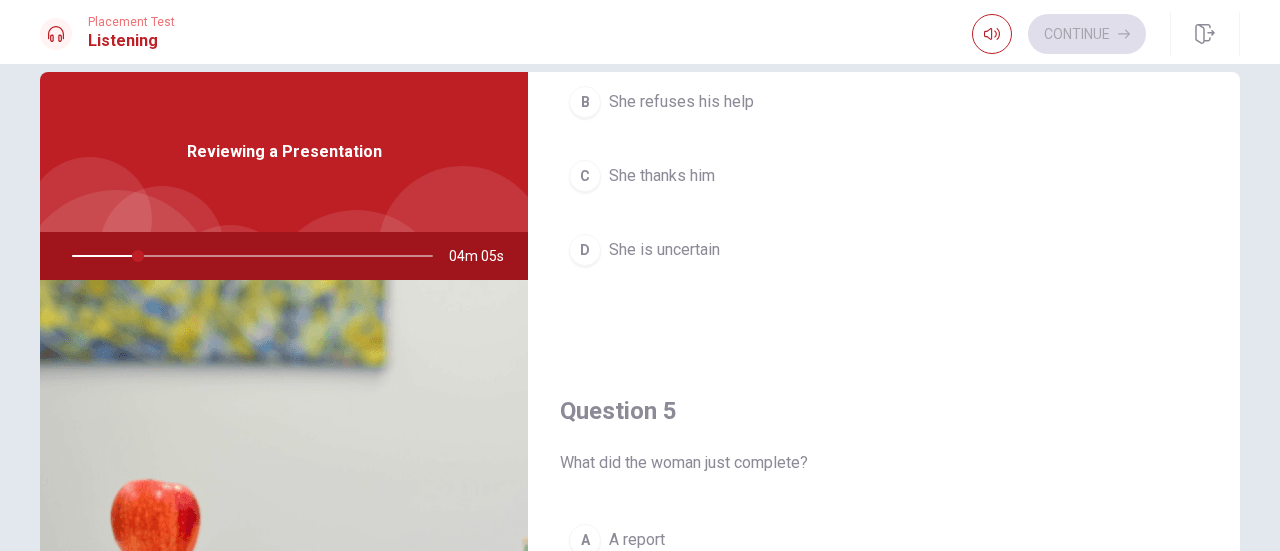 click on "A She asks for more time B She refuses his help C She thanks him D She is uncertain" at bounding box center [884, 159] 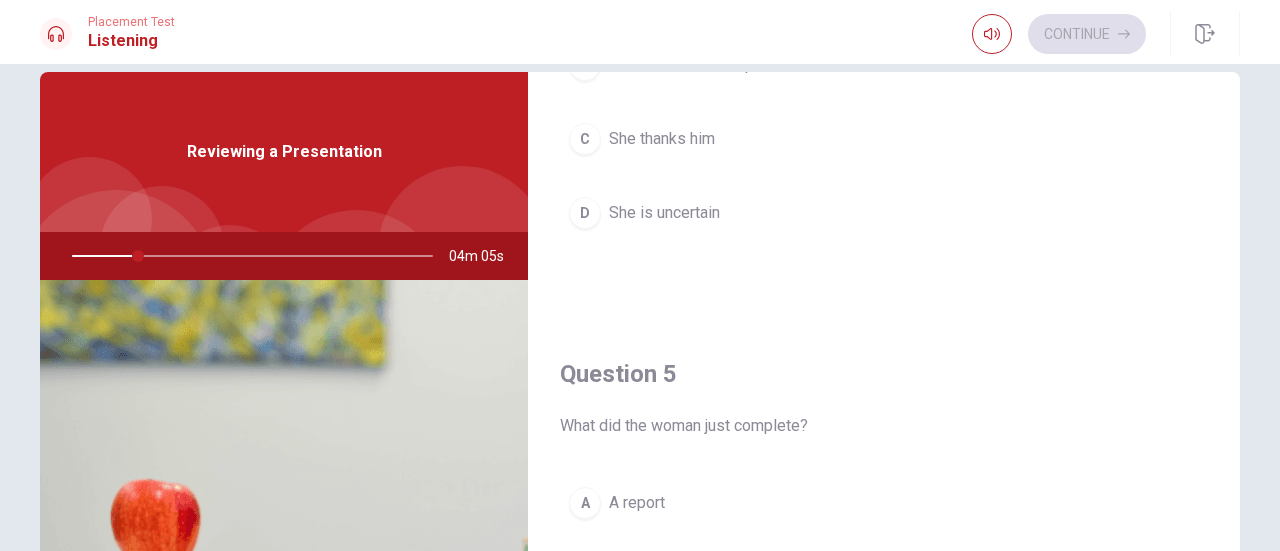scroll, scrollTop: 1851, scrollLeft: 0, axis: vertical 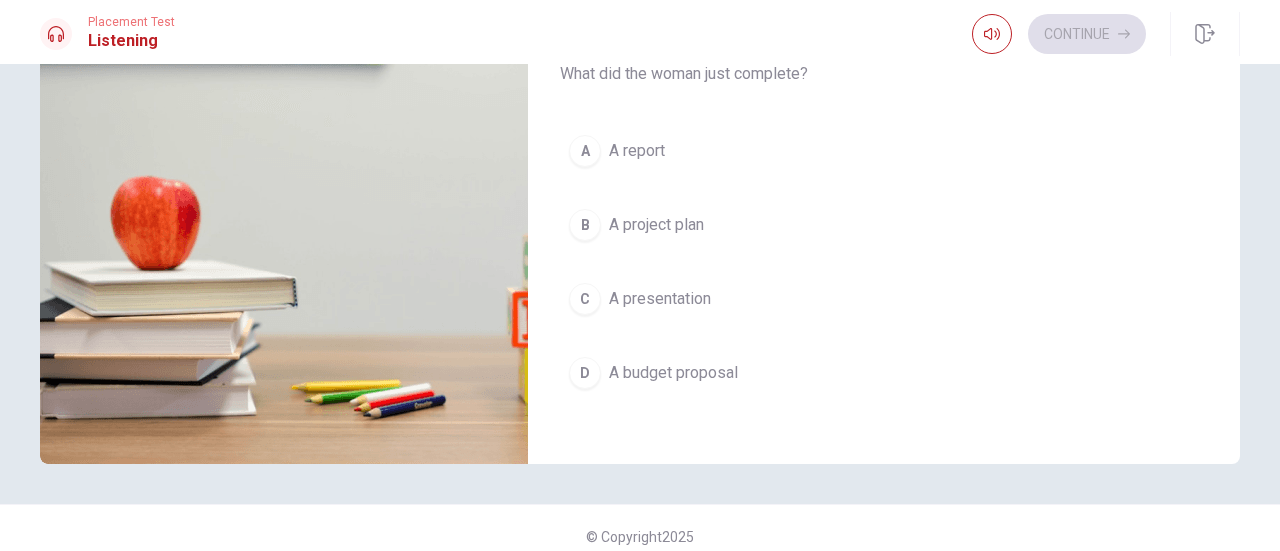 click on "A presentation" at bounding box center (660, 299) 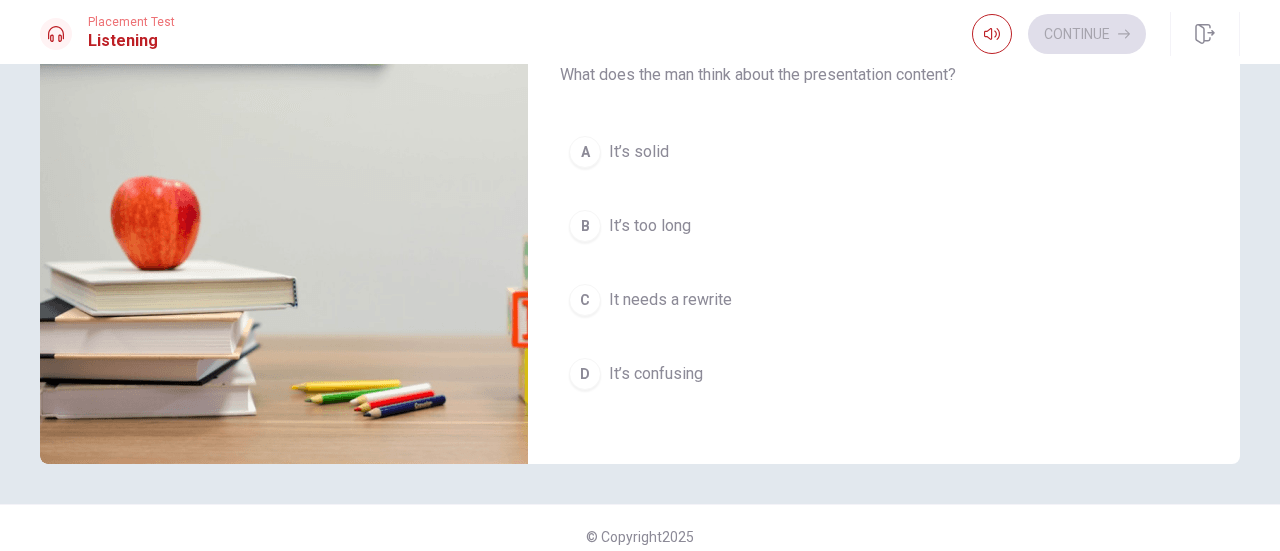 scroll, scrollTop: 317, scrollLeft: 0, axis: vertical 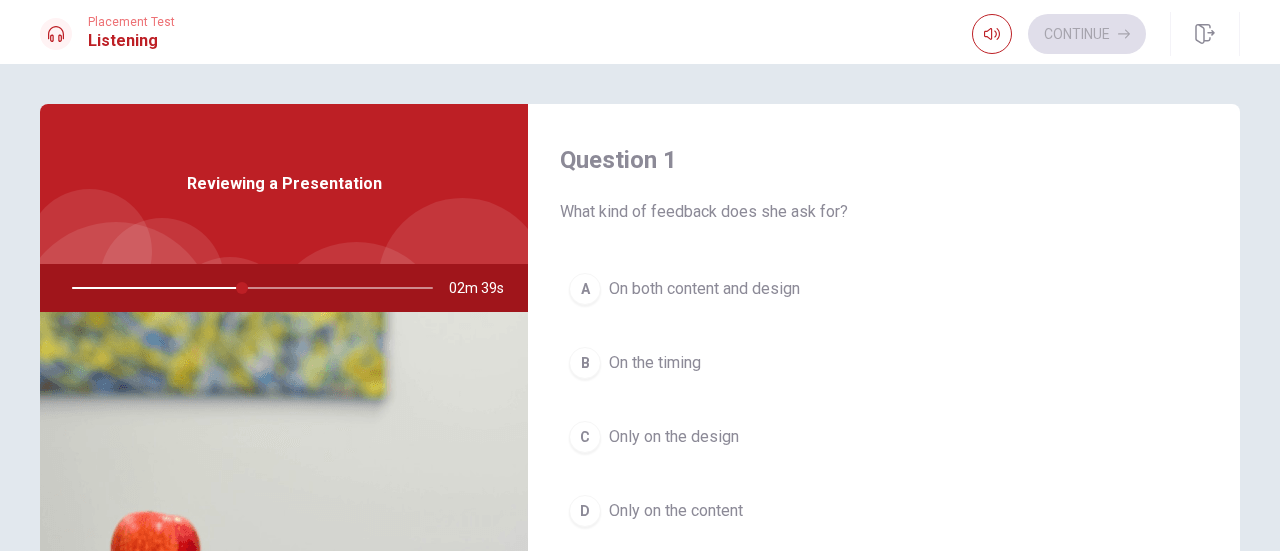 click on "On both content and design" at bounding box center (704, 289) 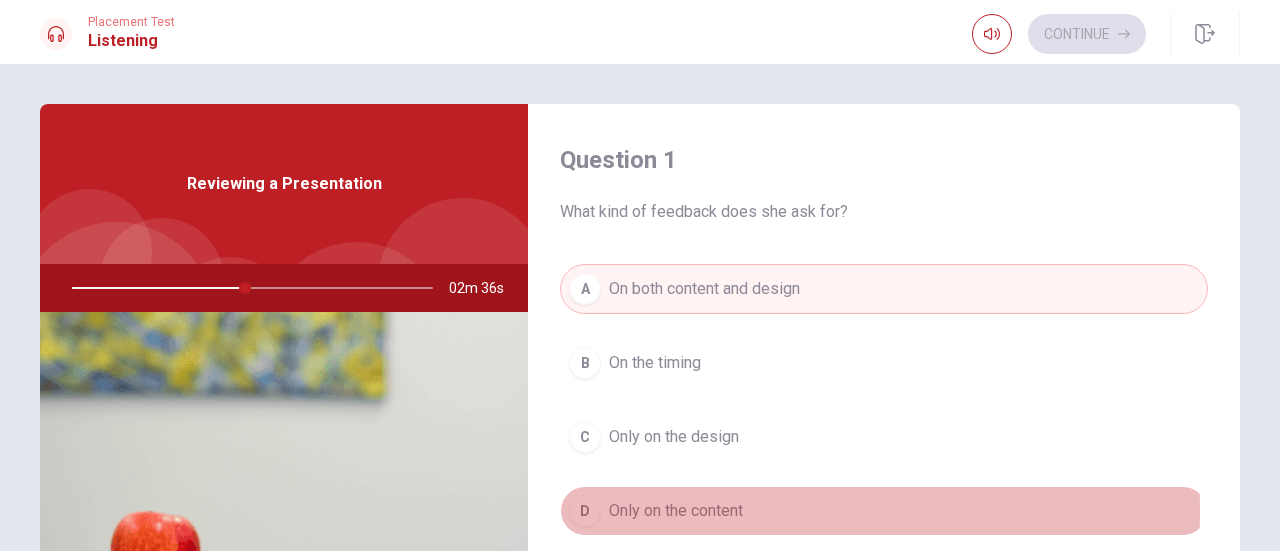 click on "Only on the content" at bounding box center [676, 511] 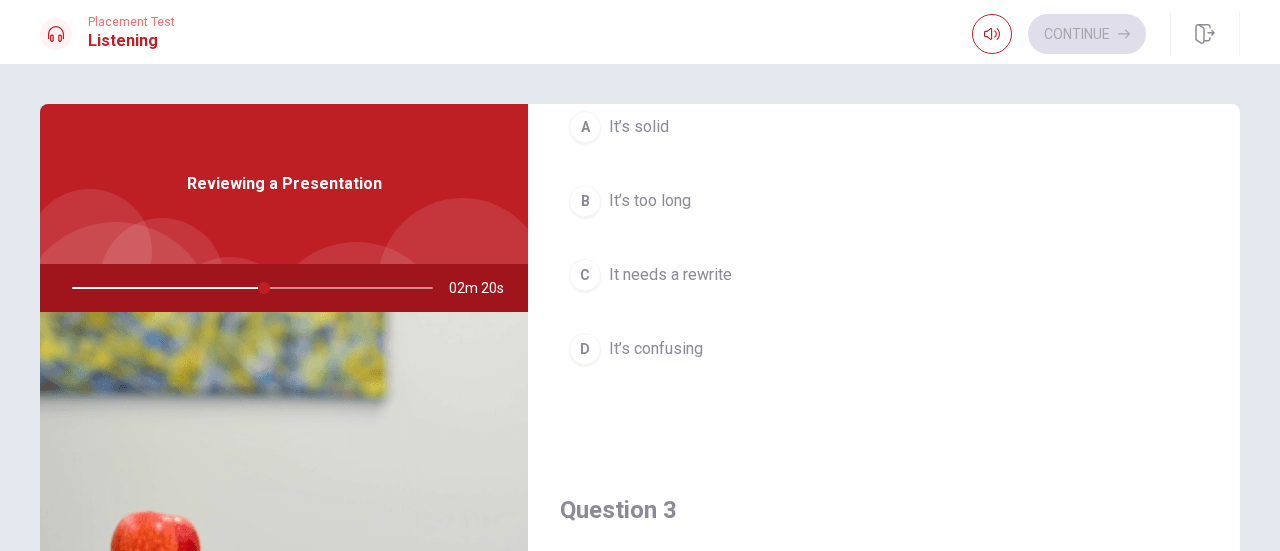 scroll, scrollTop: 588, scrollLeft: 0, axis: vertical 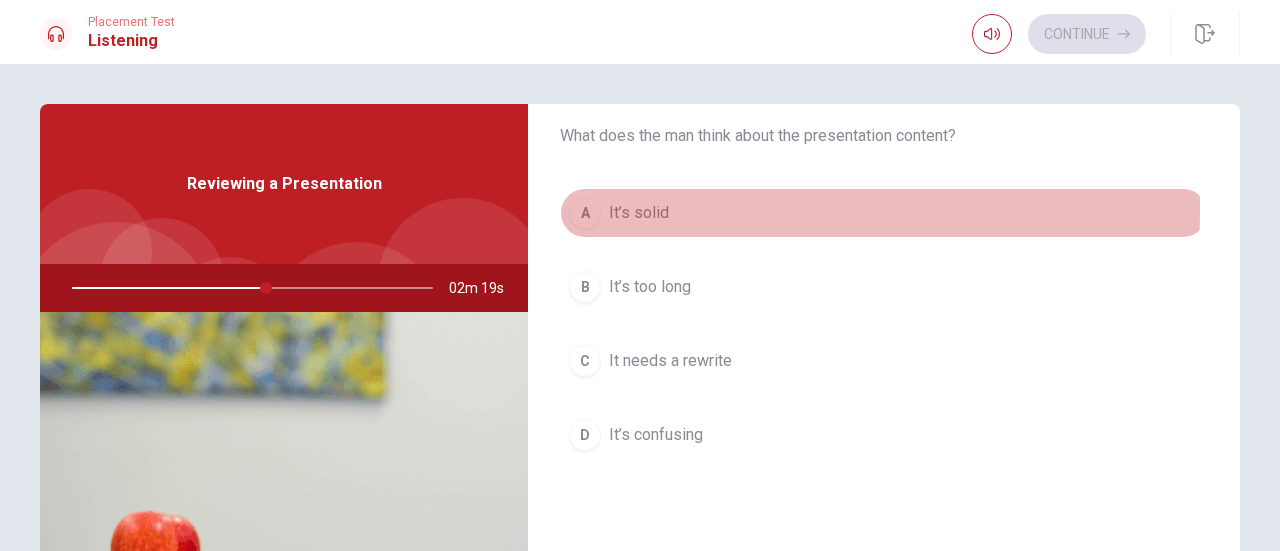 click on "It’s solid" at bounding box center (639, 213) 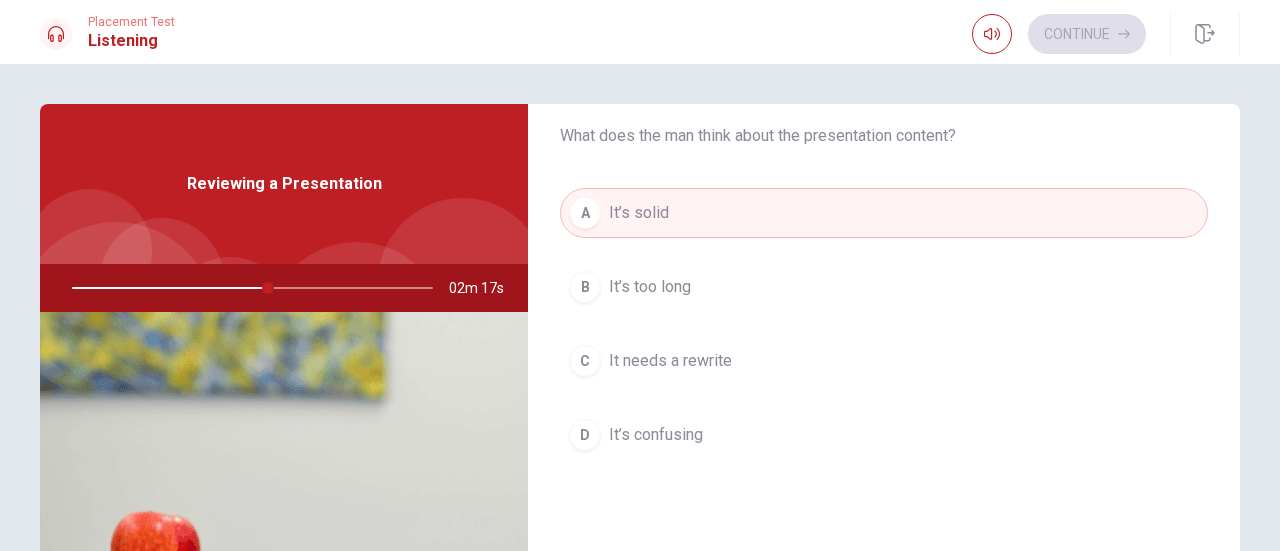drag, startPoint x: 1236, startPoint y: 311, endPoint x: 1228, endPoint y: 351, distance: 40.792156 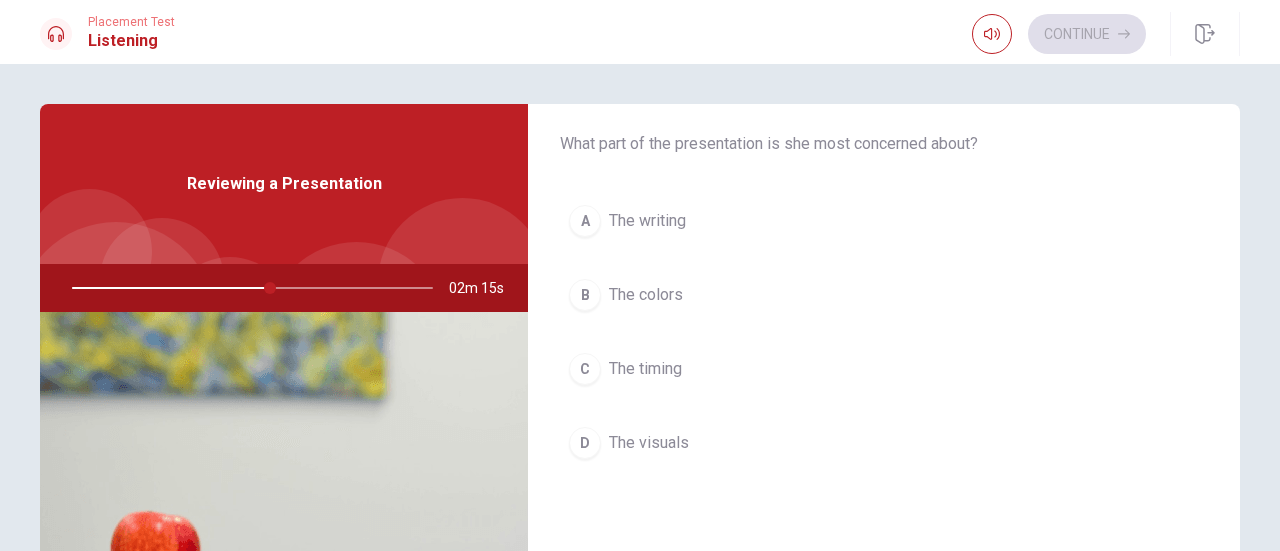 scroll, scrollTop: 1087, scrollLeft: 0, axis: vertical 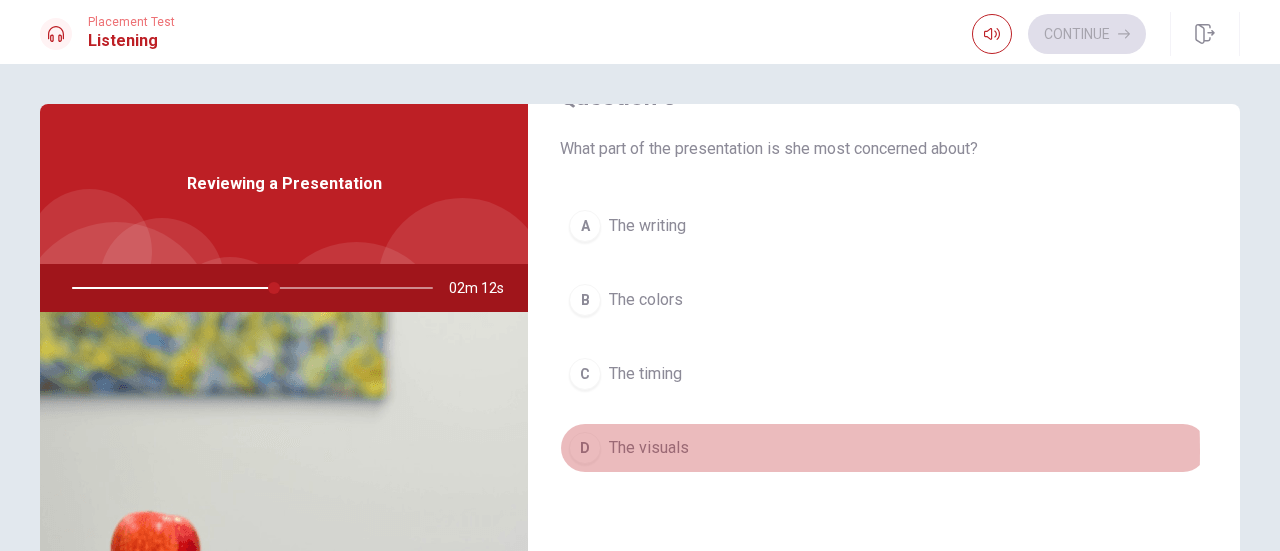 click on "The visuals" at bounding box center [649, 448] 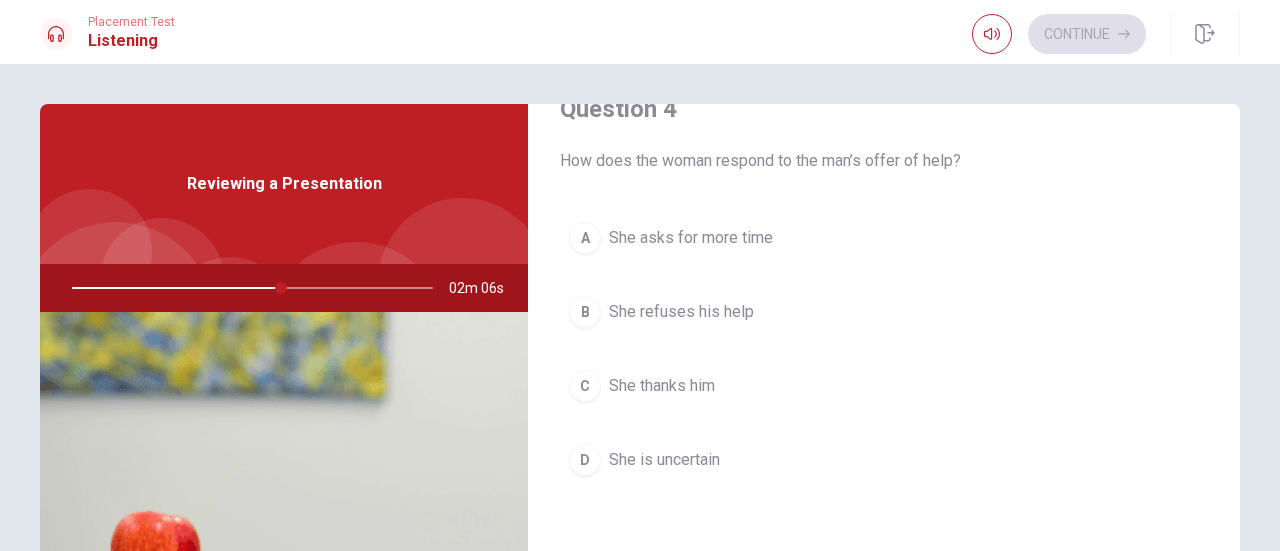 scroll, scrollTop: 1592, scrollLeft: 0, axis: vertical 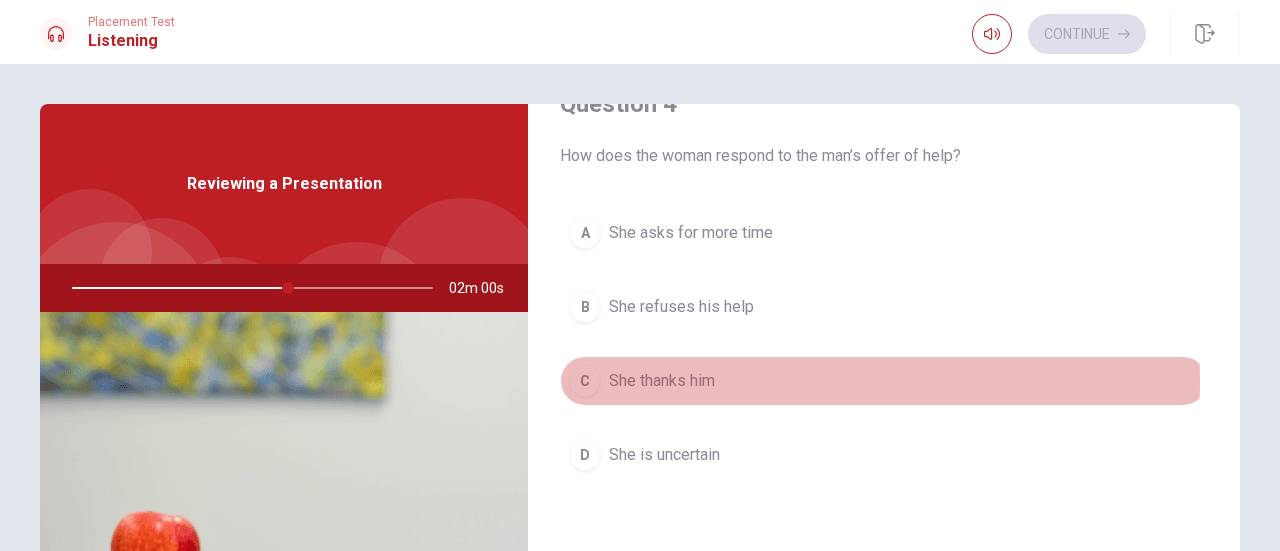 click on "She thanks him" at bounding box center [662, 381] 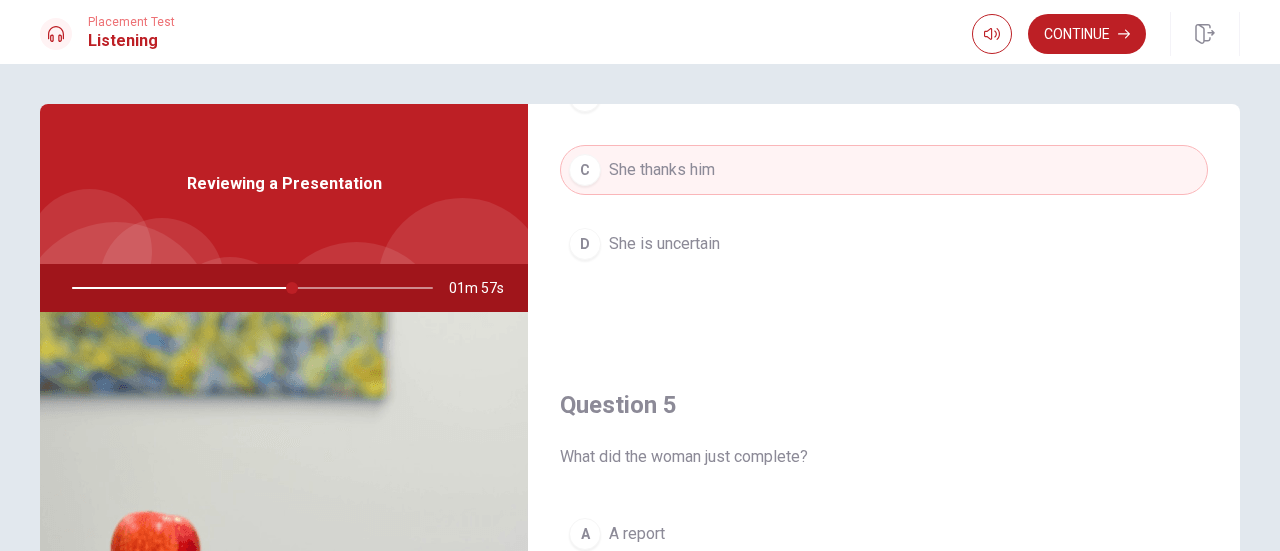 scroll, scrollTop: 1806, scrollLeft: 0, axis: vertical 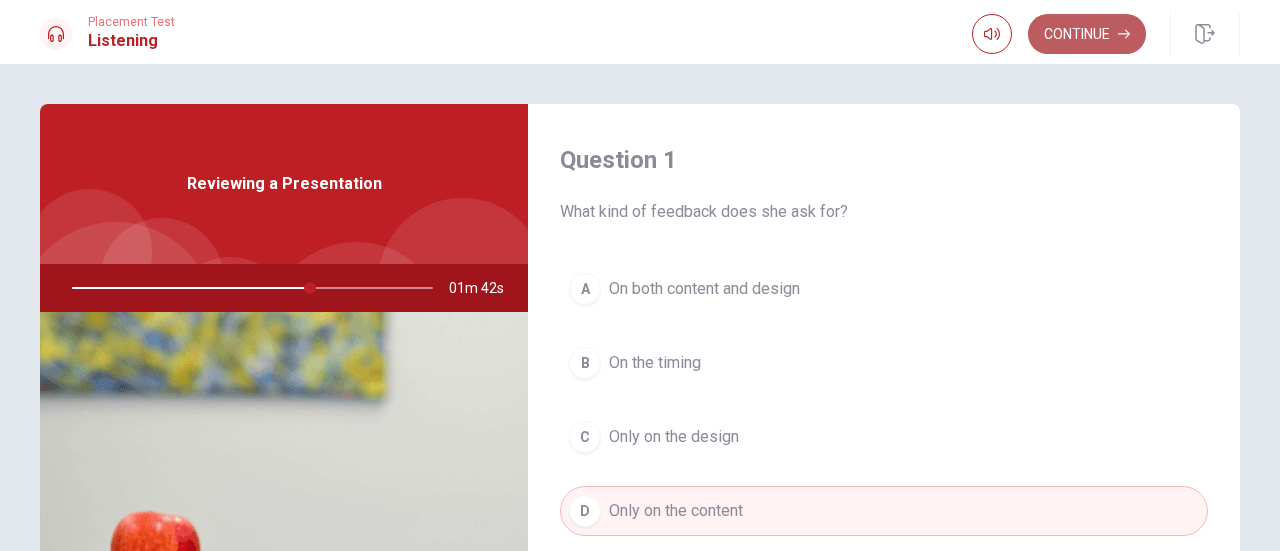 click on "Continue" at bounding box center (1087, 34) 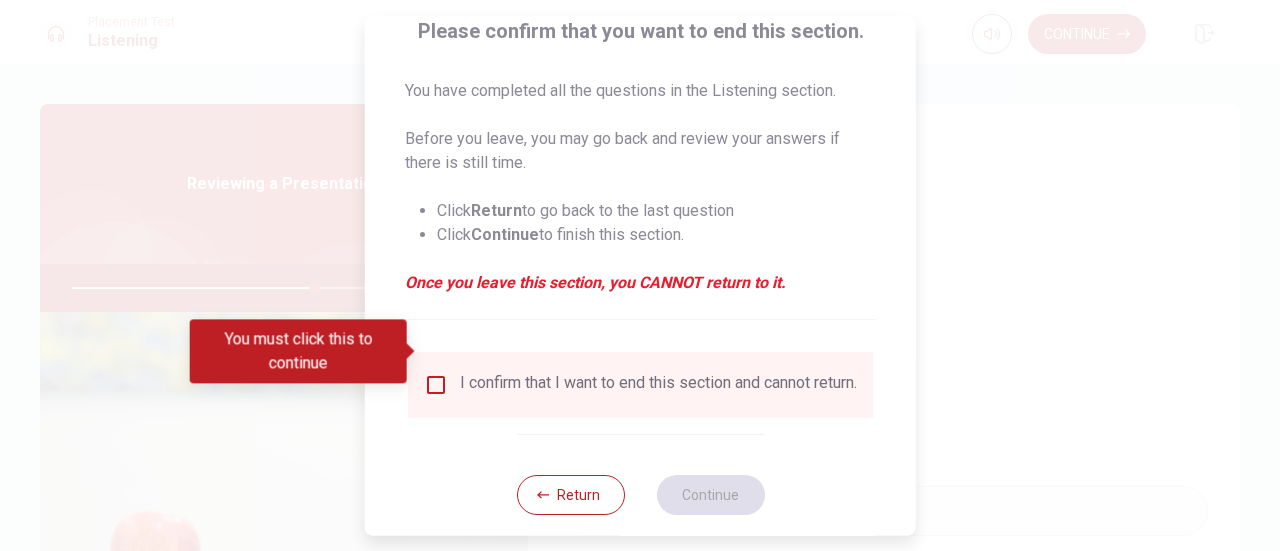 scroll, scrollTop: 194, scrollLeft: 0, axis: vertical 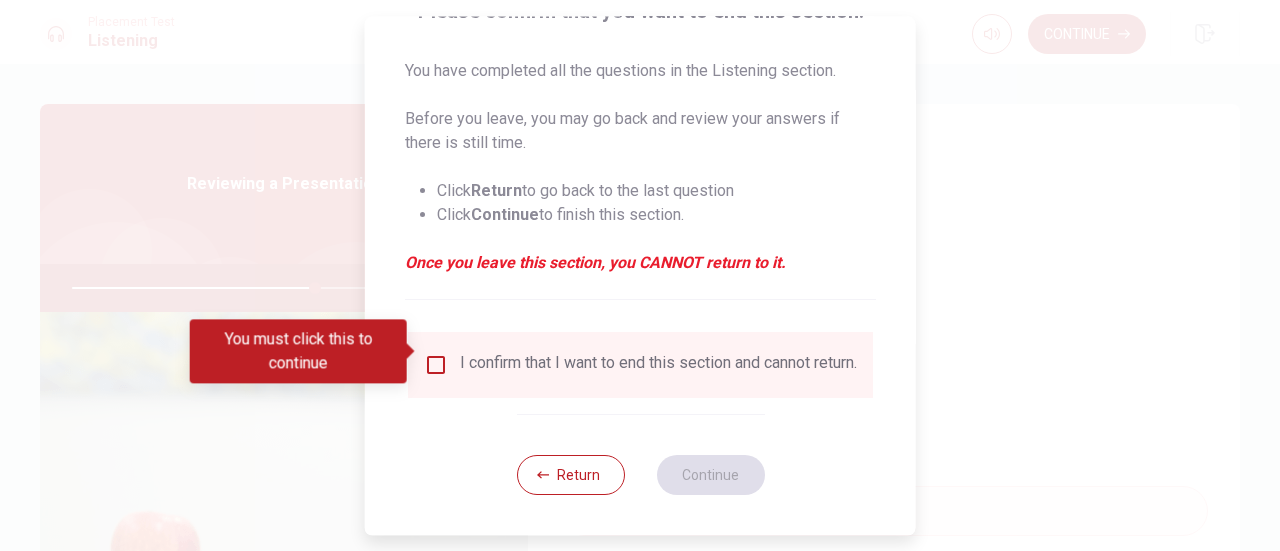 click on "I confirm that I want to end this section and cannot return." at bounding box center [640, 365] 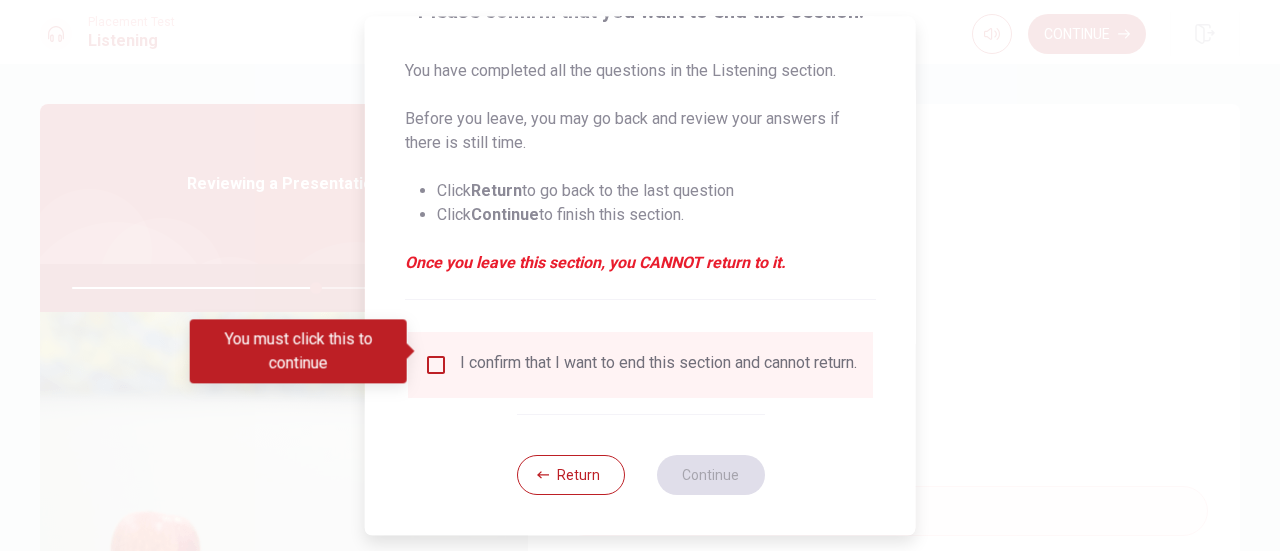 click at bounding box center (436, 365) 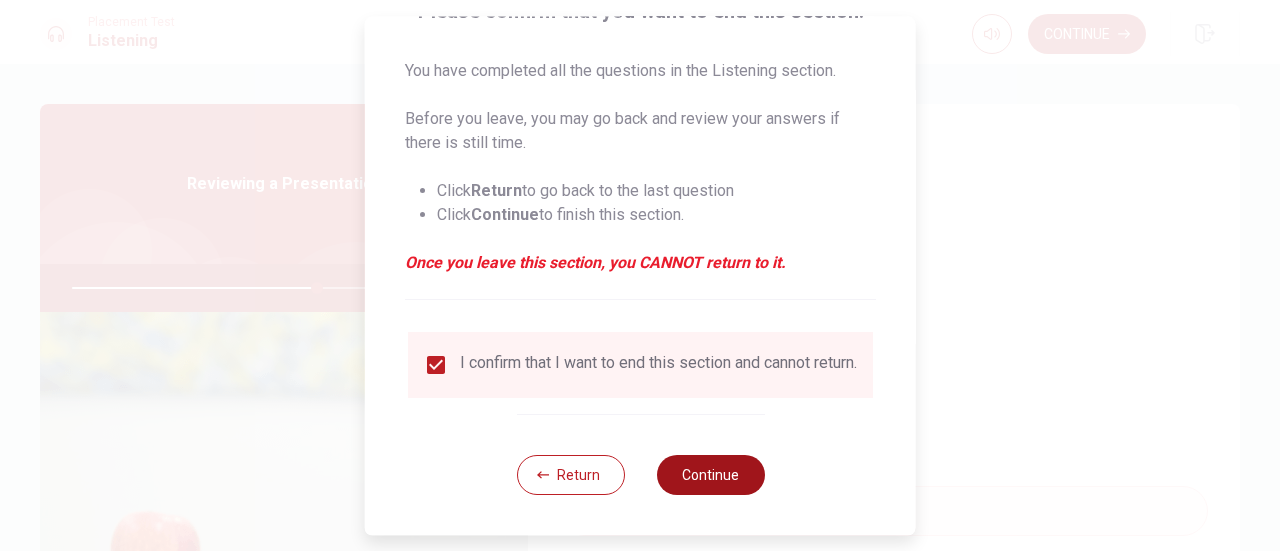click on "Continue" at bounding box center [710, 475] 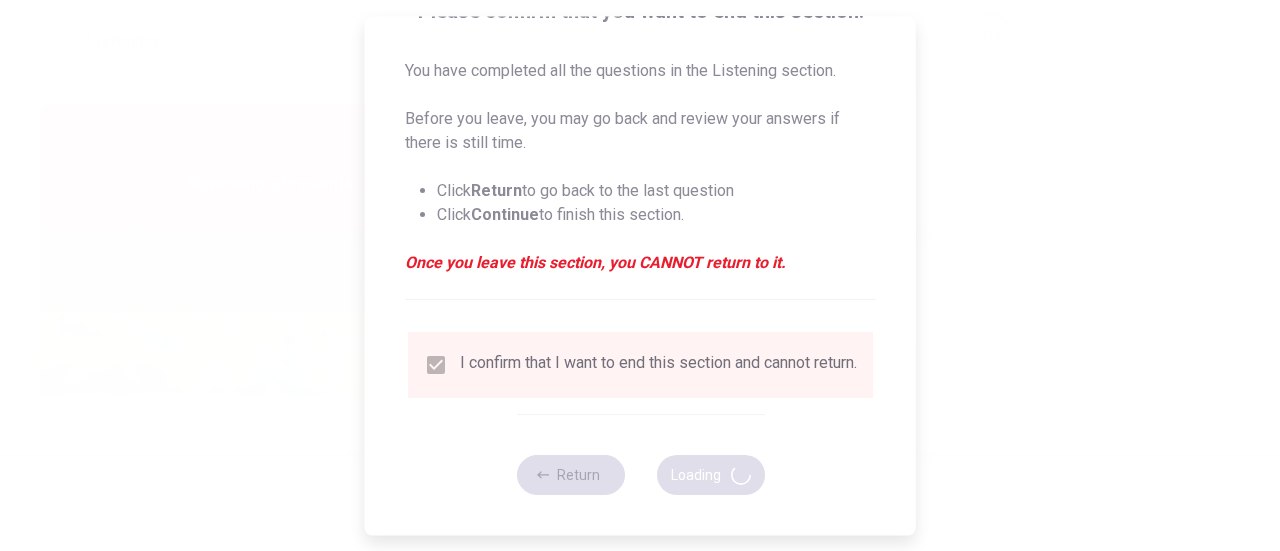 type on "69" 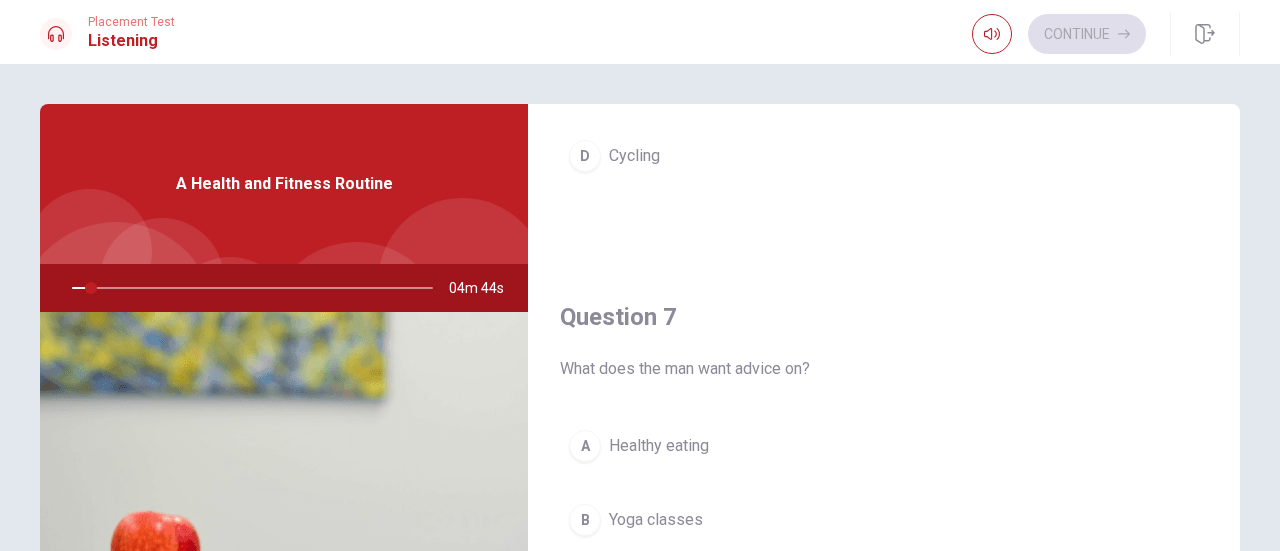 scroll, scrollTop: 575, scrollLeft: 0, axis: vertical 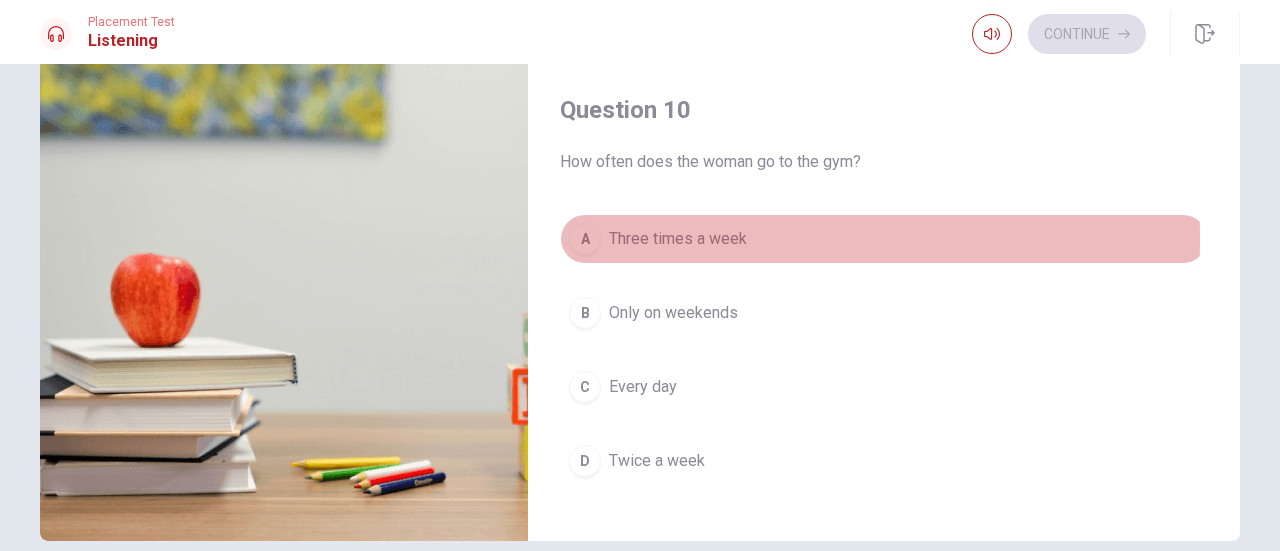 click on "Three times a week" at bounding box center [678, 239] 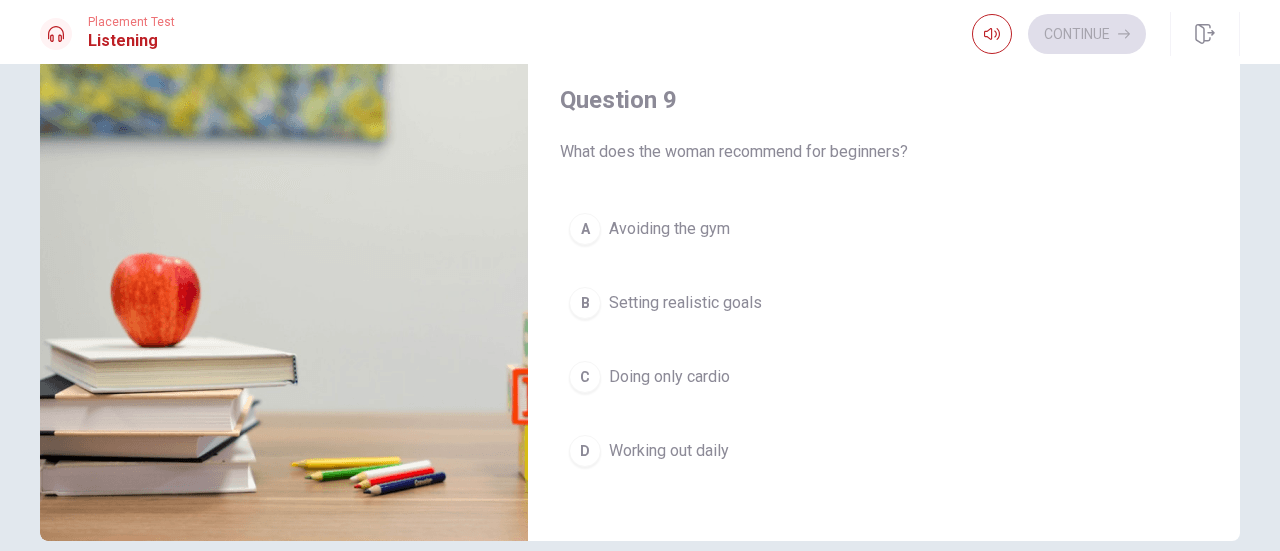 scroll, scrollTop: 1340, scrollLeft: 0, axis: vertical 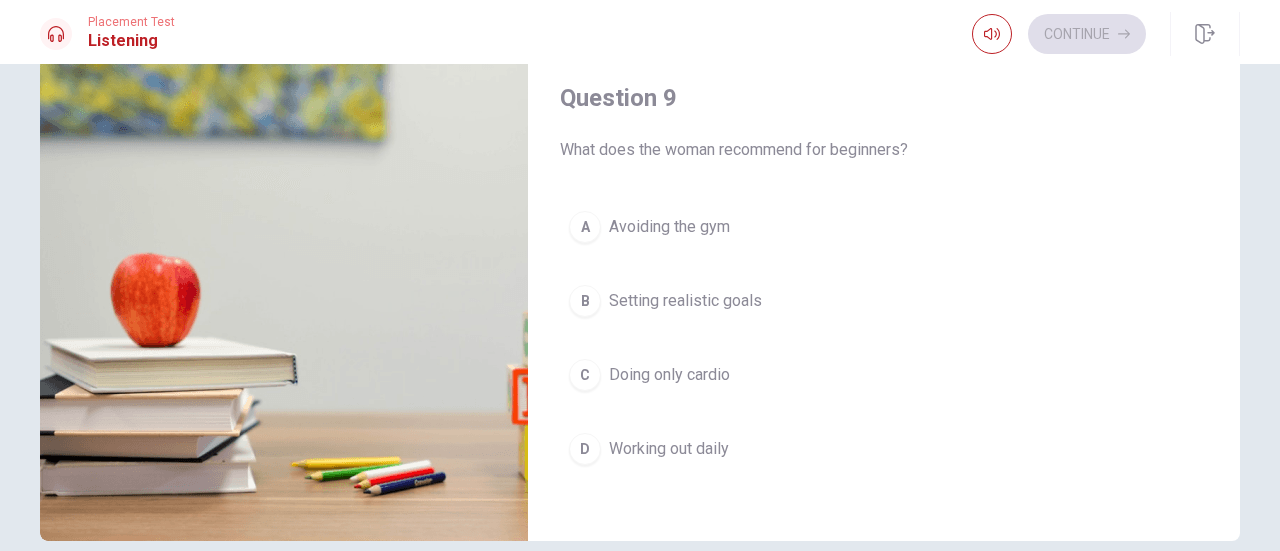 click on "Setting realistic goals" at bounding box center [685, 301] 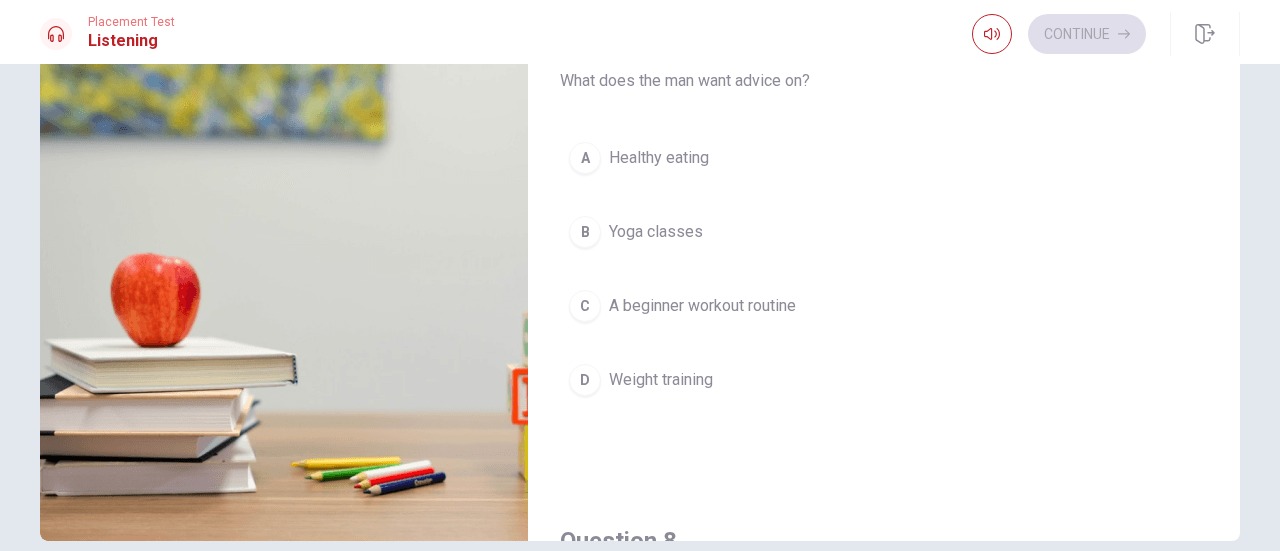 scroll, scrollTop: 375, scrollLeft: 0, axis: vertical 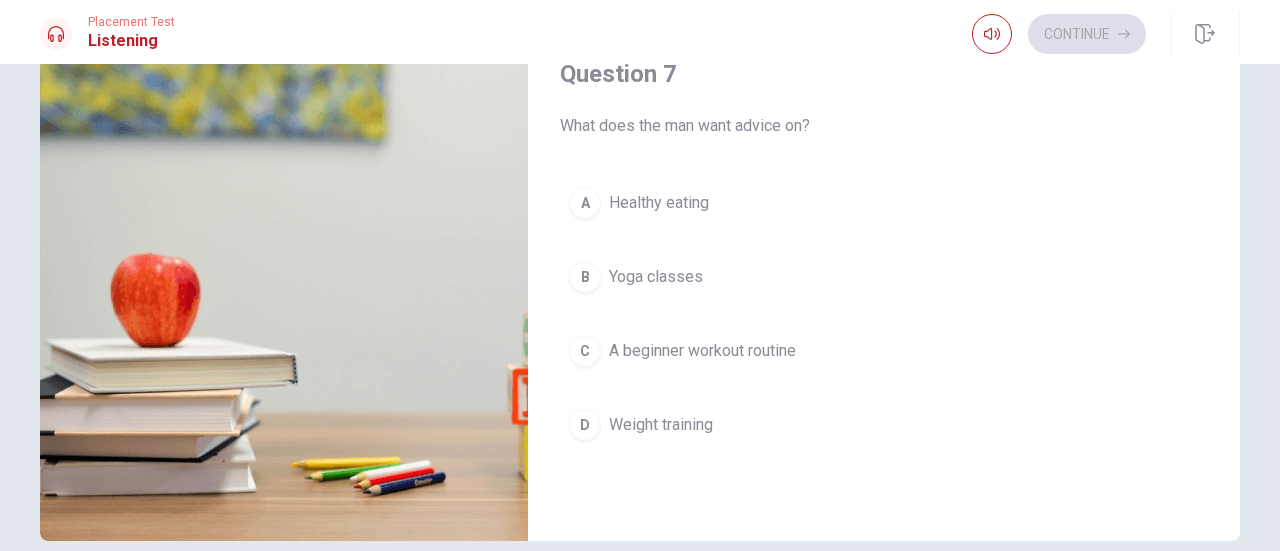 click on "A beginner workout routine" at bounding box center [702, 351] 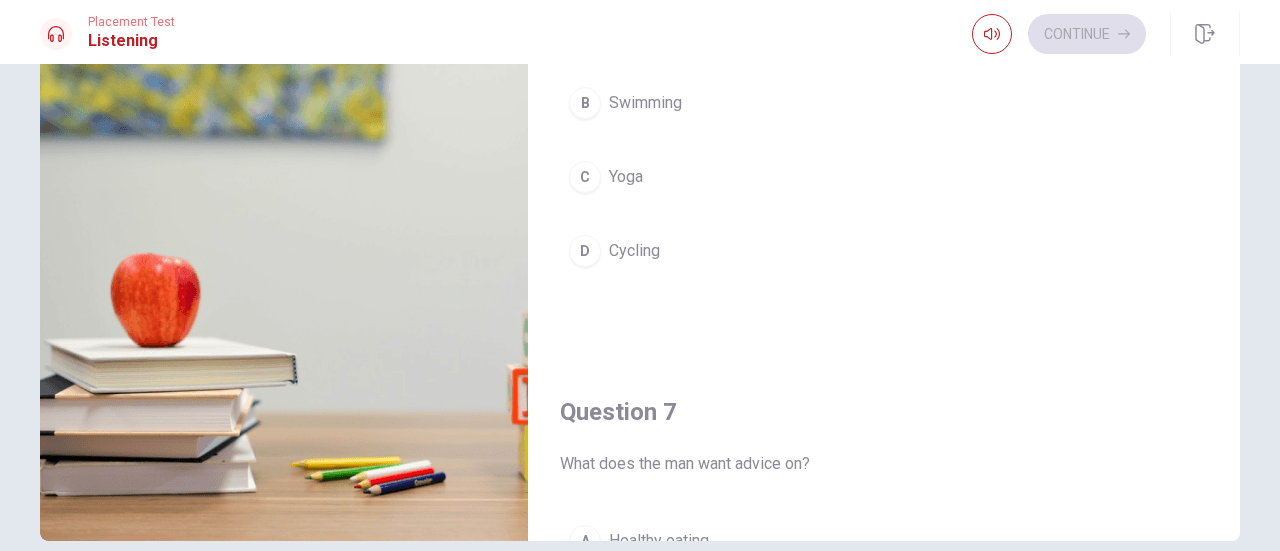 scroll, scrollTop: 0, scrollLeft: 0, axis: both 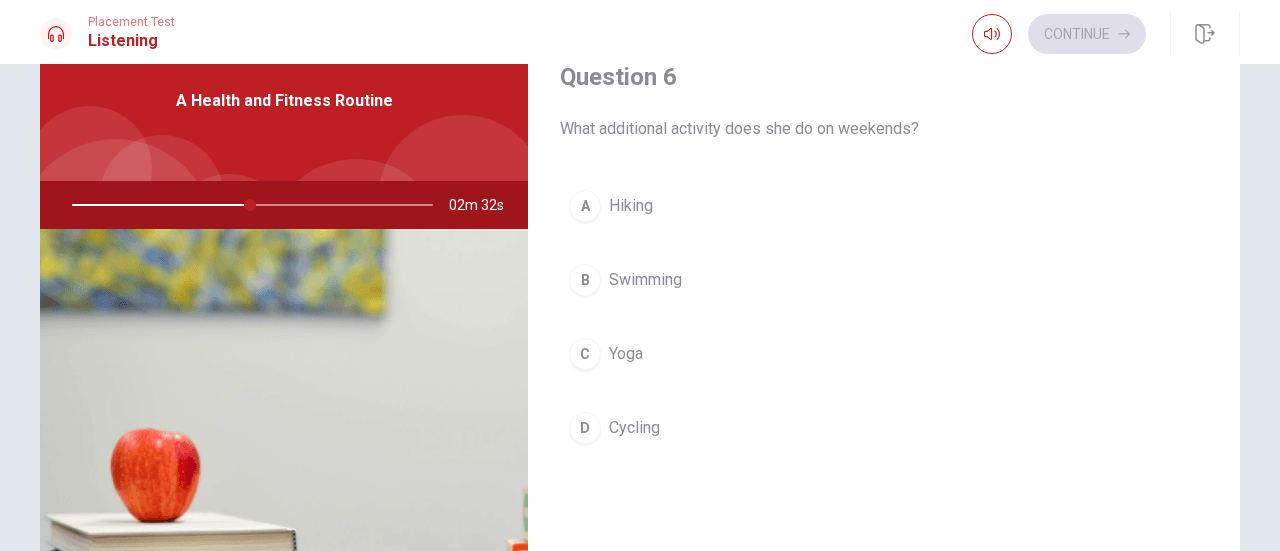 click on "Yoga" at bounding box center [626, 354] 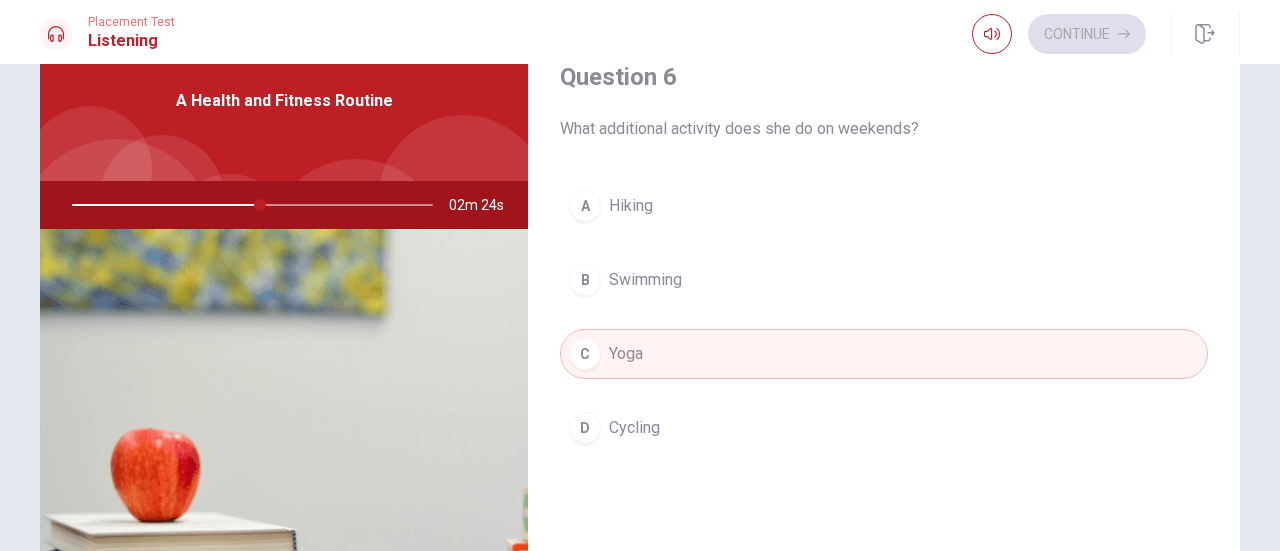 scroll, scrollTop: 0, scrollLeft: 0, axis: both 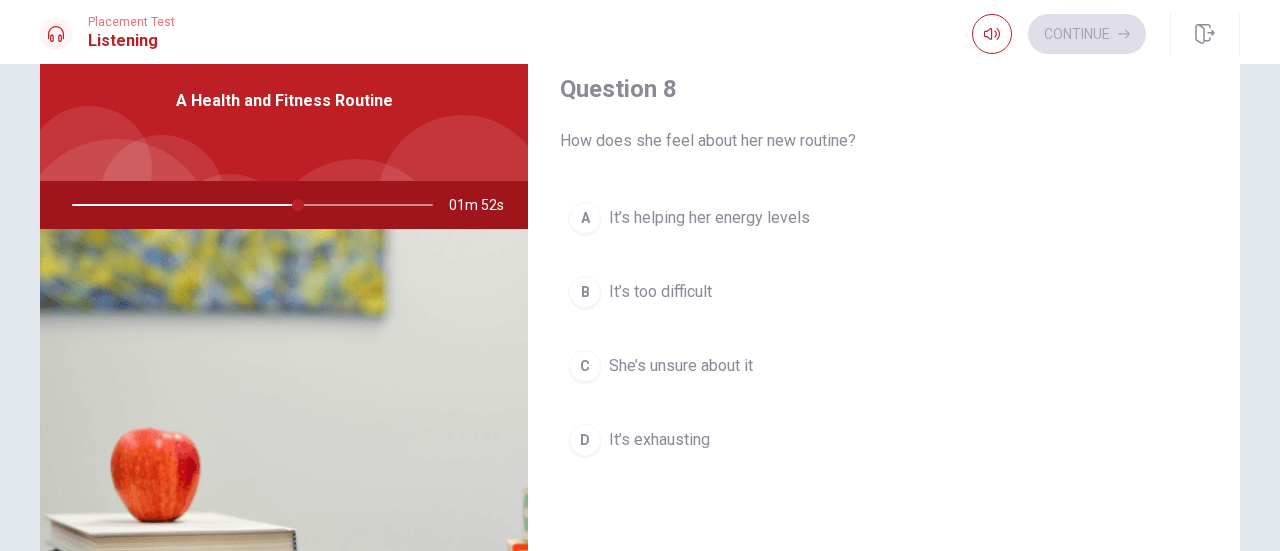 click on "It’s helping her energy levels" at bounding box center (709, 218) 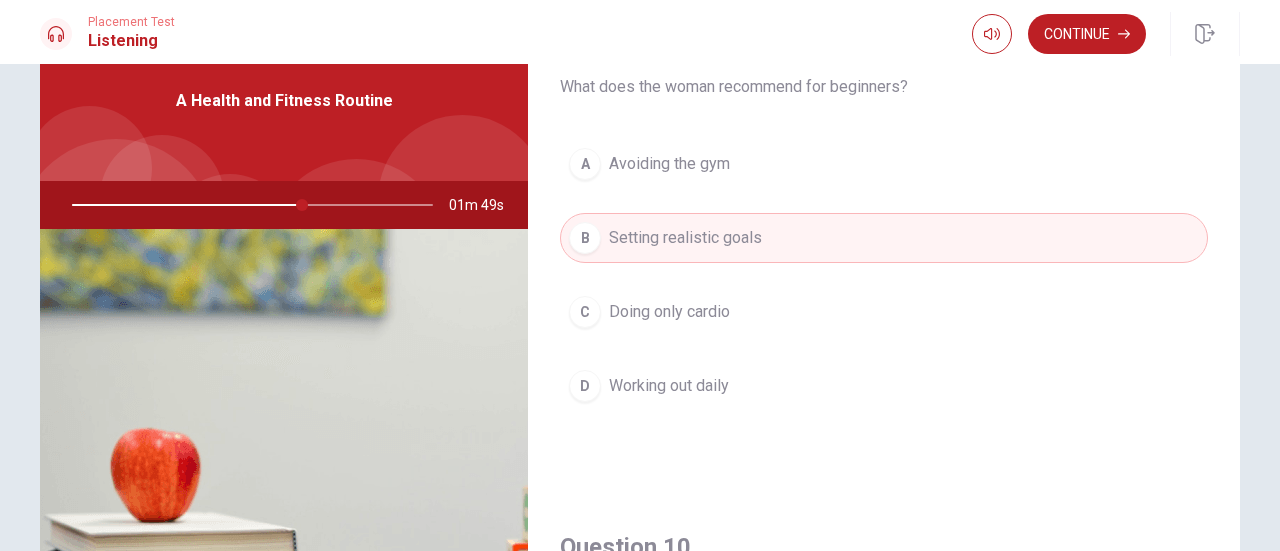 scroll, scrollTop: 1747, scrollLeft: 0, axis: vertical 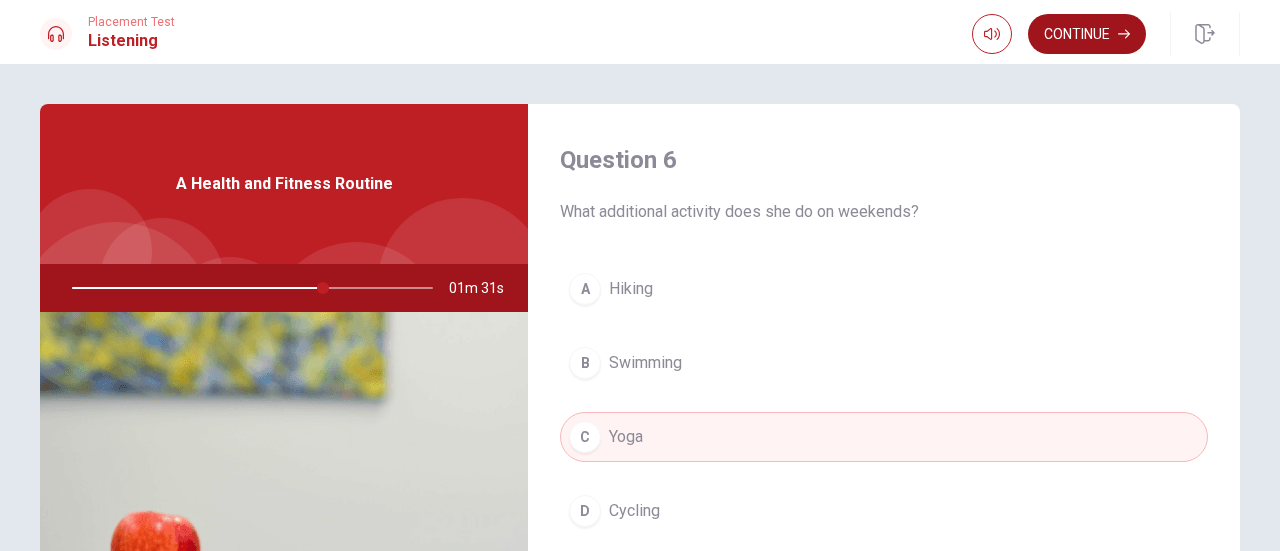 click on "Continue" at bounding box center [1087, 34] 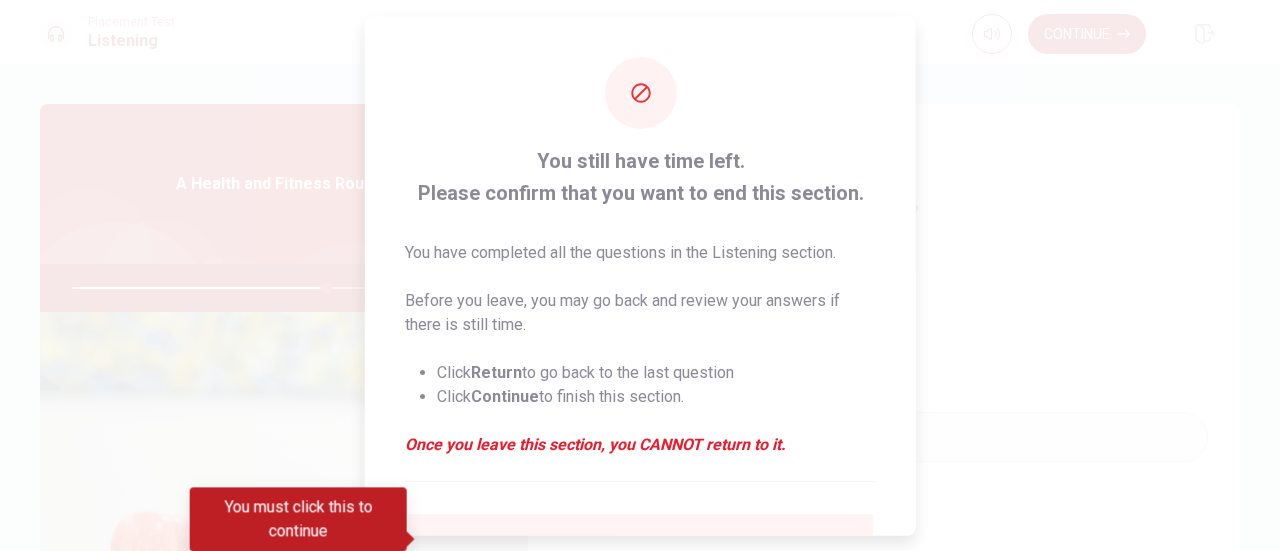 drag, startPoint x: 902, startPoint y: 245, endPoint x: 896, endPoint y: 386, distance: 141.12761 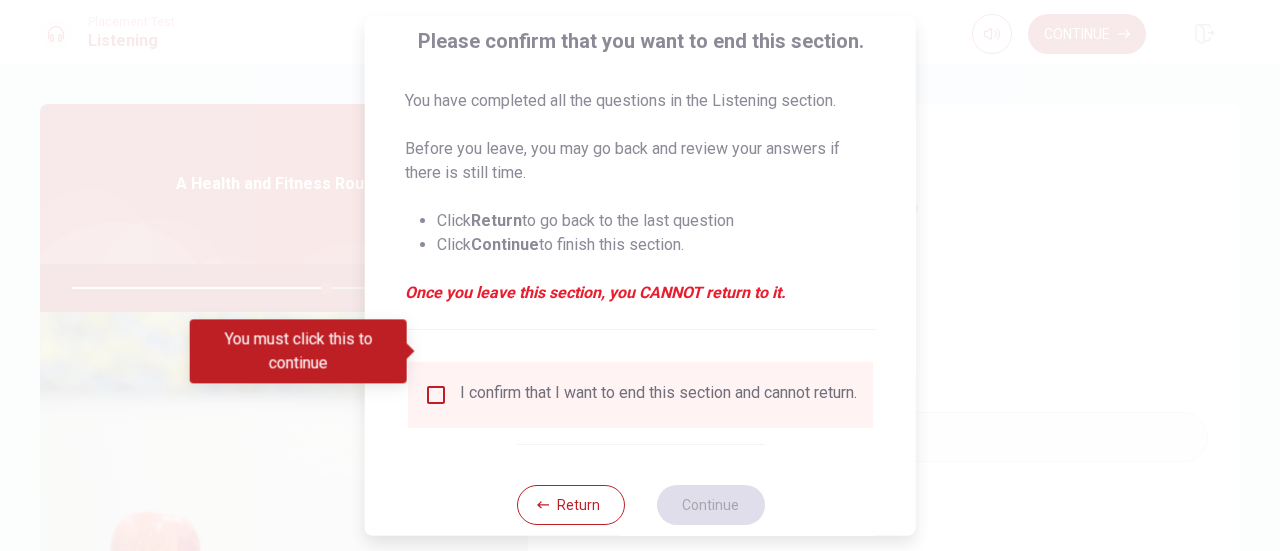 scroll, scrollTop: 194, scrollLeft: 0, axis: vertical 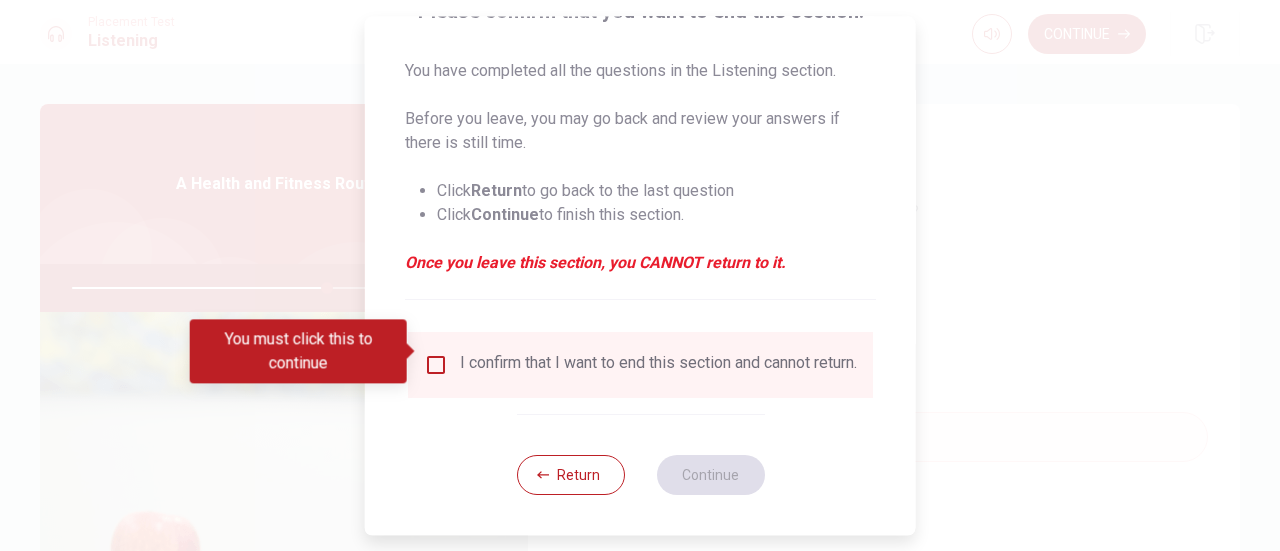 click on "I confirm that I want to end this section and cannot return." at bounding box center (658, 365) 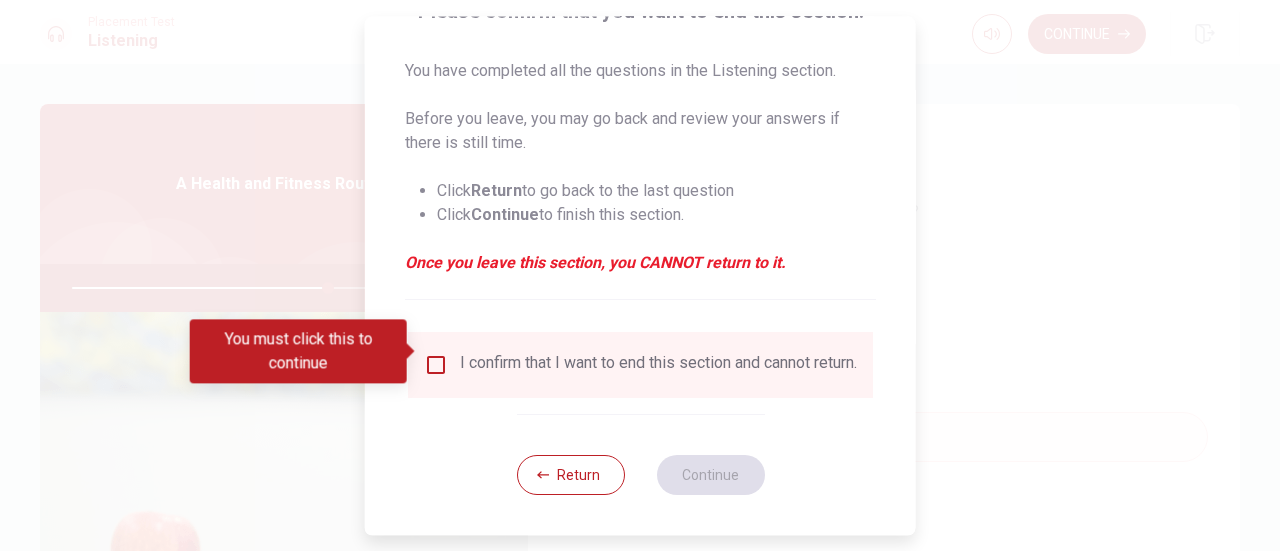 click at bounding box center [436, 365] 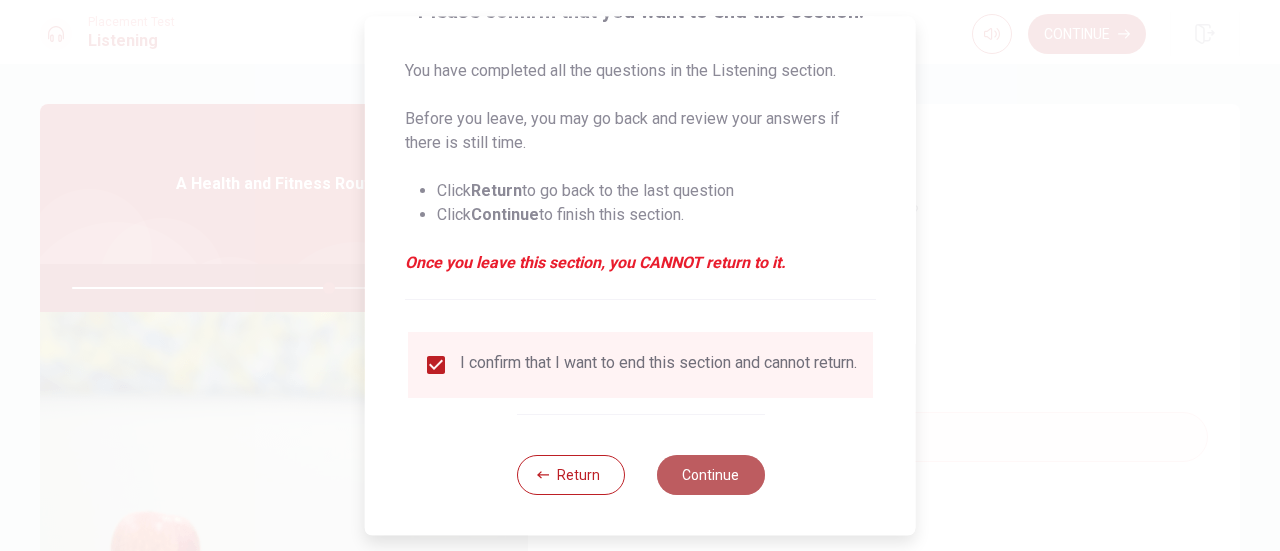 click on "Continue" at bounding box center (710, 475) 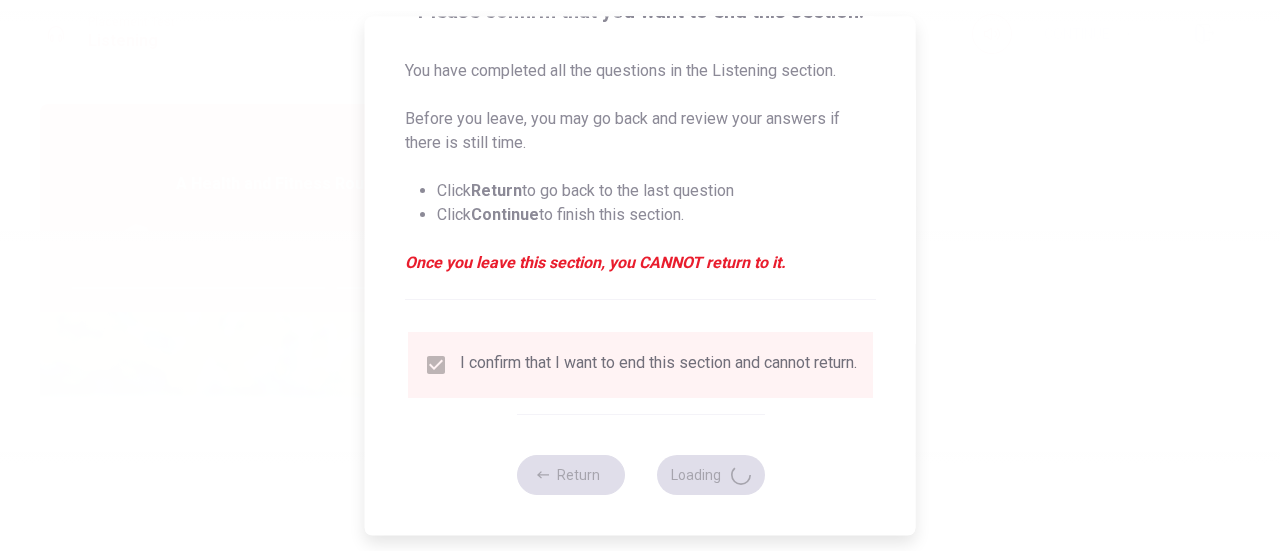 type on "72" 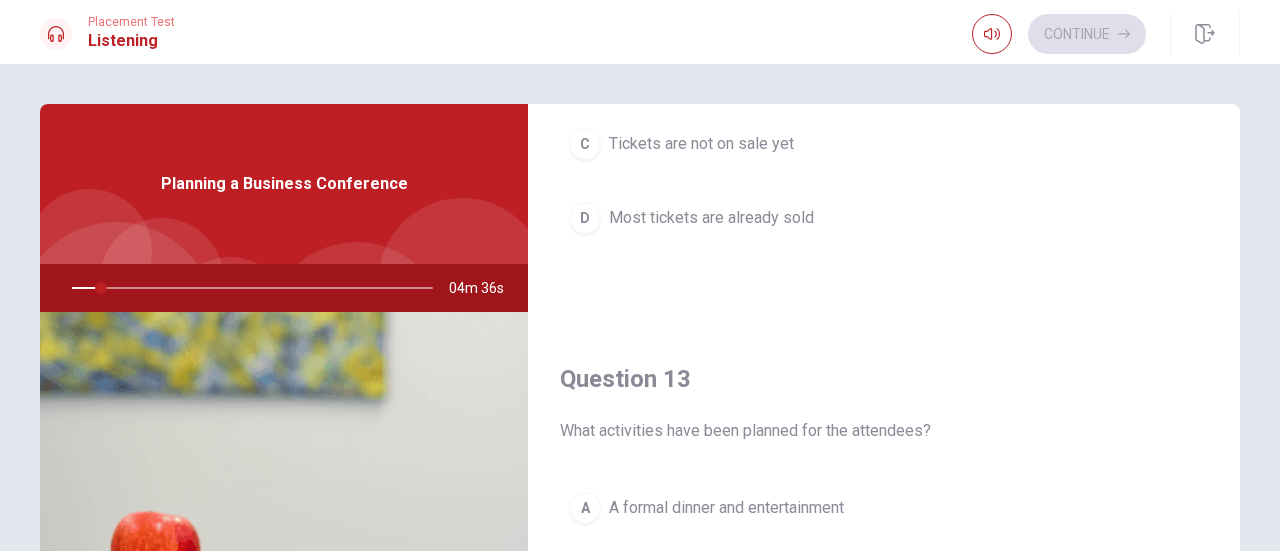 scroll, scrollTop: 912, scrollLeft: 0, axis: vertical 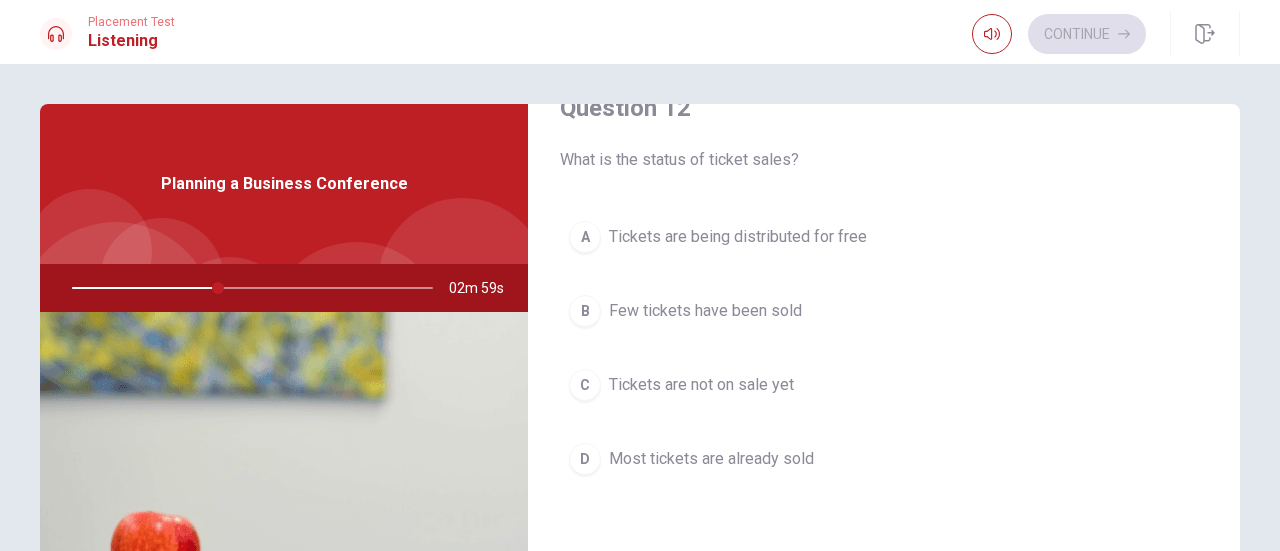 click on "Most tickets are already sold" at bounding box center (711, 459) 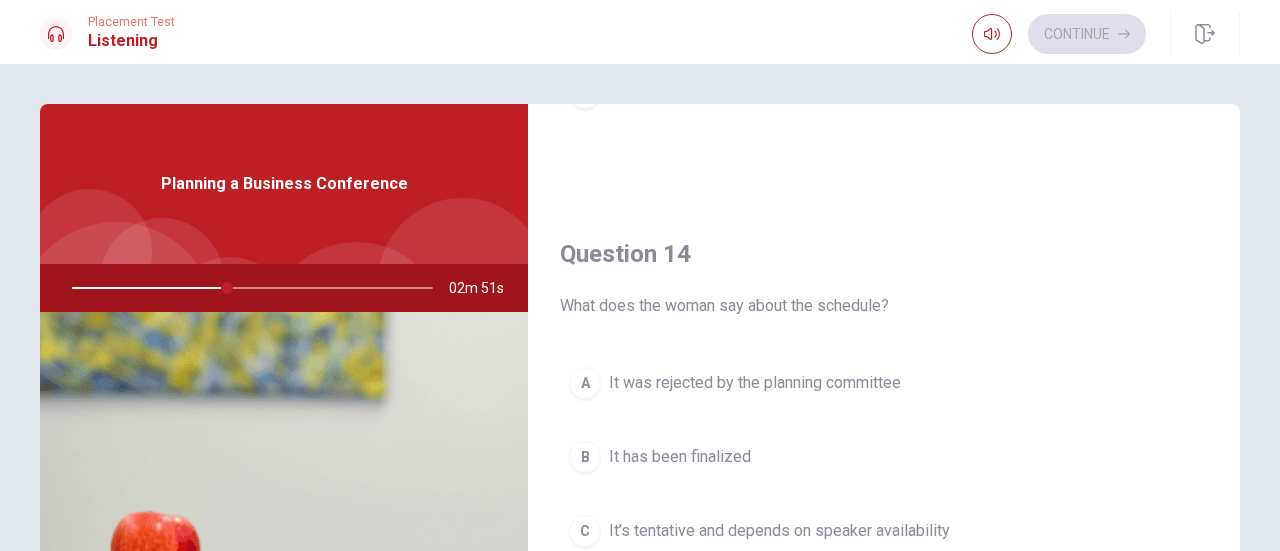 scroll, scrollTop: 1438, scrollLeft: 0, axis: vertical 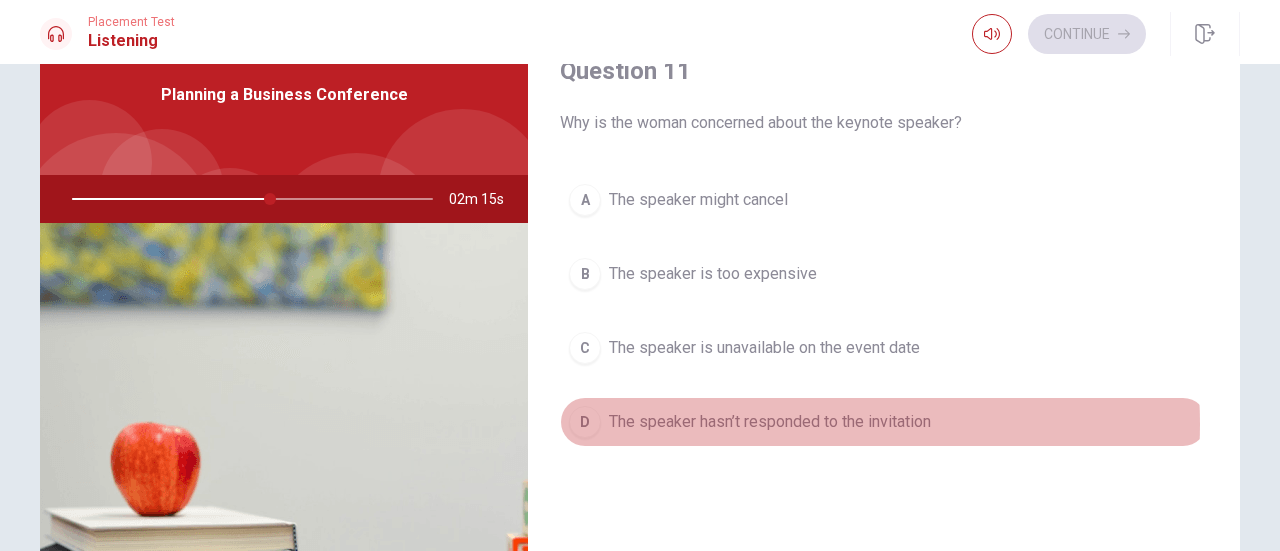 click on "The speaker hasn’t responded to the invitation" at bounding box center [770, 422] 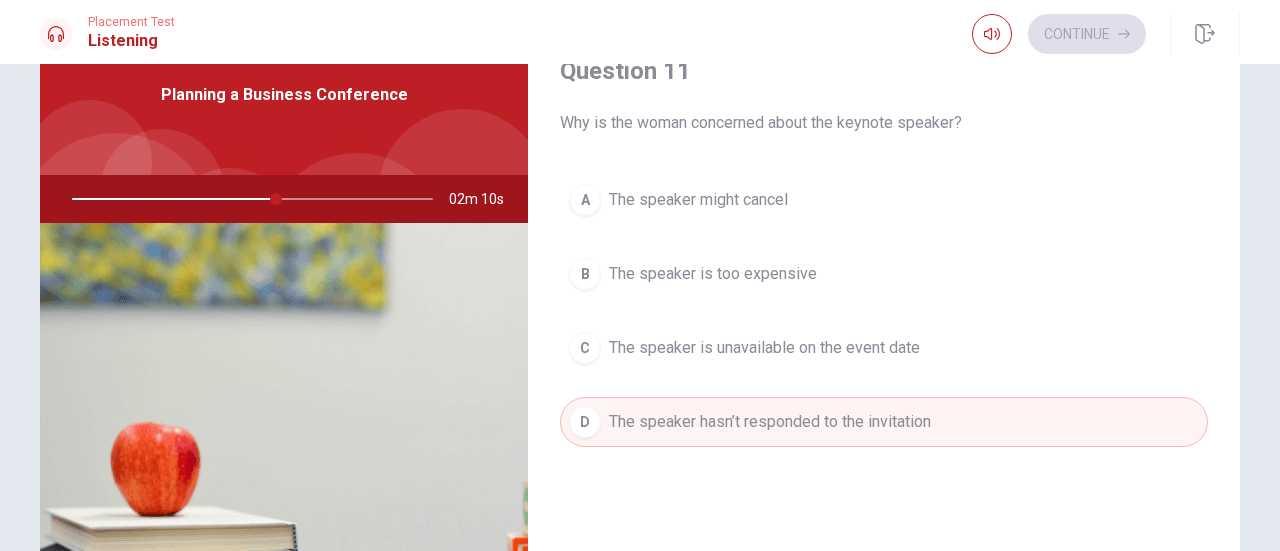 click on "C The speaker is unavailable on the event date" at bounding box center (884, 348) 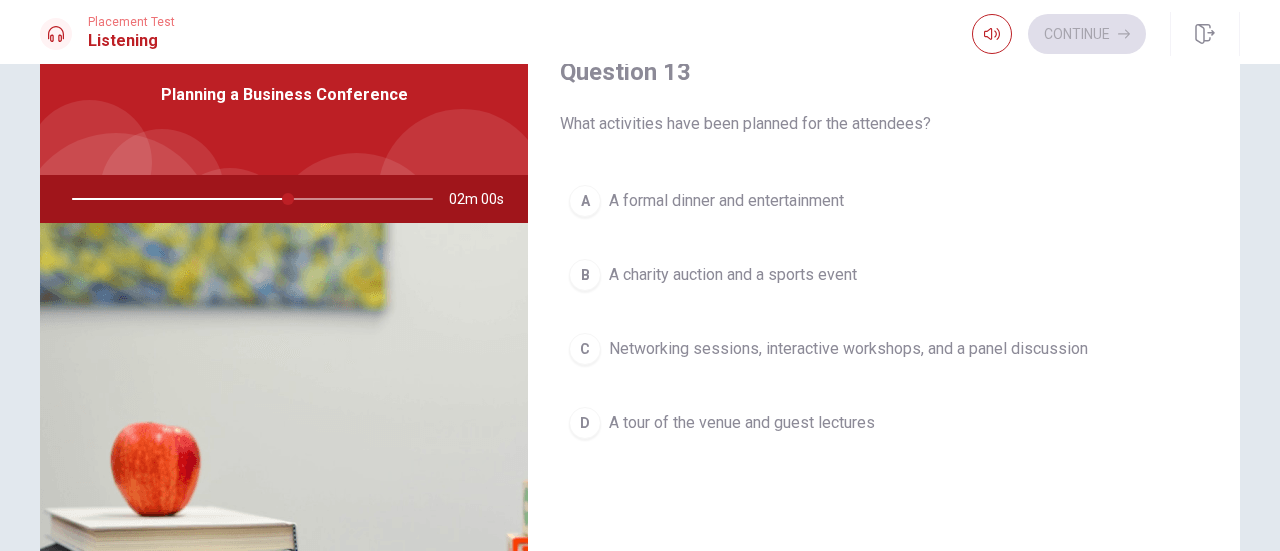 scroll, scrollTop: 1018, scrollLeft: 0, axis: vertical 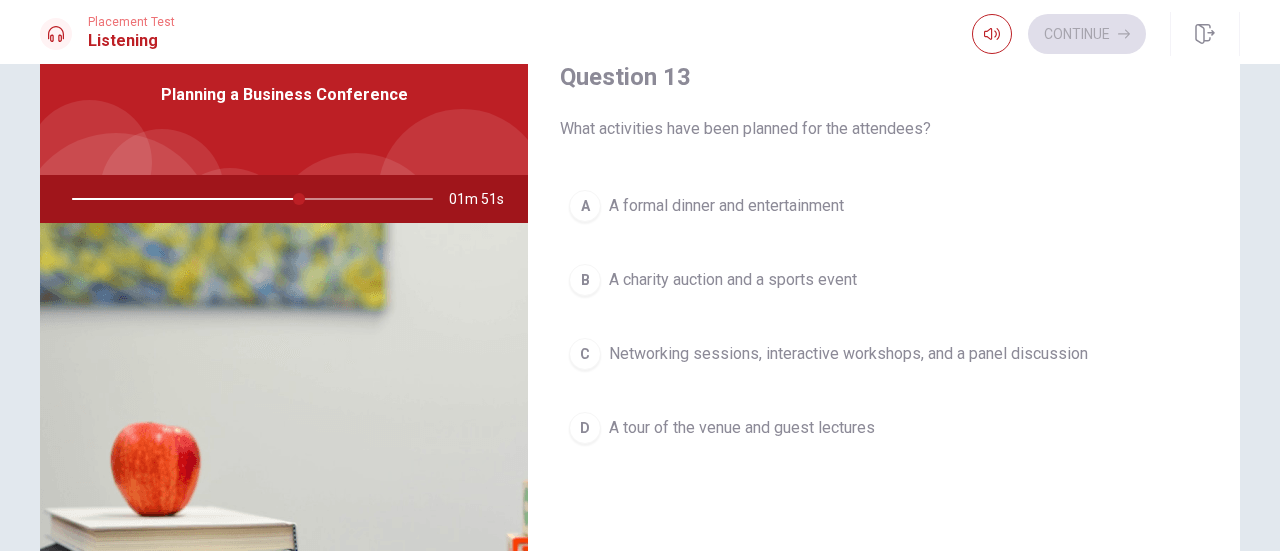 click on "Networking sessions, interactive workshops, and a panel discussion" at bounding box center [848, 354] 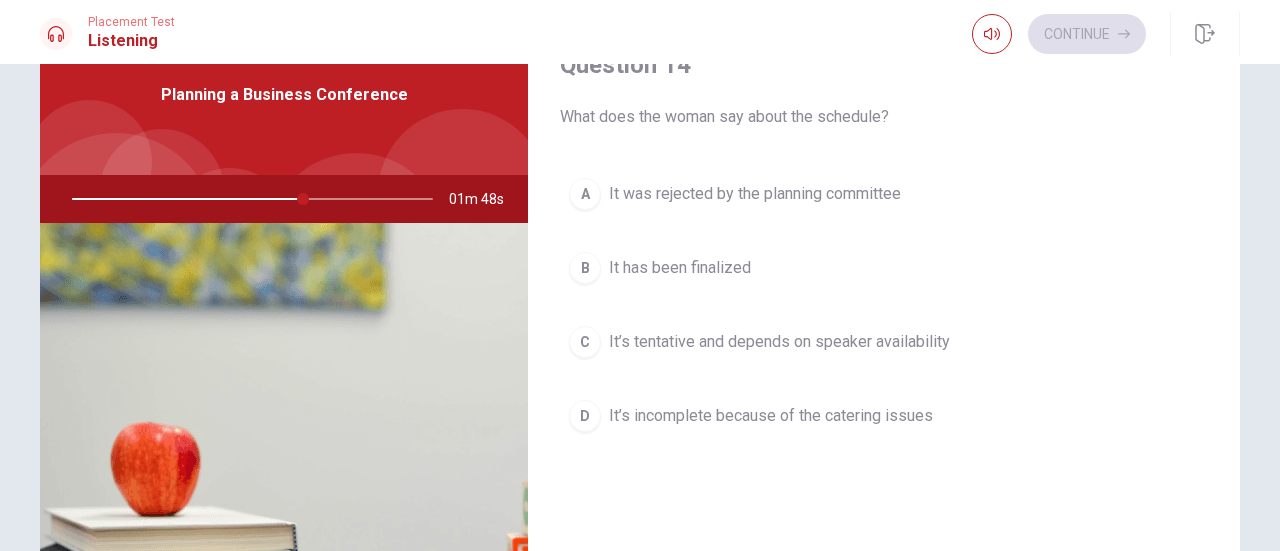 scroll, scrollTop: 1552, scrollLeft: 0, axis: vertical 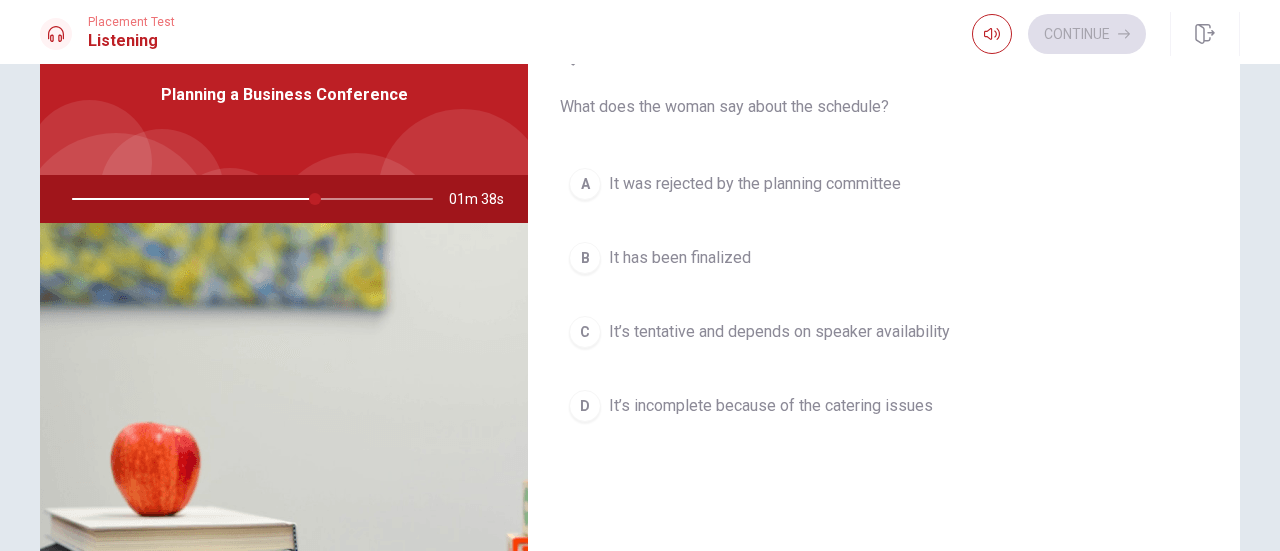 click on "It’s tentative and depends on speaker availability" at bounding box center (779, 332) 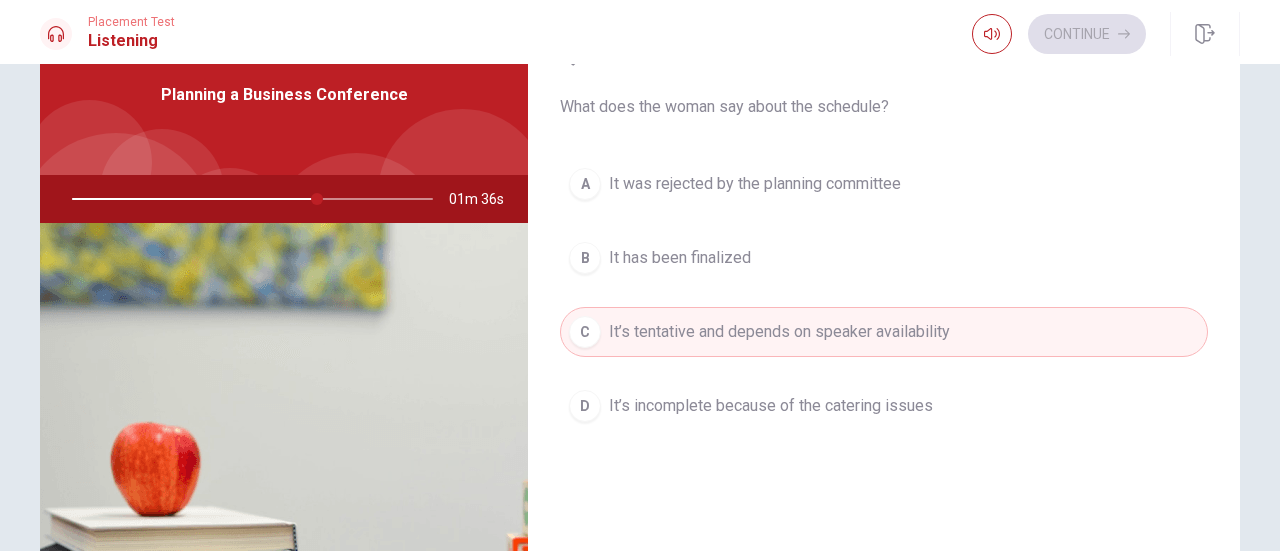 drag, startPoint x: 1221, startPoint y: 457, endPoint x: 1220, endPoint y: 542, distance: 85.00588 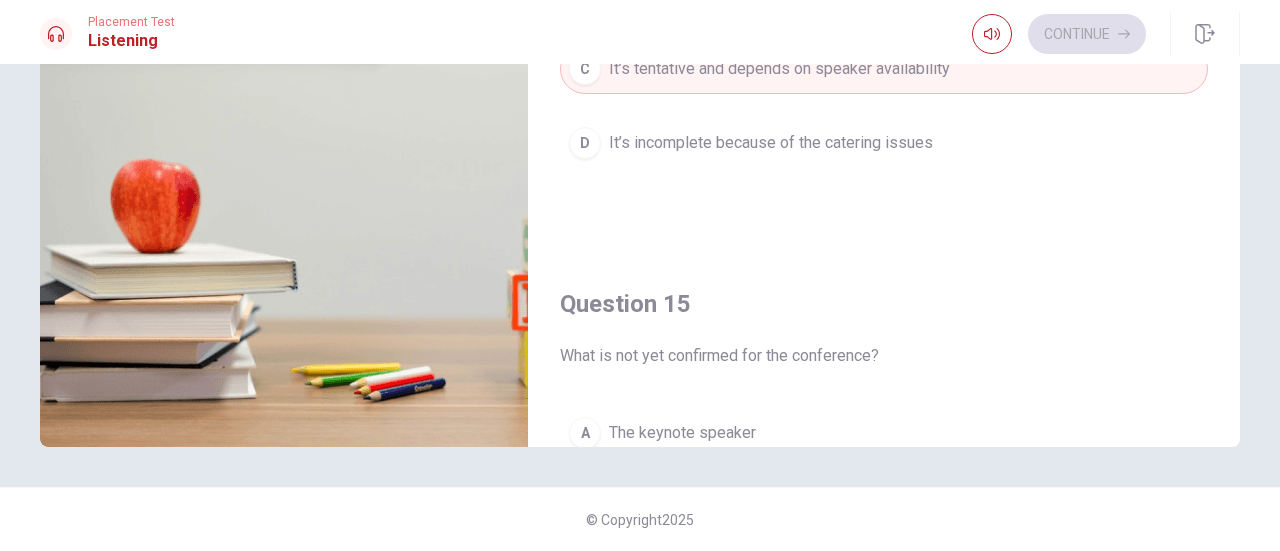 scroll, scrollTop: 351, scrollLeft: 0, axis: vertical 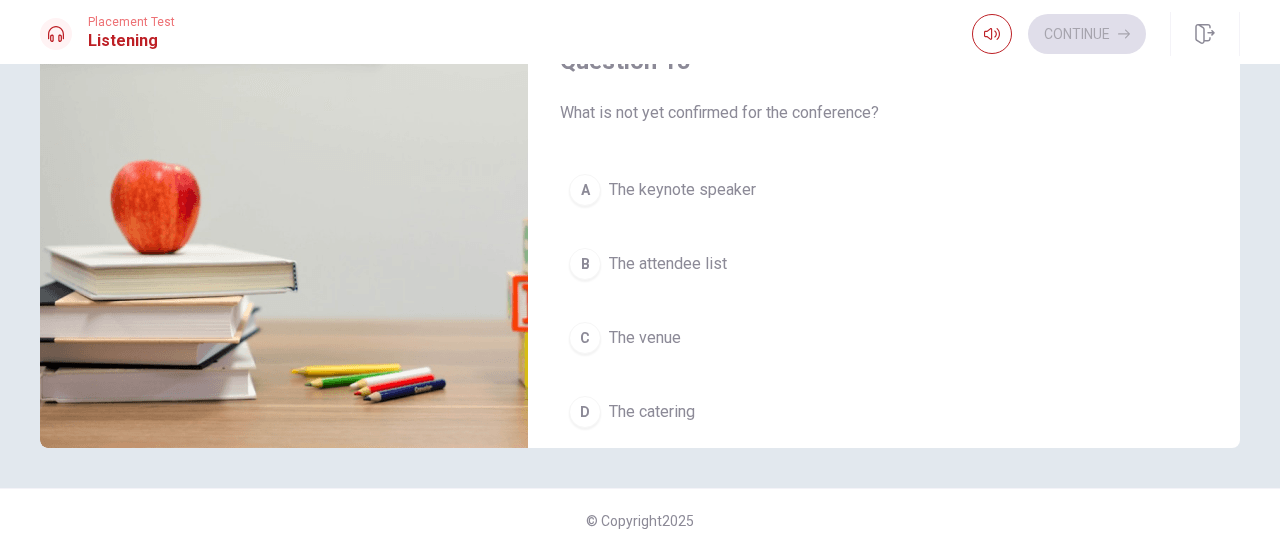 click on "The venue" at bounding box center (645, 338) 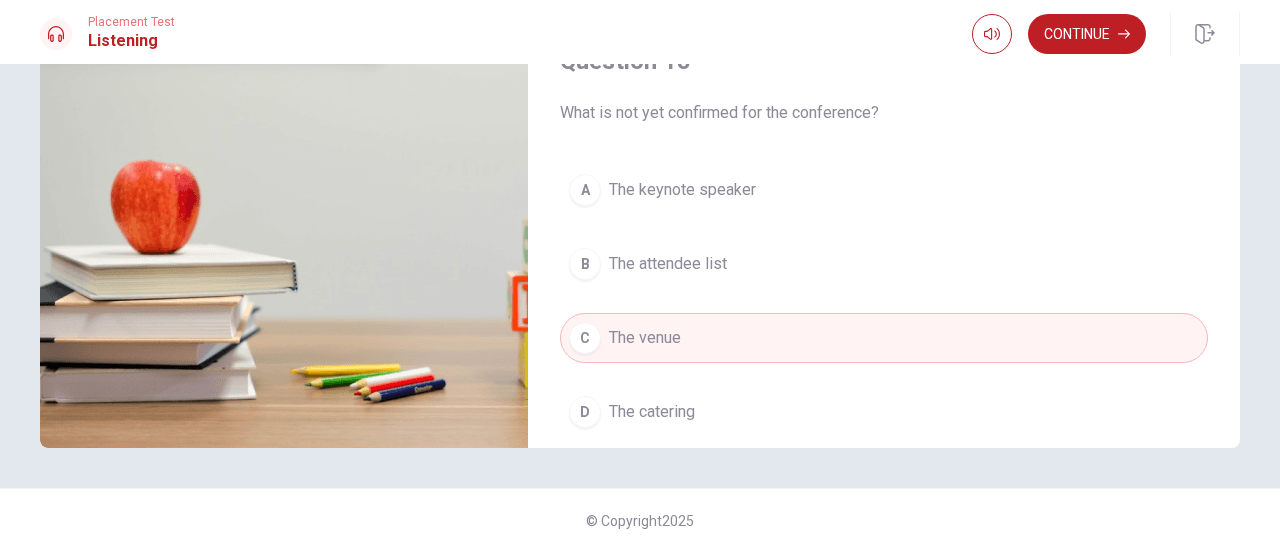 scroll, scrollTop: 0, scrollLeft: 0, axis: both 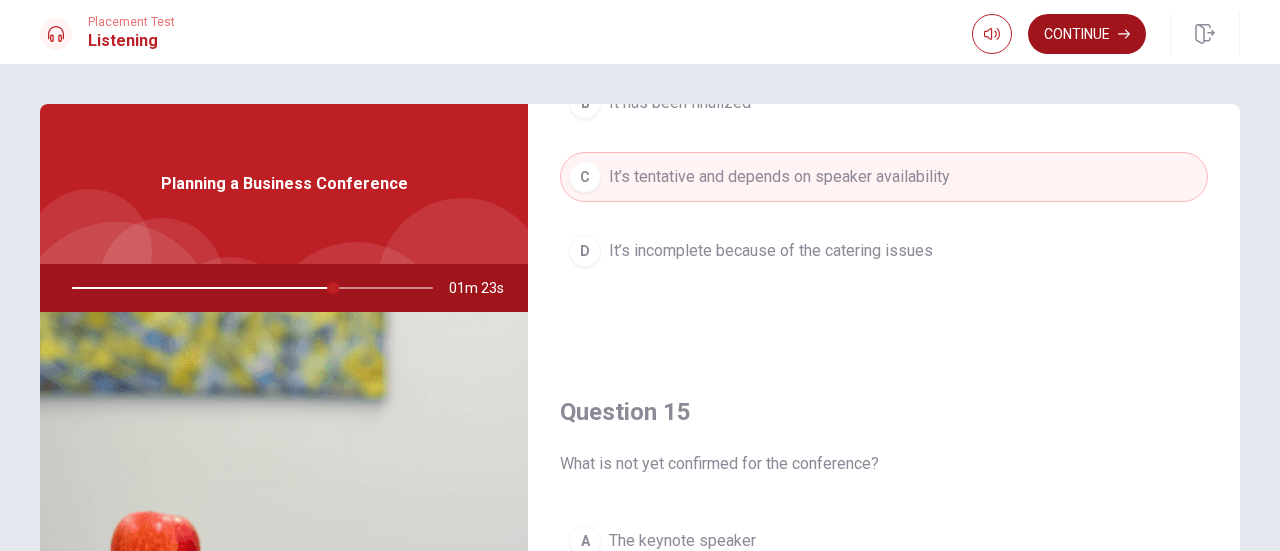 click on "Continue" at bounding box center (1087, 34) 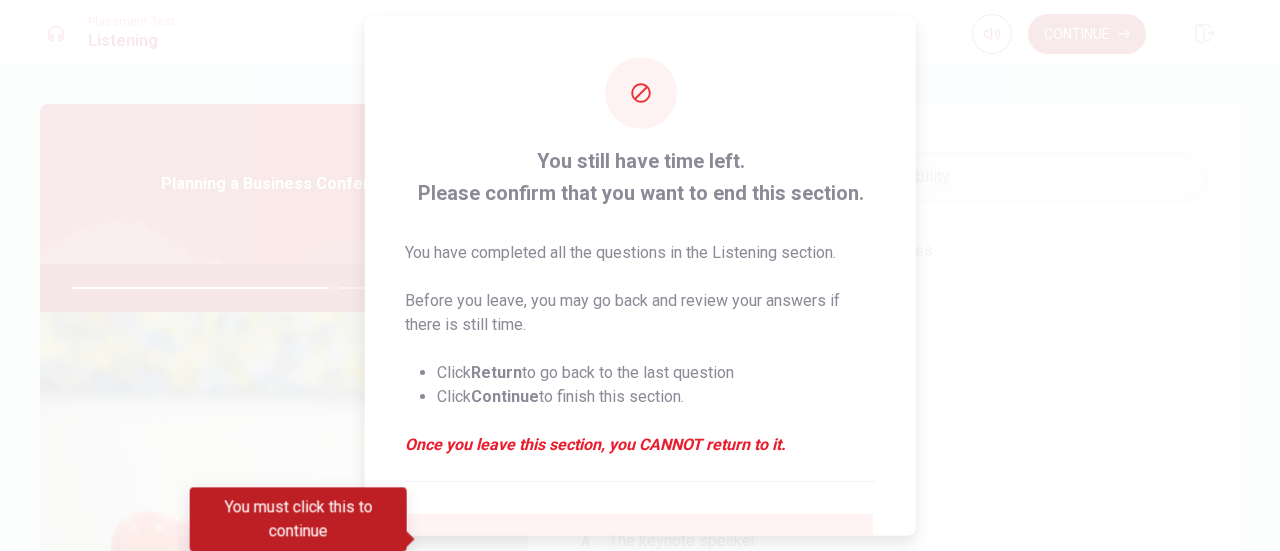 scroll, scrollTop: 194, scrollLeft: 0, axis: vertical 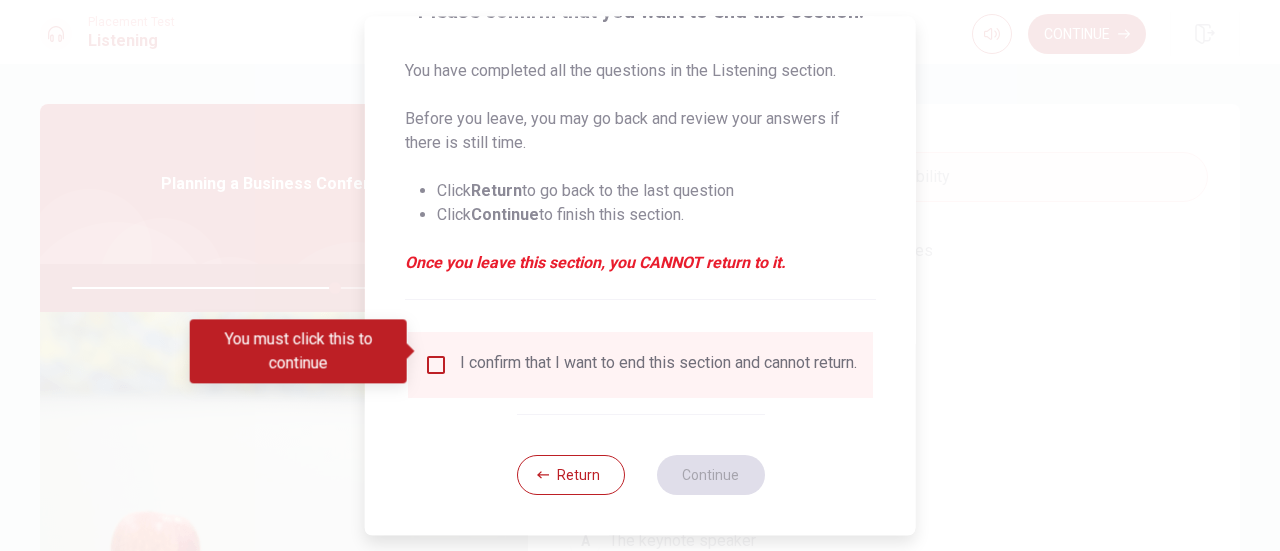 click at bounding box center (436, 365) 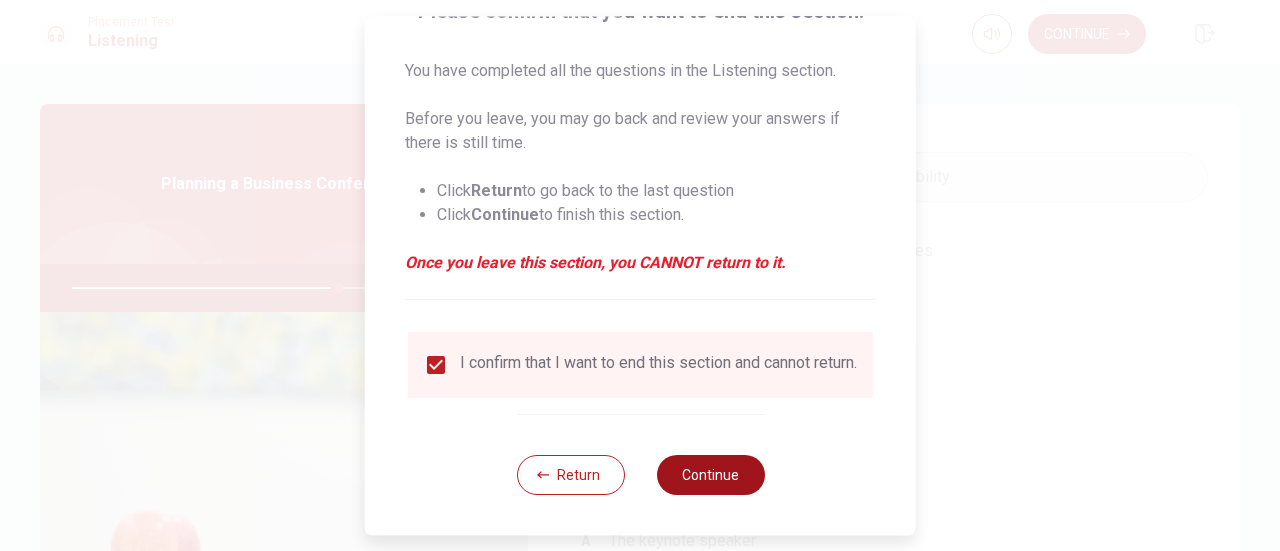 click on "Continue" at bounding box center (710, 475) 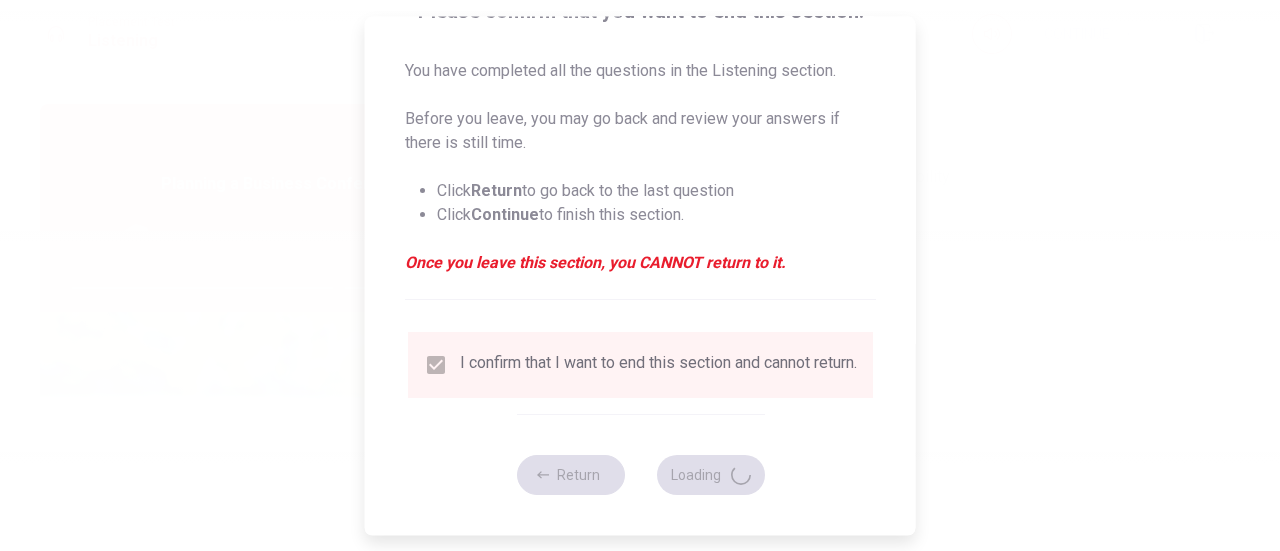 type on "74" 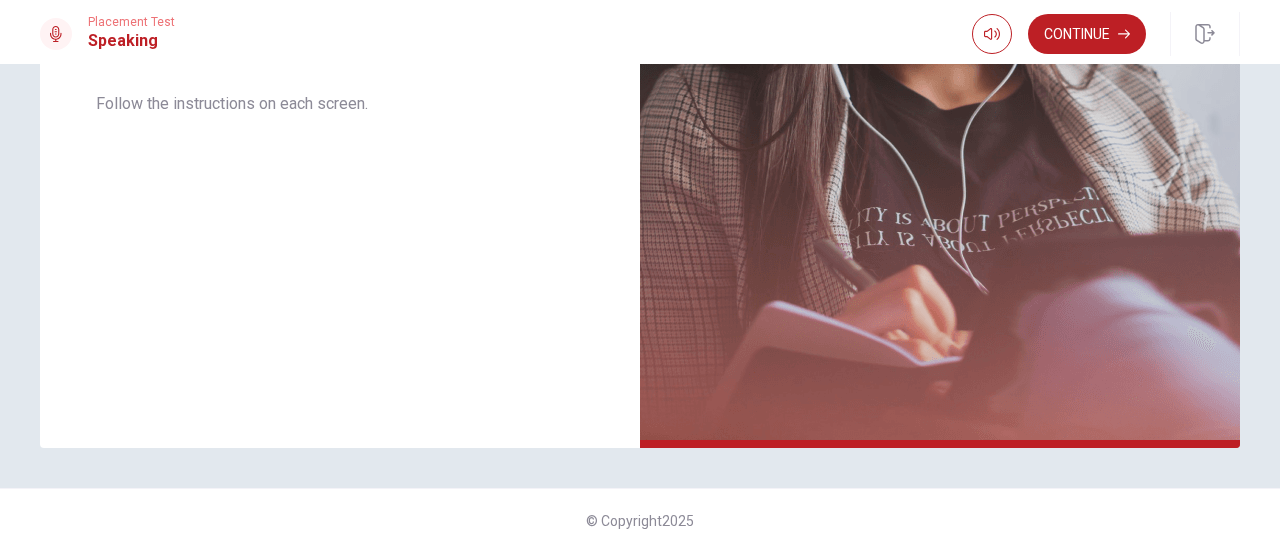 scroll, scrollTop: 0, scrollLeft: 0, axis: both 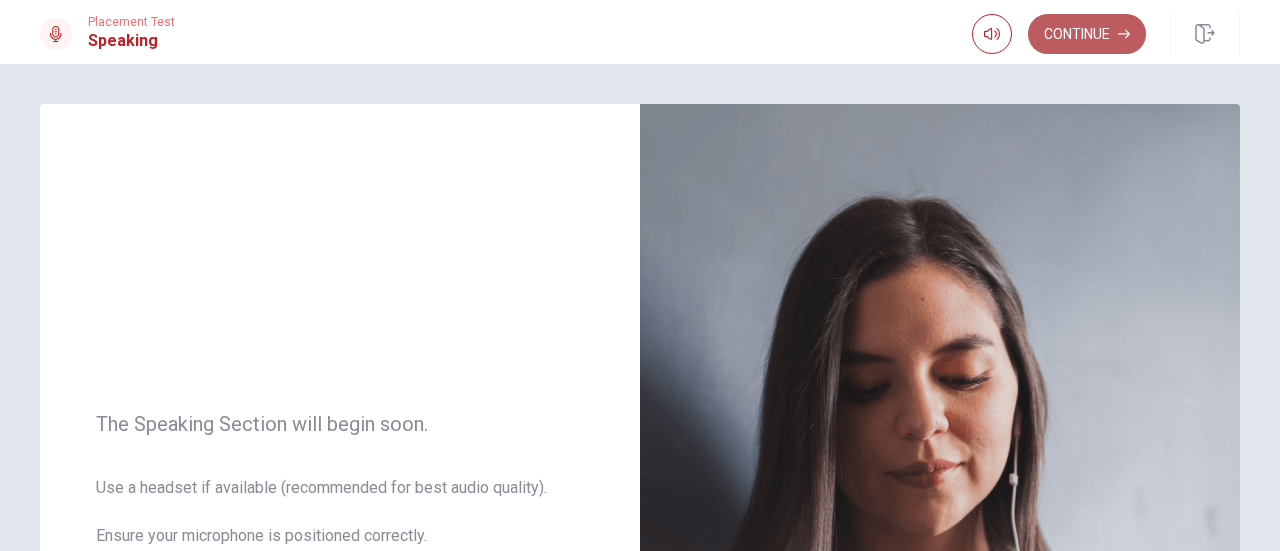 click on "Continue" at bounding box center (1087, 34) 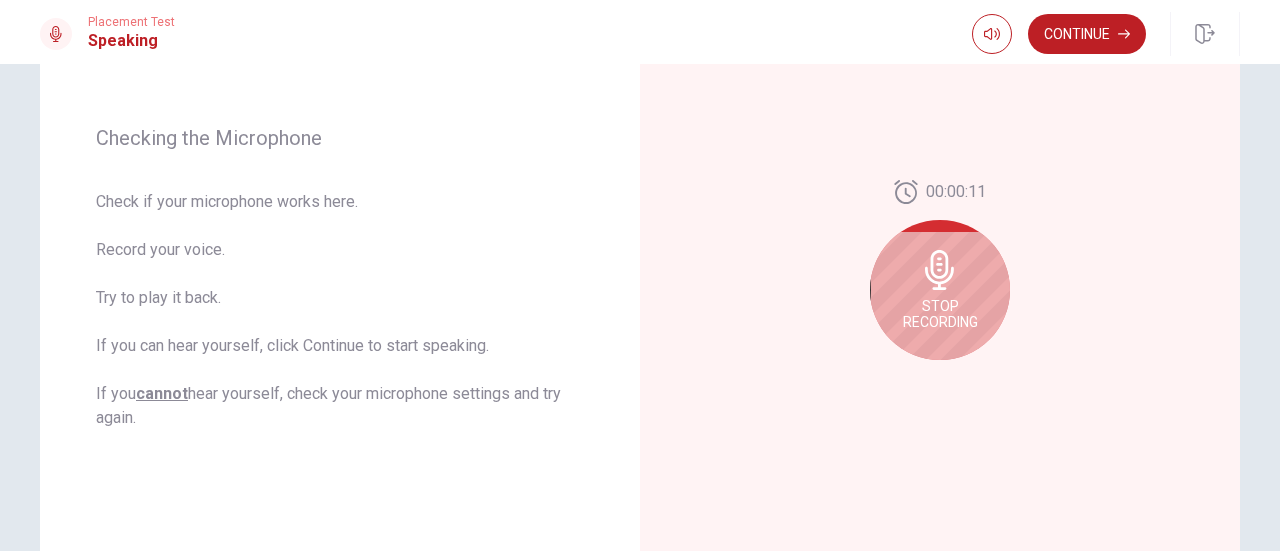 scroll, scrollTop: 274, scrollLeft: 0, axis: vertical 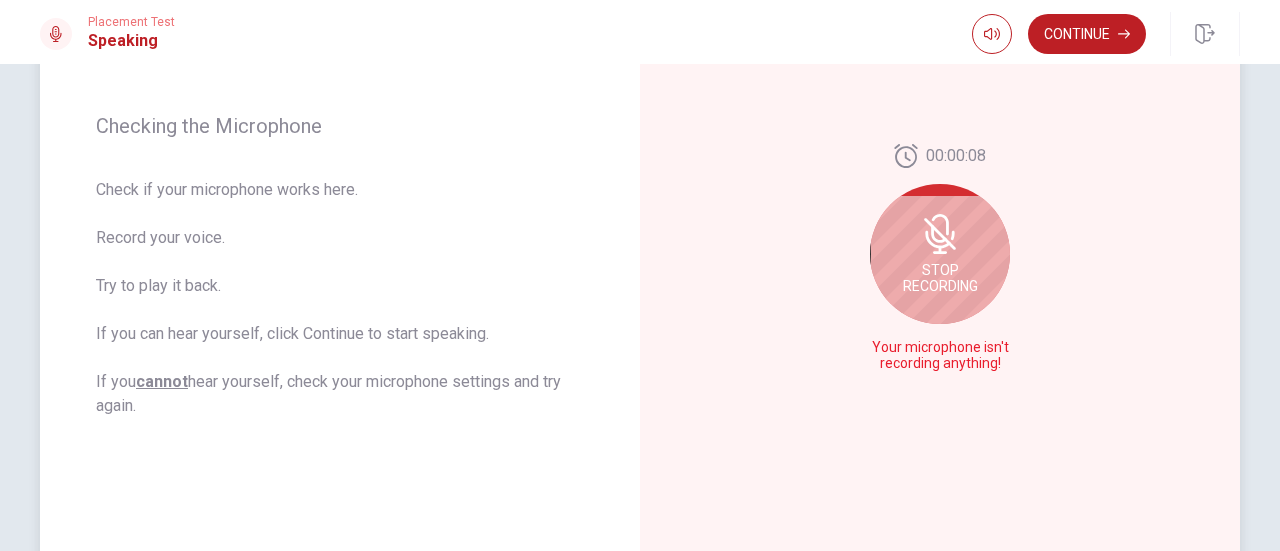 click on "Stop   Recording" at bounding box center (940, 278) 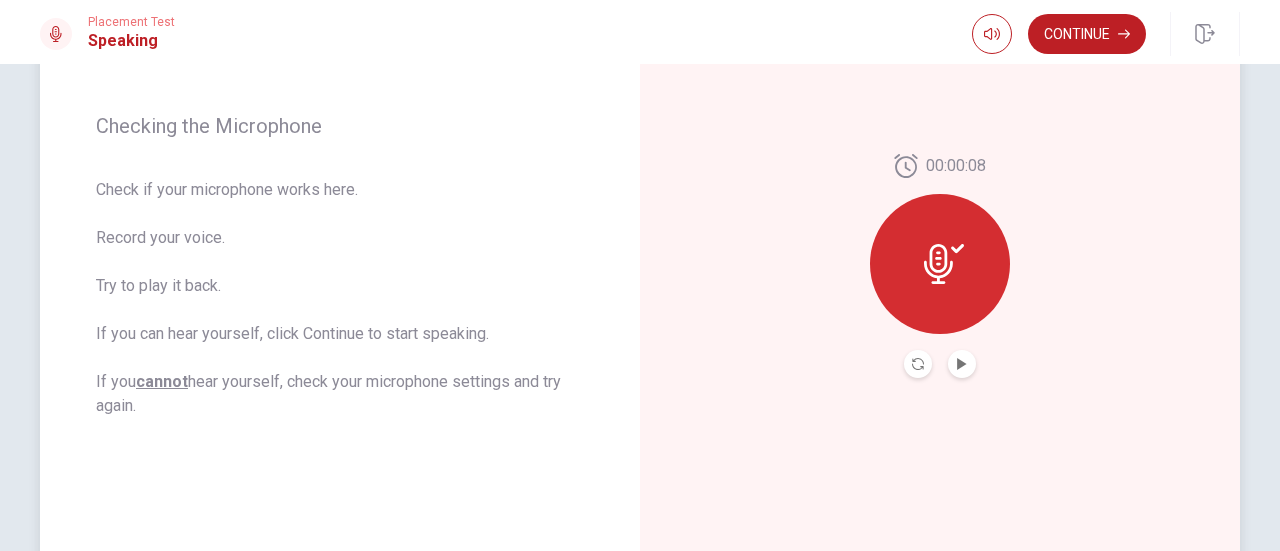 click 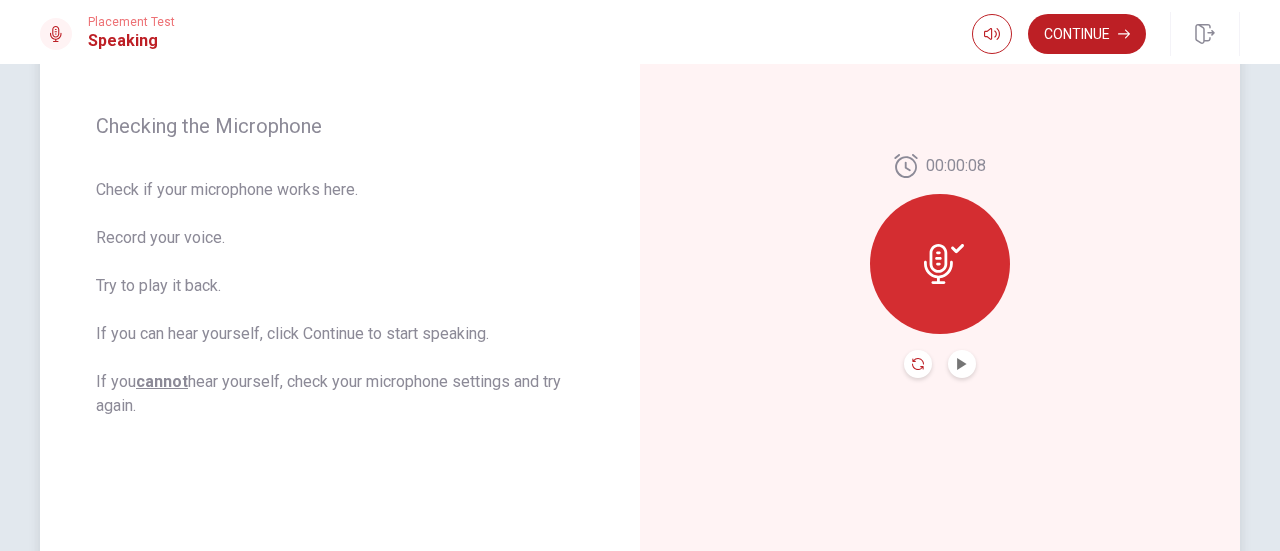 click 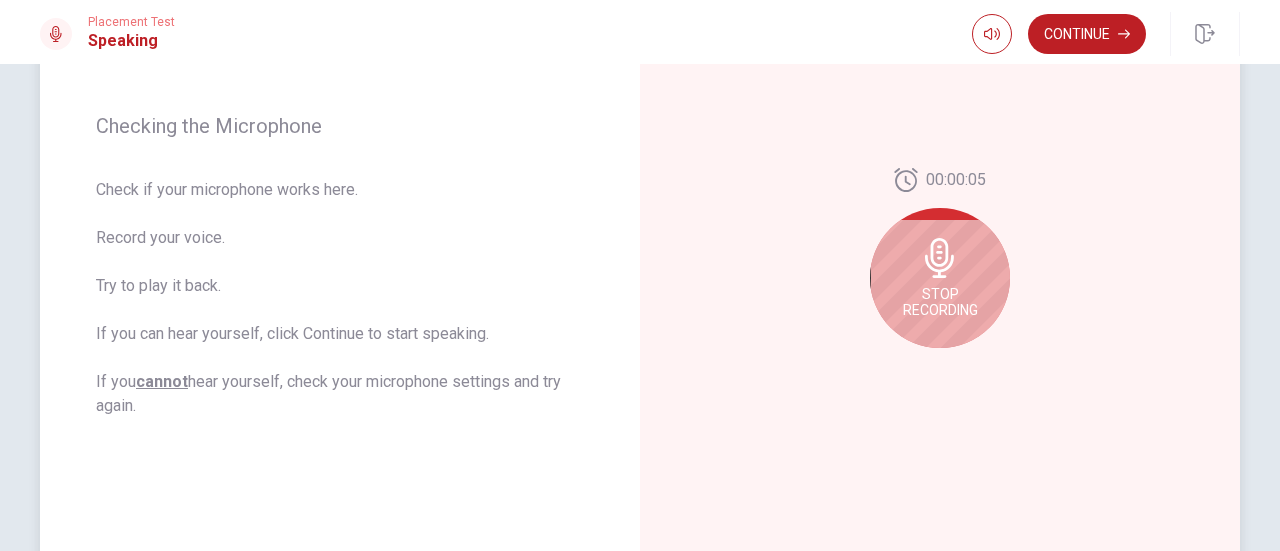 click on "Stop   Recording" at bounding box center [940, 302] 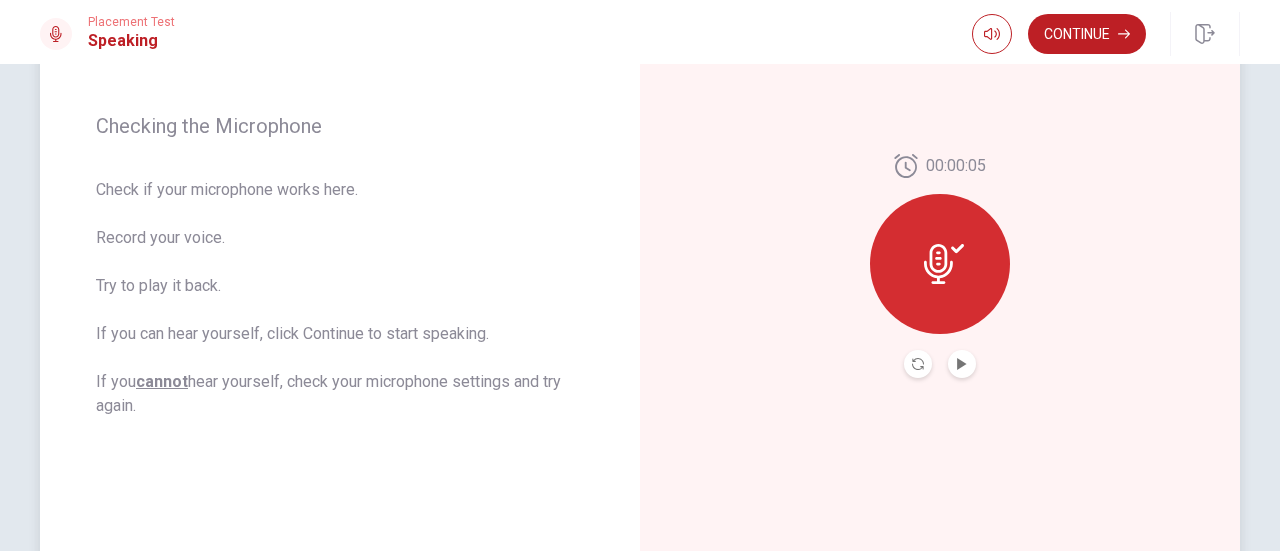 click on "Checking the Microphone Check if your microphone works here.
Record your voice.
Try to play it back.
If you can hear yourself, click Continue to start speaking.
If you  cannot  hear yourself, check your microphone settings and try again. 00:00:05" at bounding box center (640, 266) 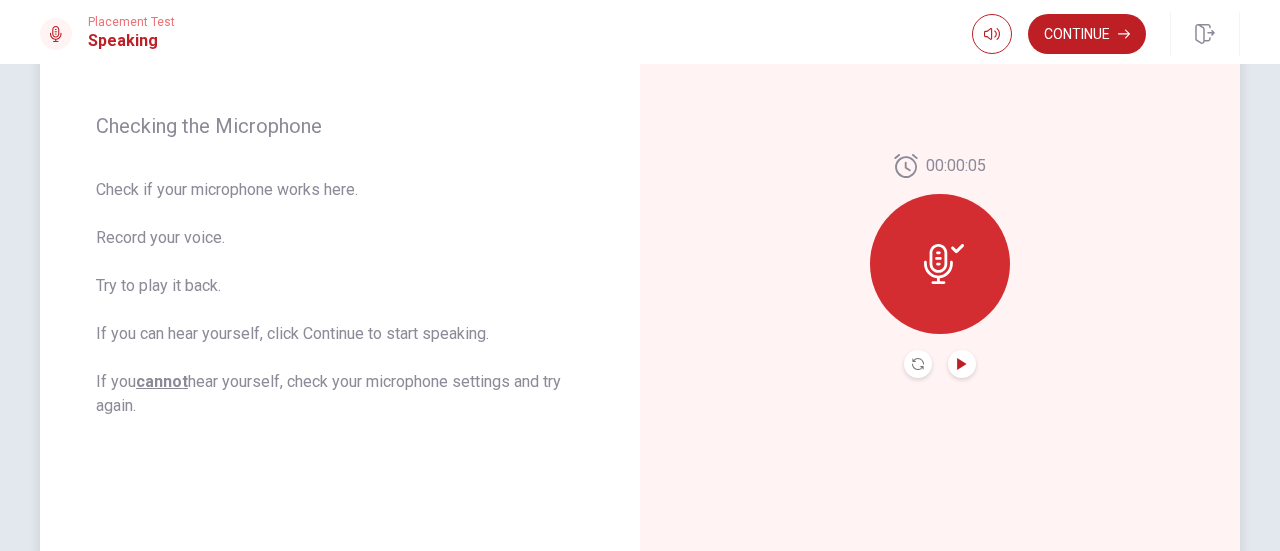 click 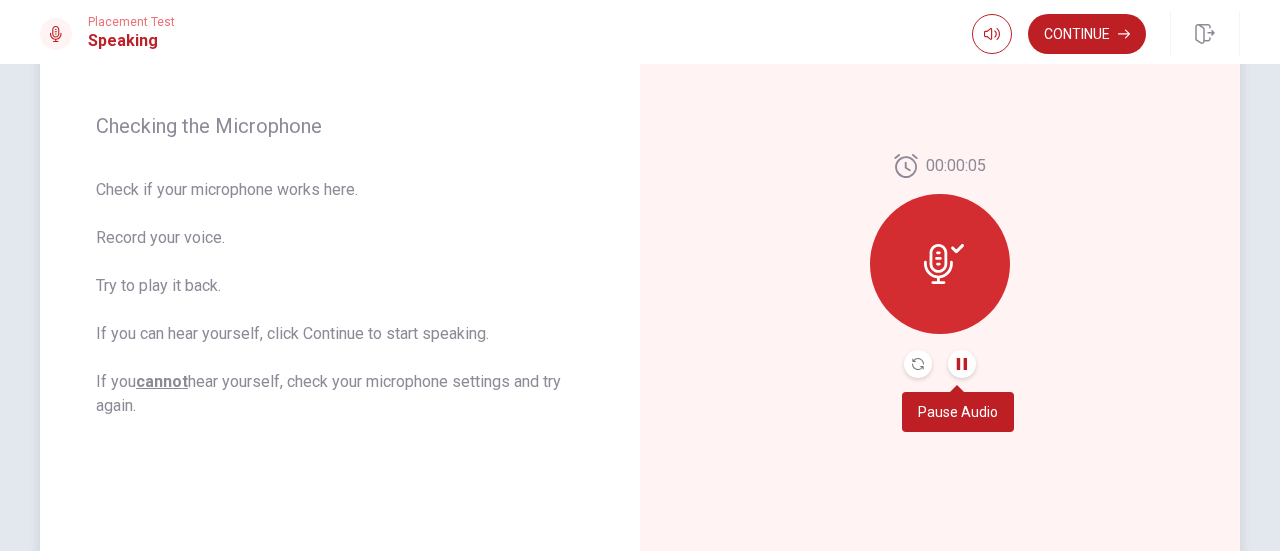 click 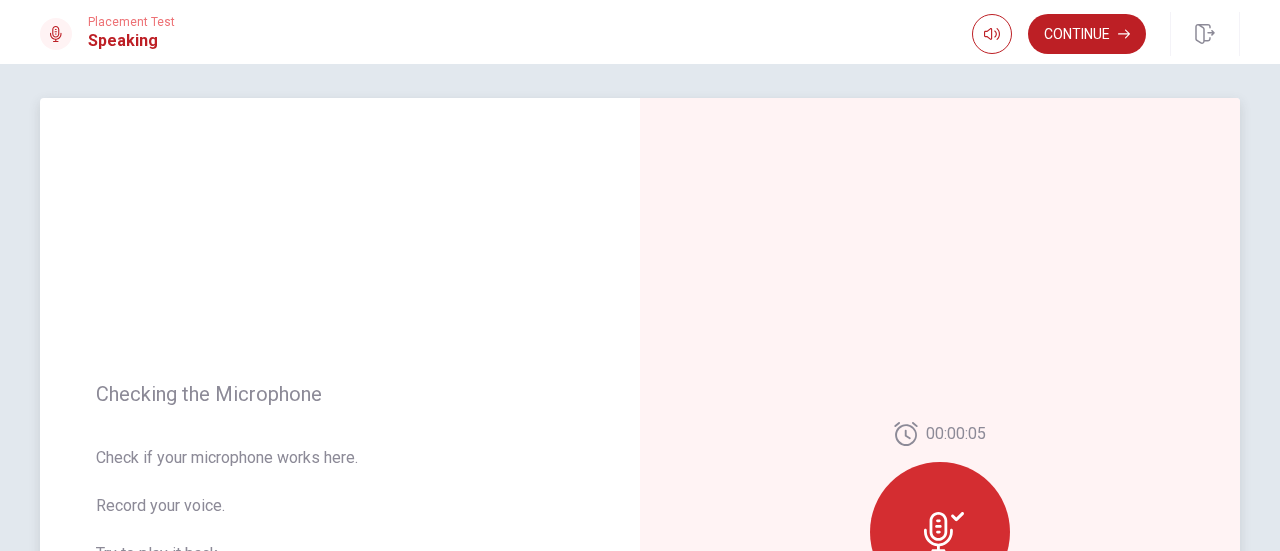 scroll, scrollTop: 0, scrollLeft: 0, axis: both 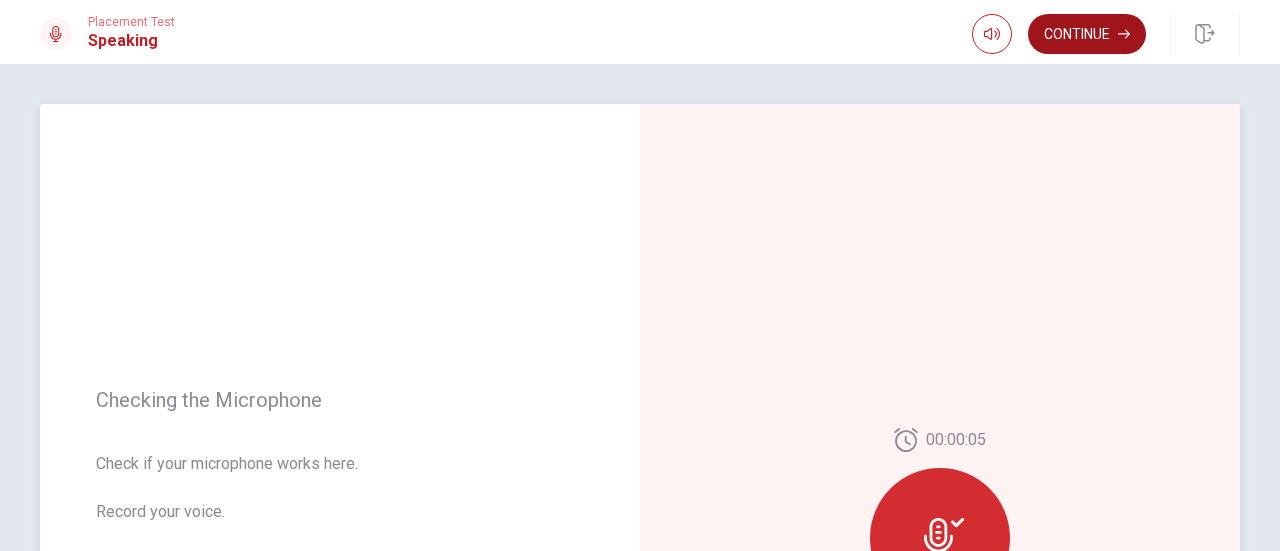 click on "Continue" at bounding box center (1087, 34) 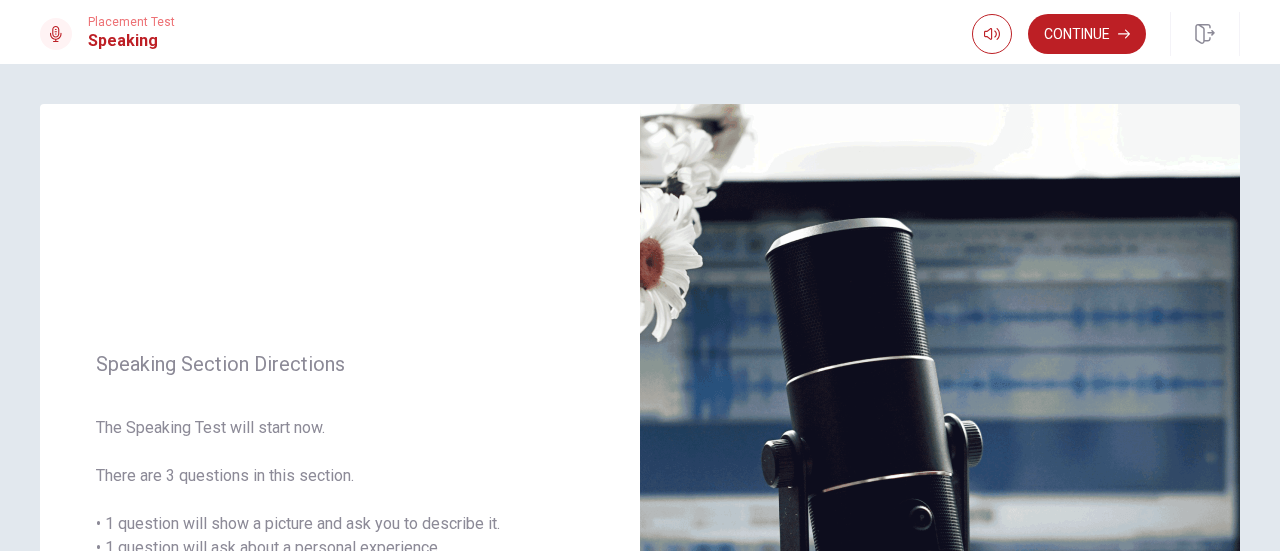 drag, startPoint x: 1266, startPoint y: 158, endPoint x: 1268, endPoint y: 197, distance: 39.051247 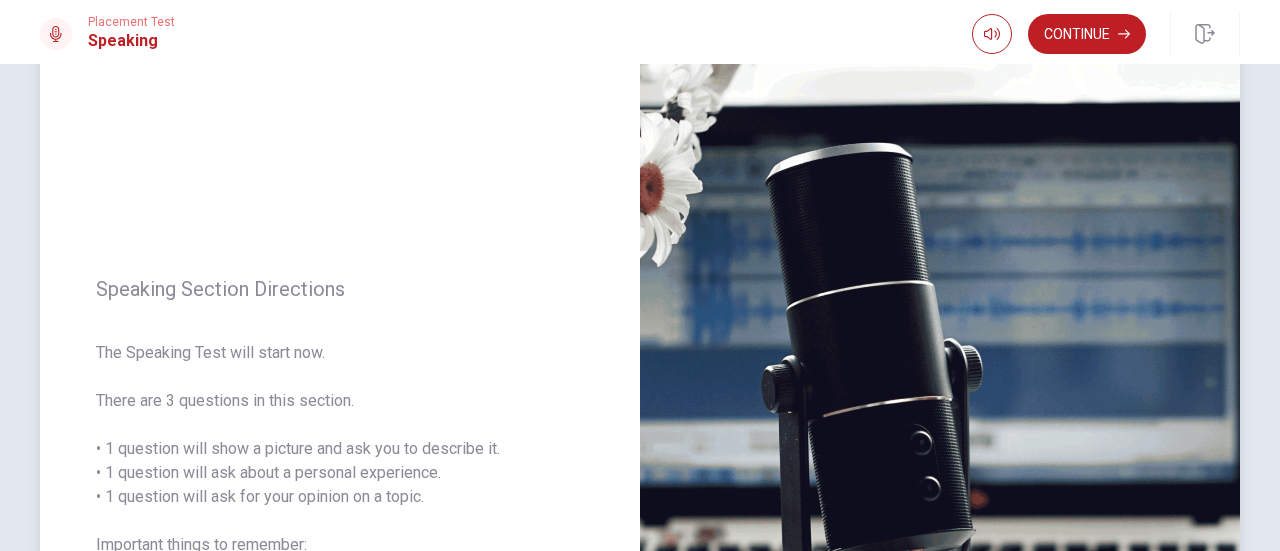 scroll, scrollTop: 0, scrollLeft: 0, axis: both 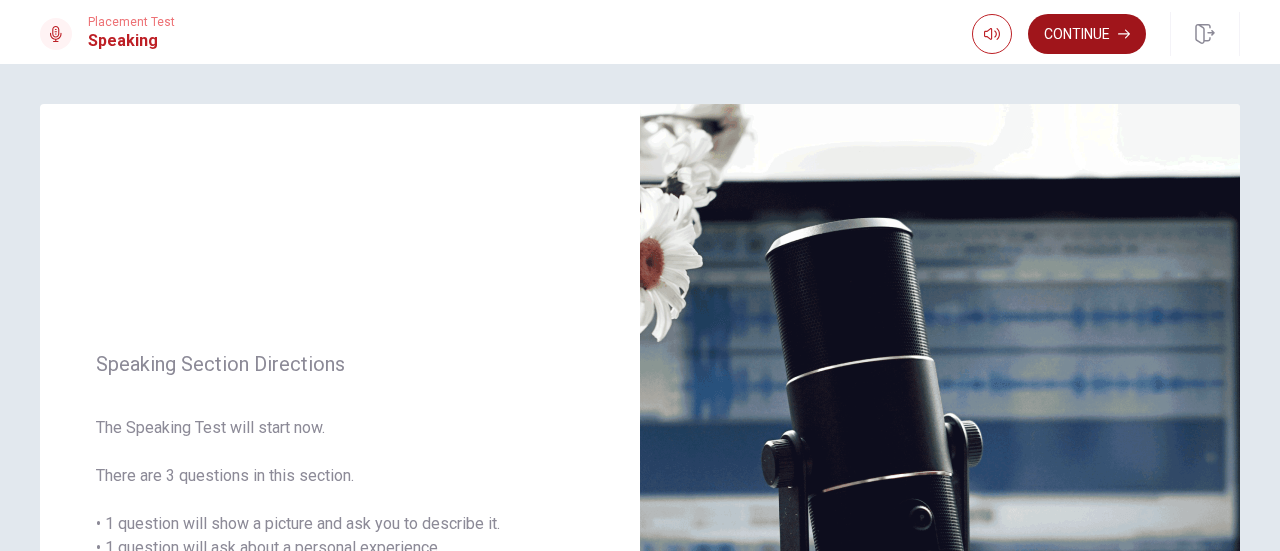 click 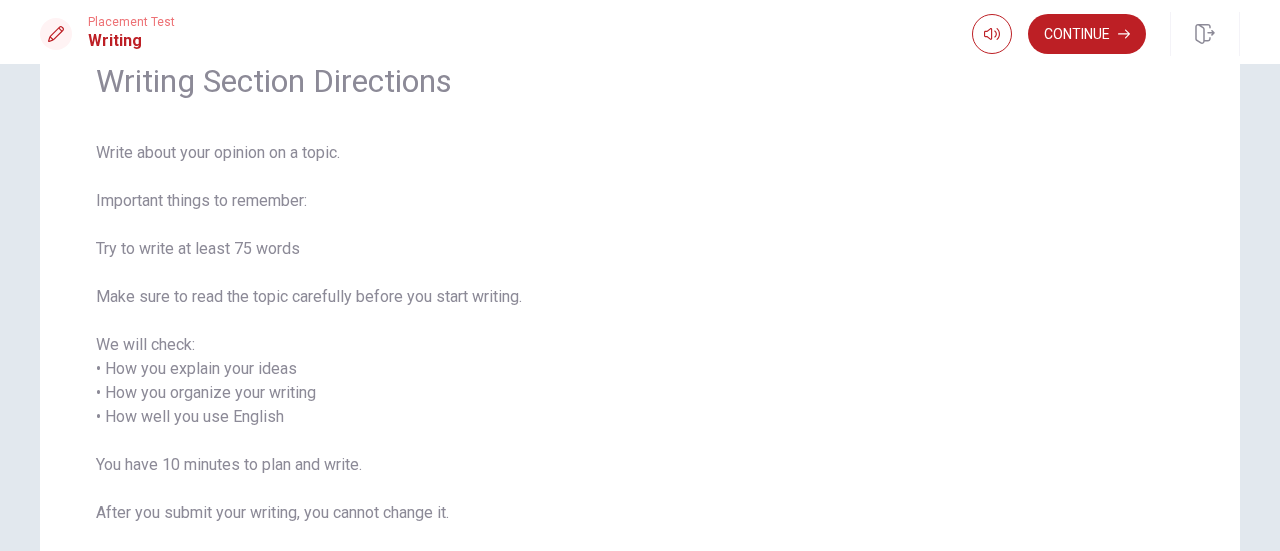 scroll, scrollTop: 78, scrollLeft: 0, axis: vertical 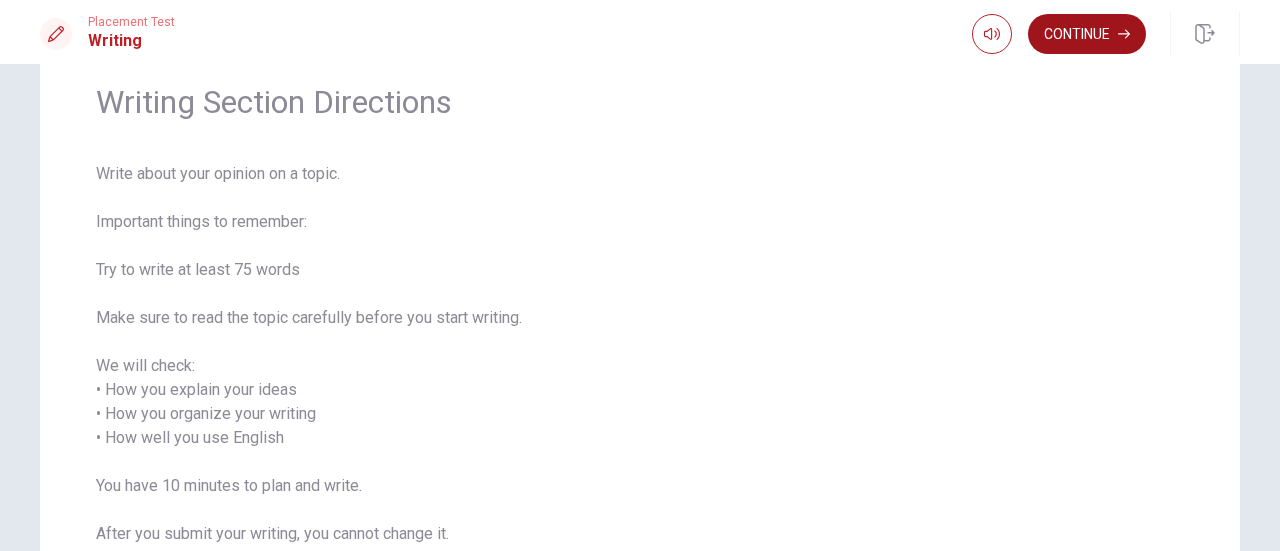 click on "Continue" at bounding box center [1087, 34] 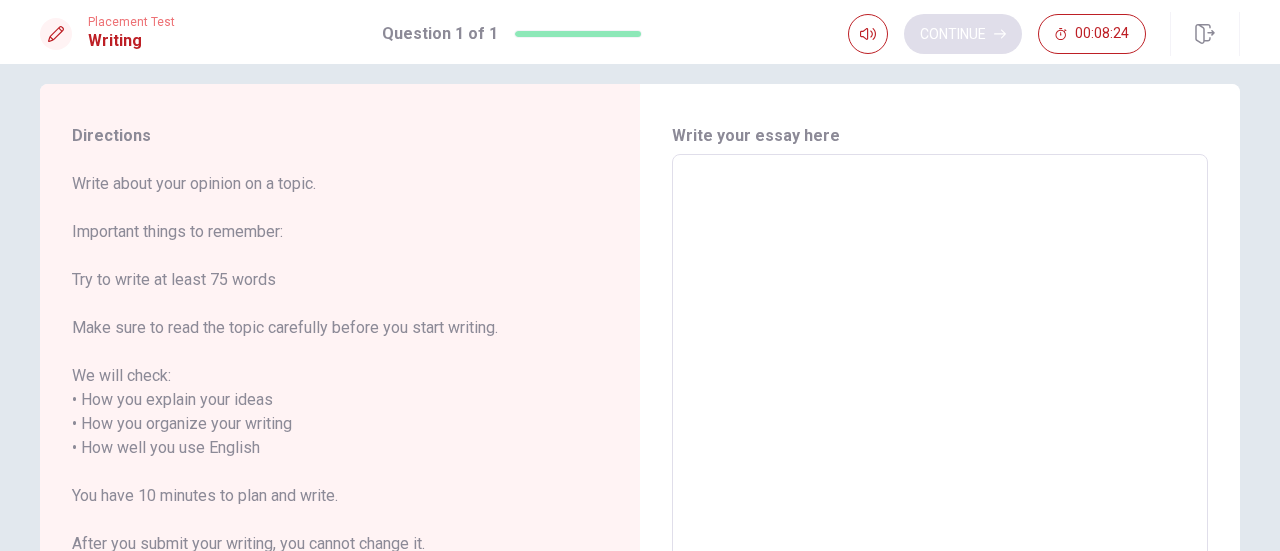 scroll, scrollTop: 0, scrollLeft: 0, axis: both 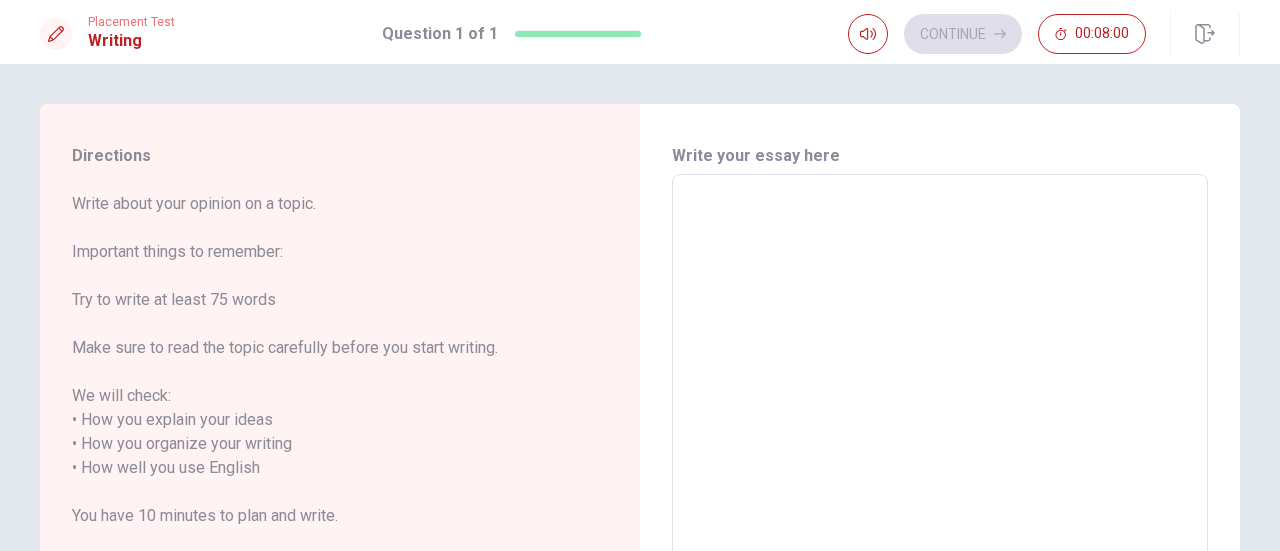 click at bounding box center (940, 468) 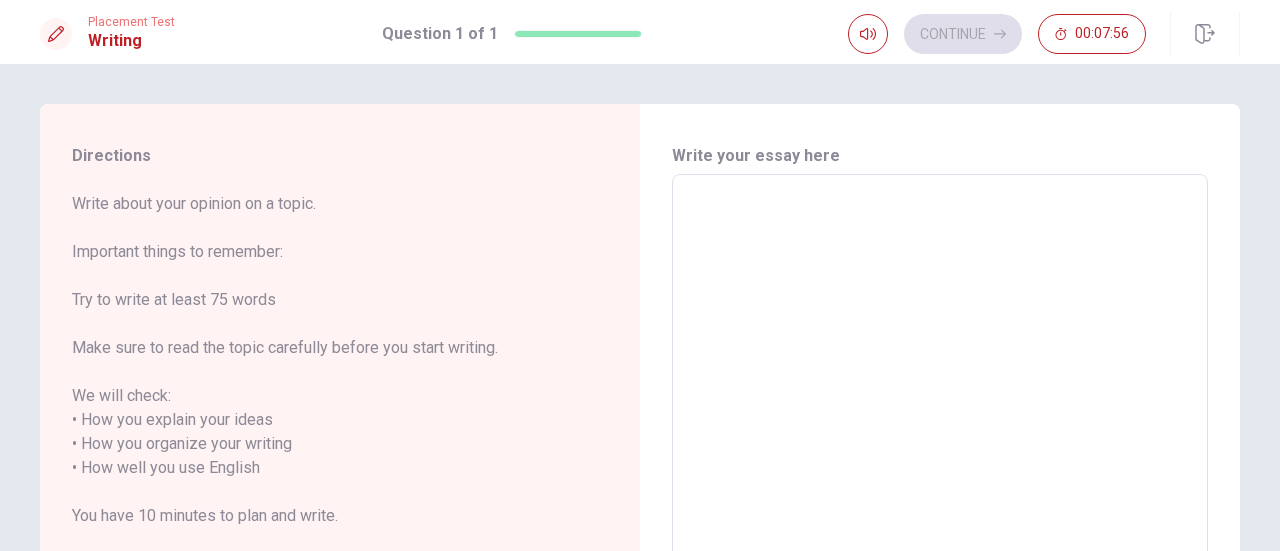 type on "I" 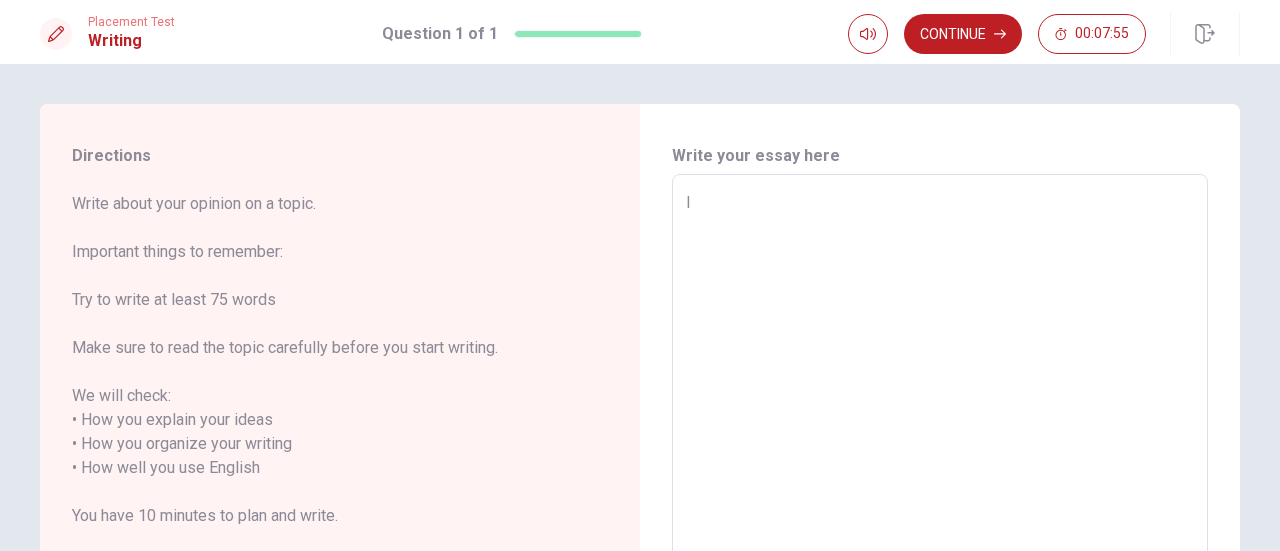 type on "x" 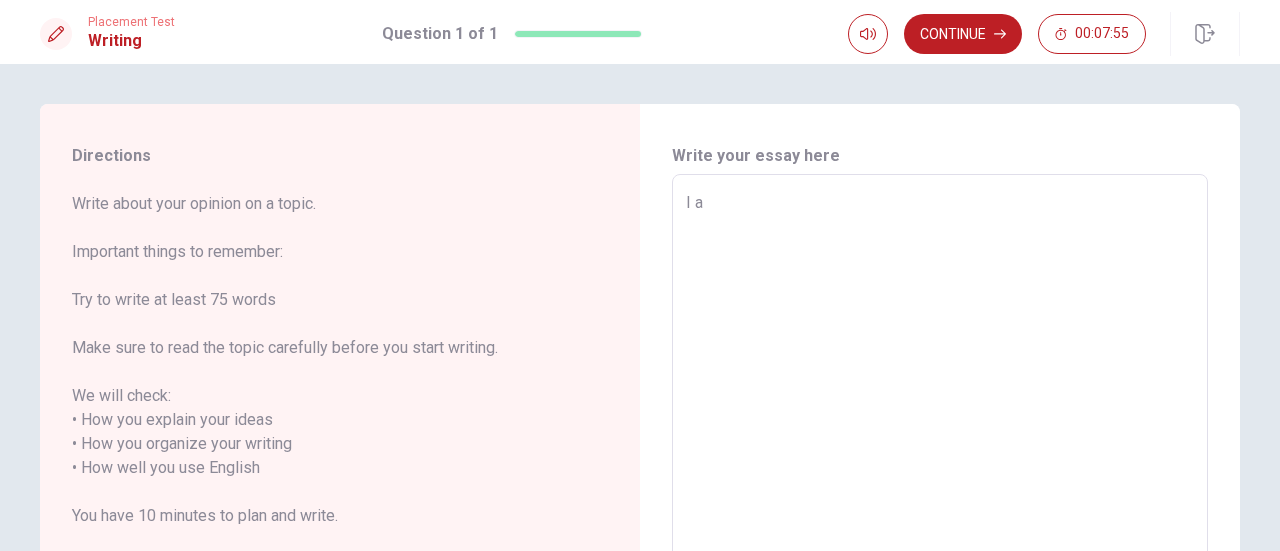 type on "I am" 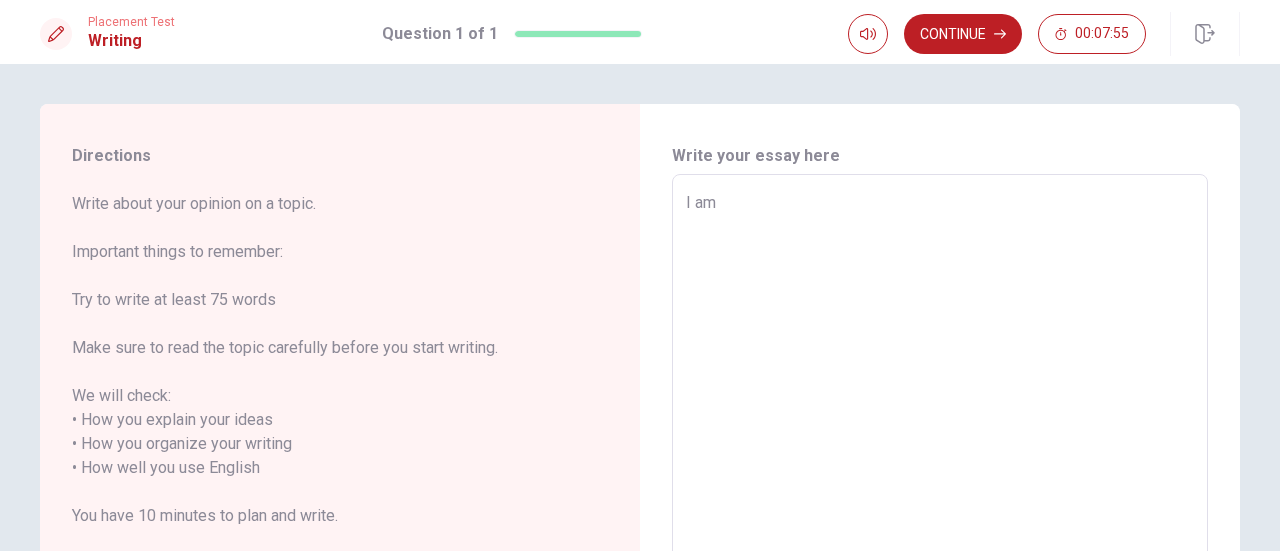type on "x" 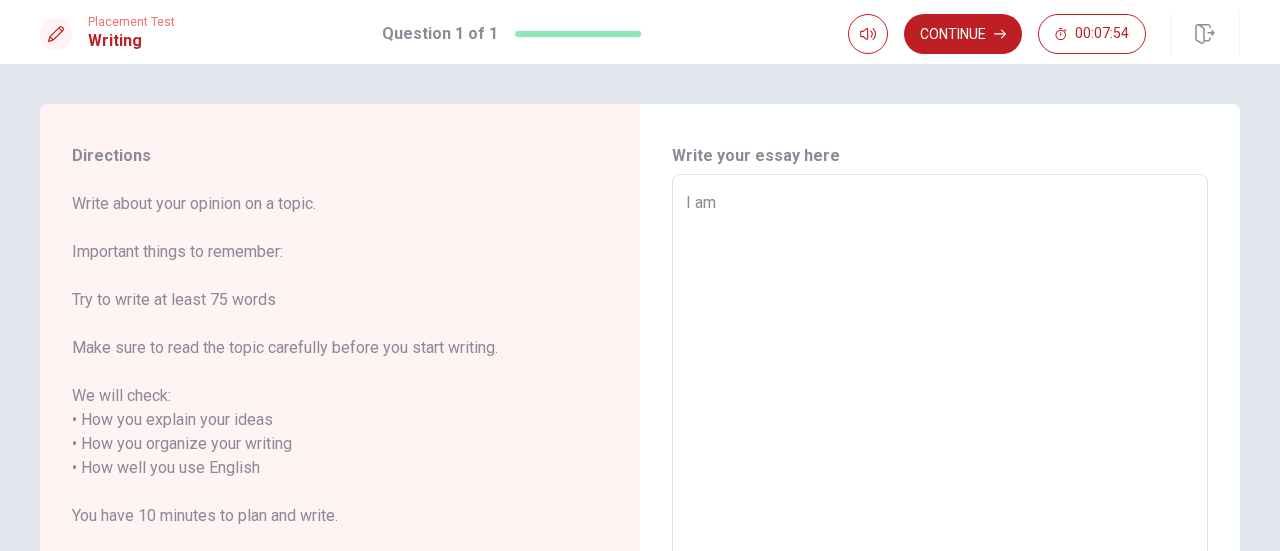 type on "x" 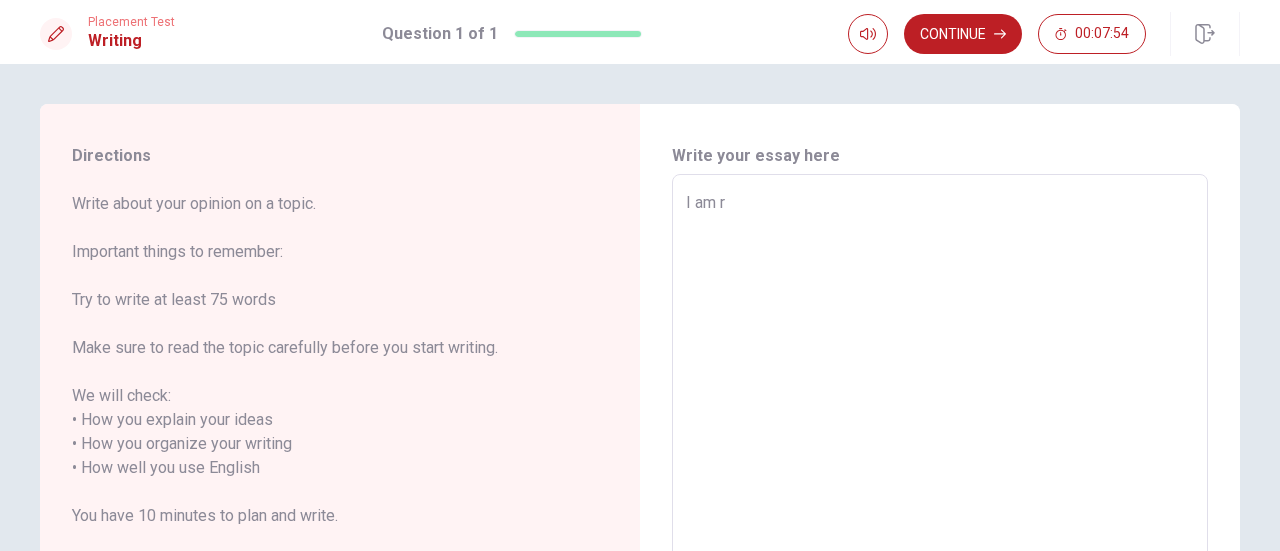 type on "x" 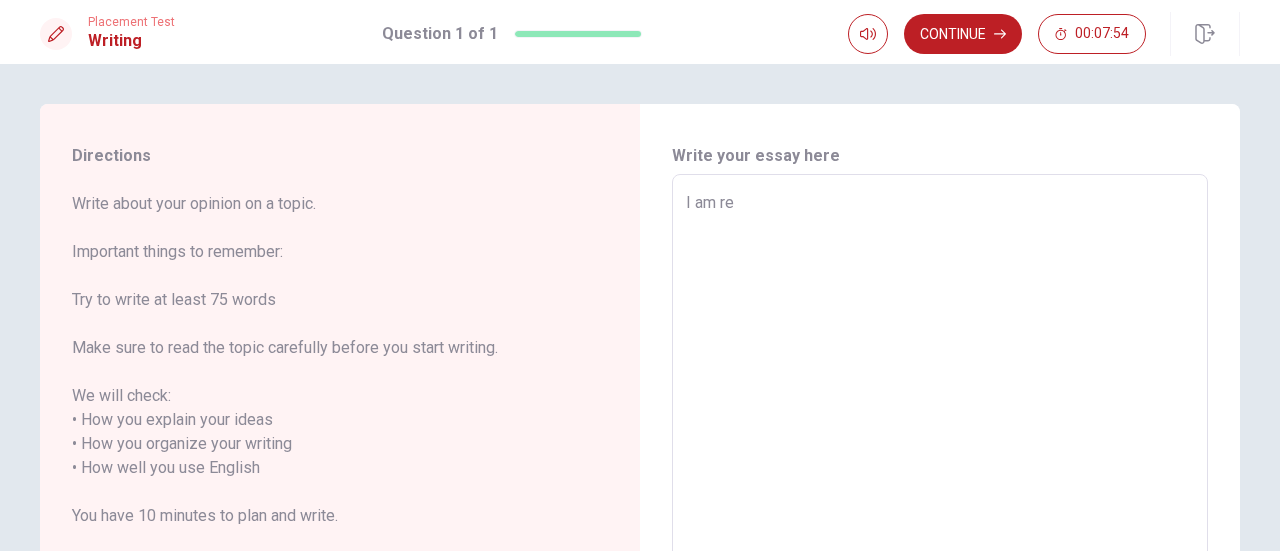 type on "x" 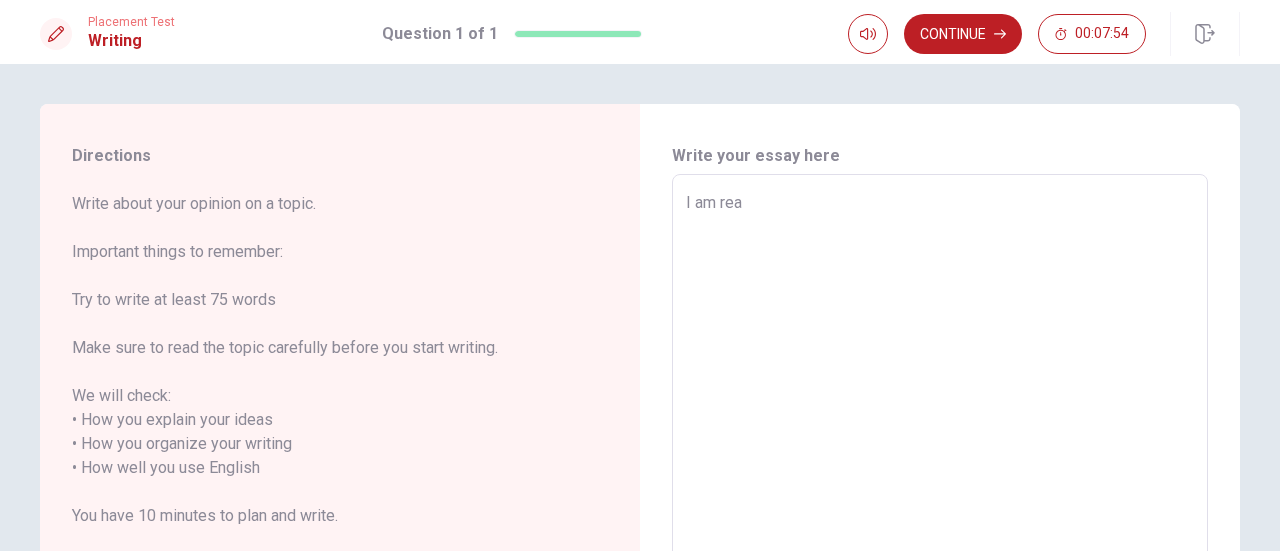 type on "x" 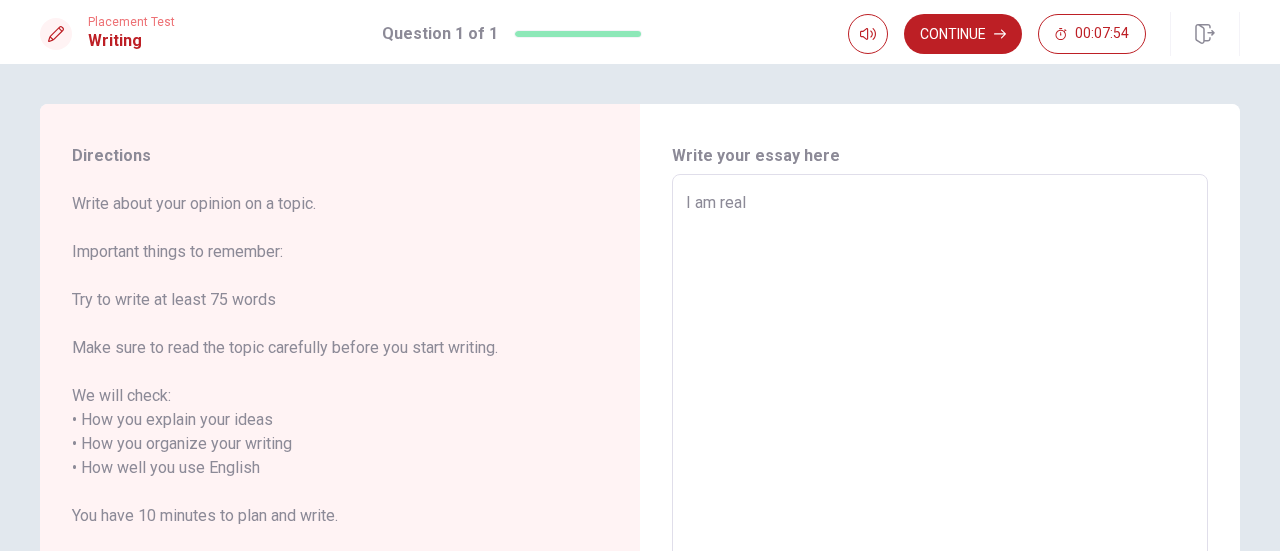 type on "x" 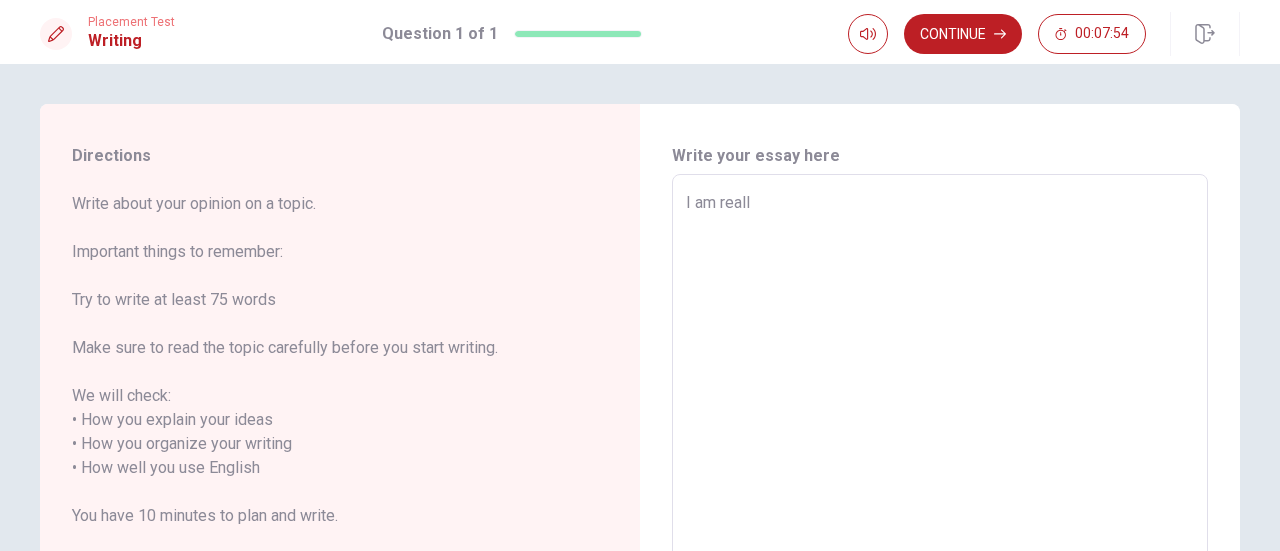 type on "x" 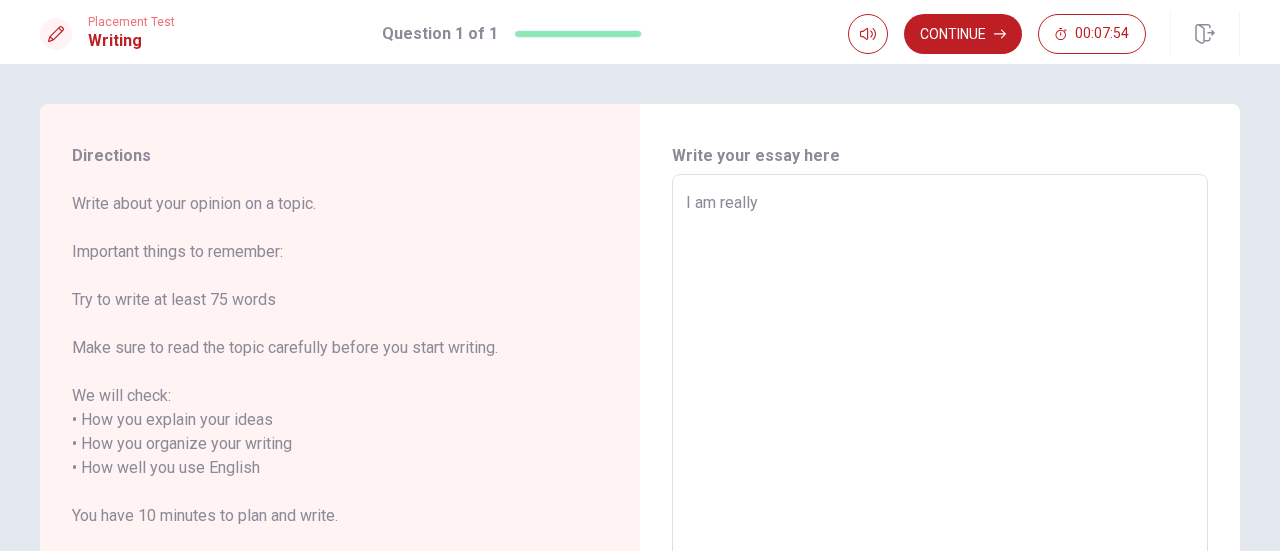 type on "x" 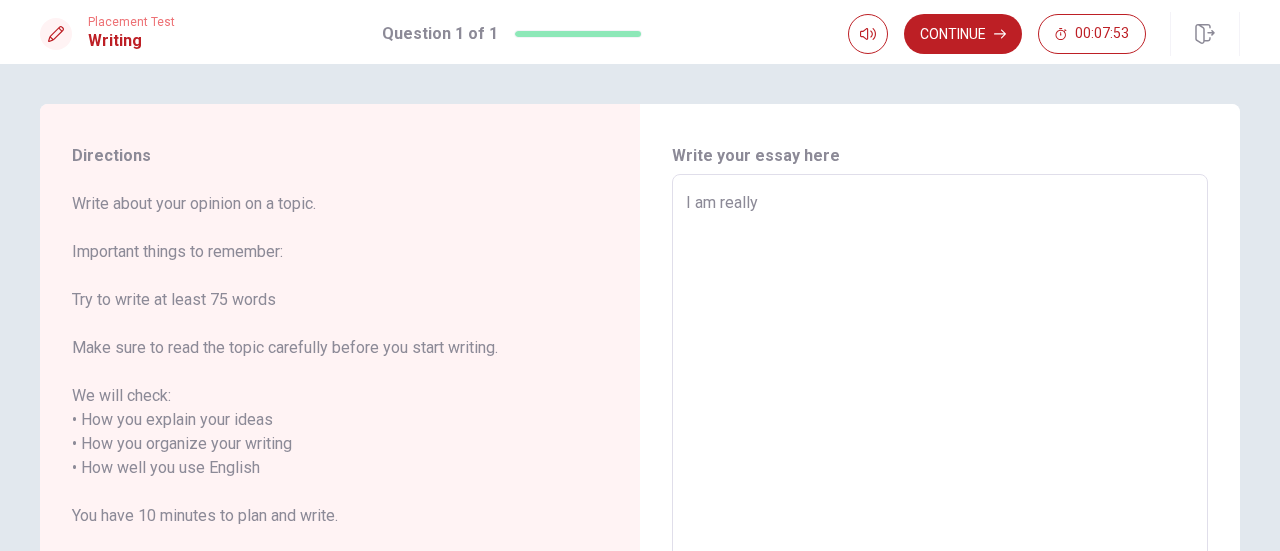 type on "I am really" 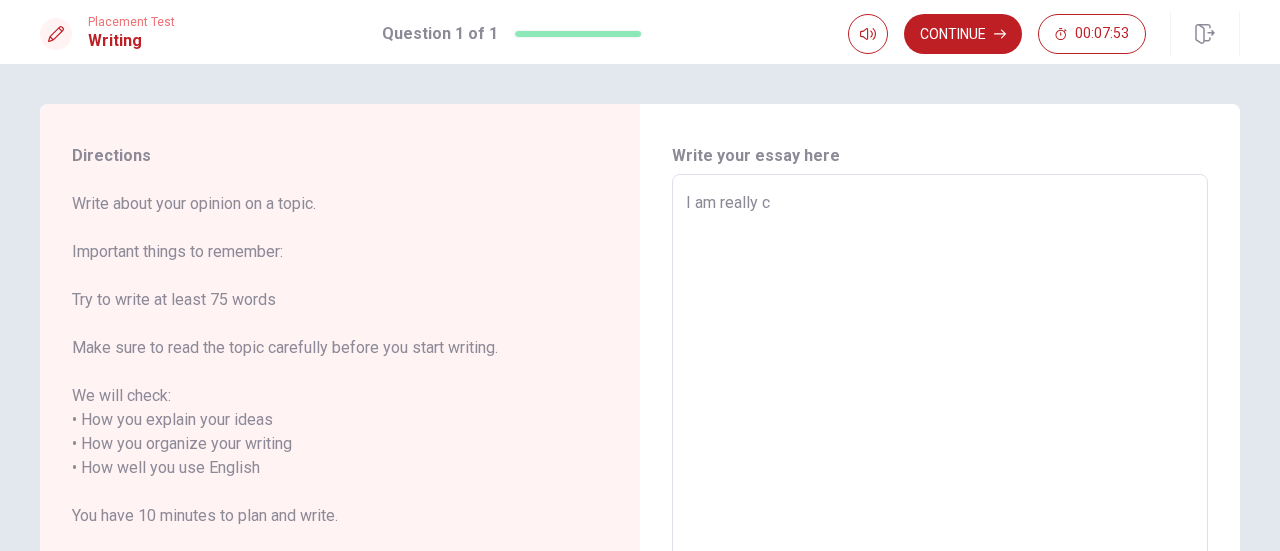 type on "I am really cu" 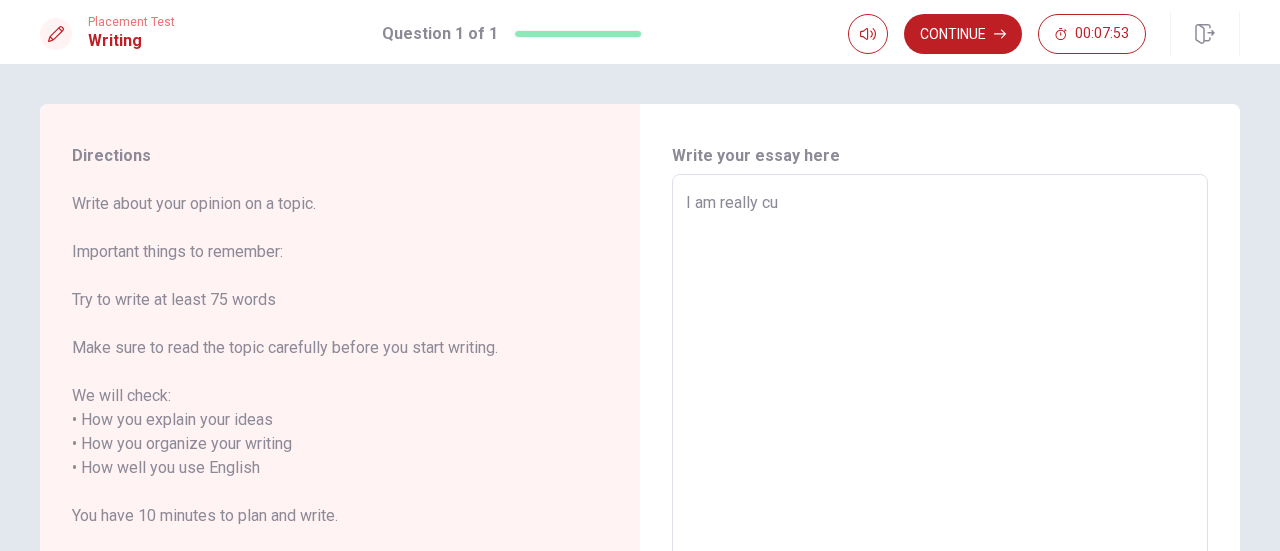 type on "x" 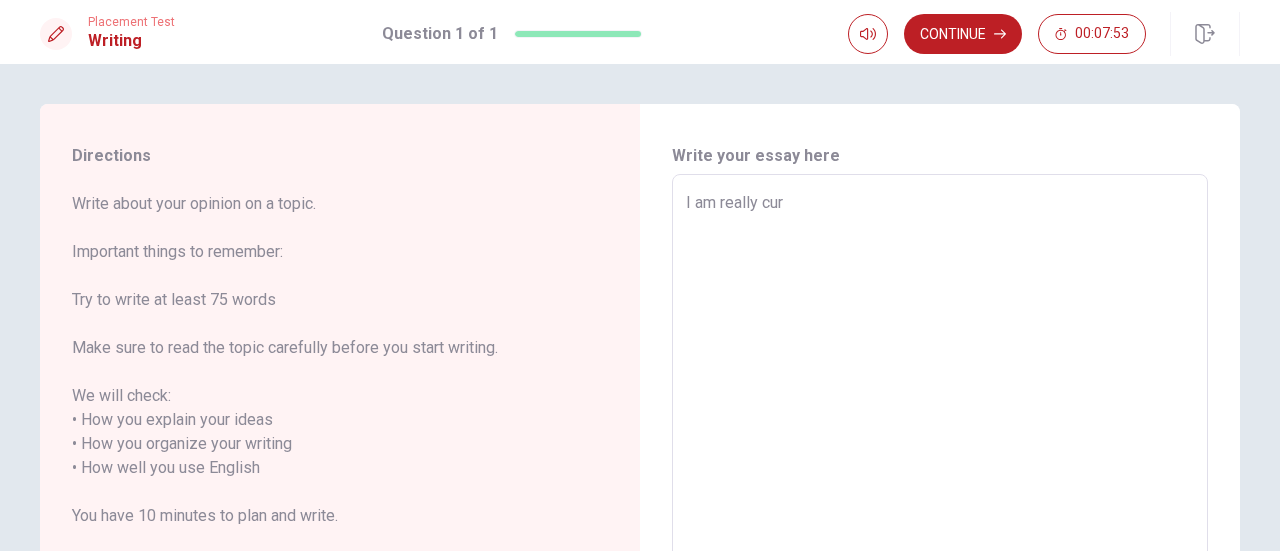 type on "x" 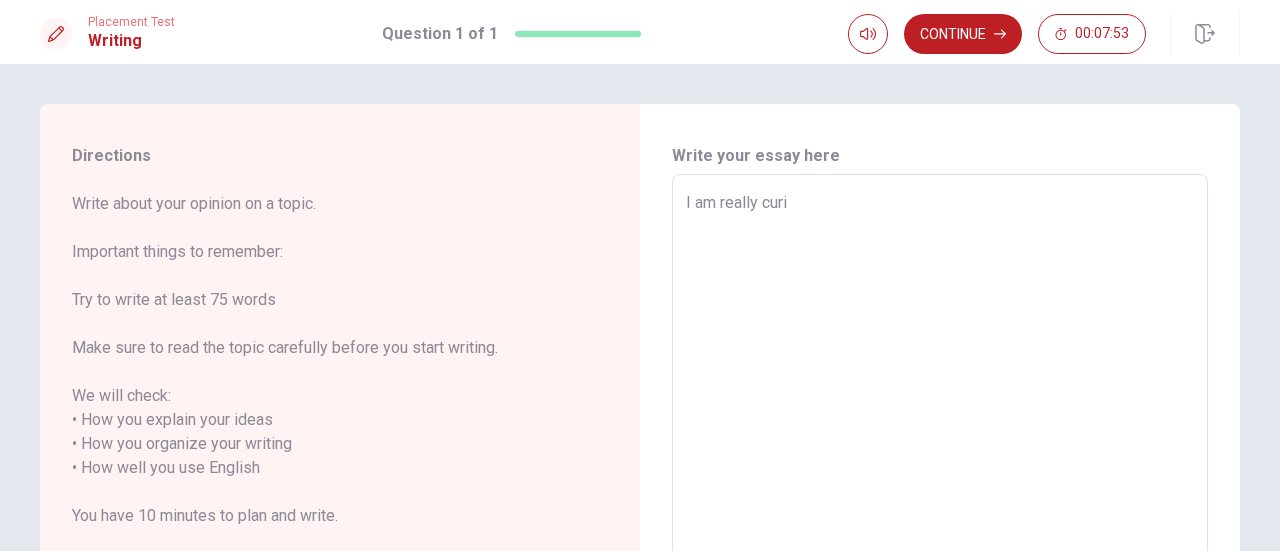 type on "x" 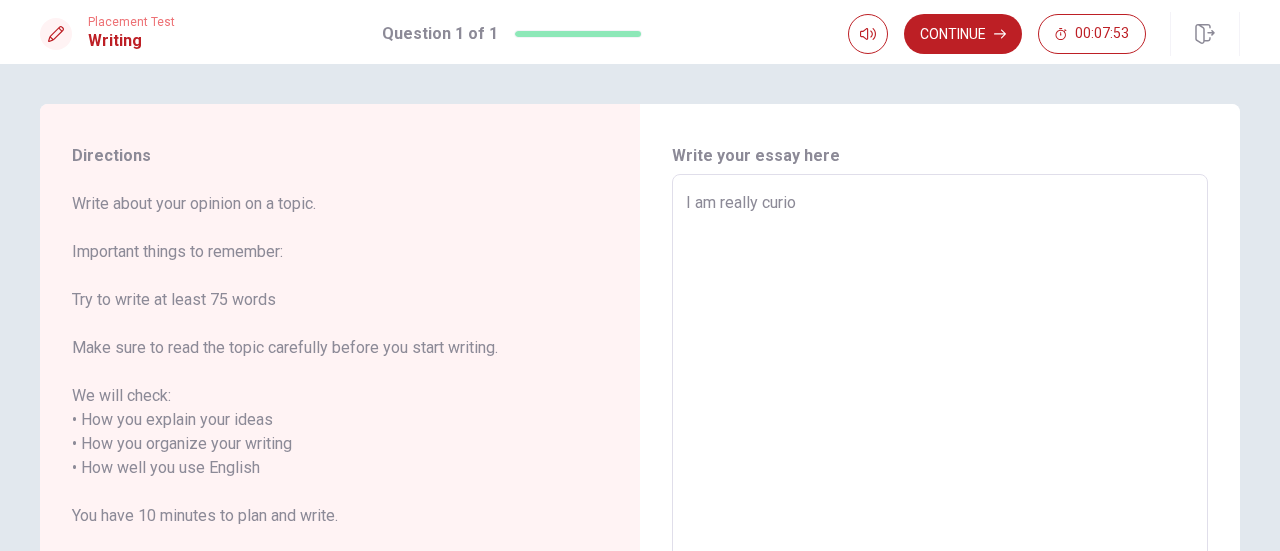 type on "x" 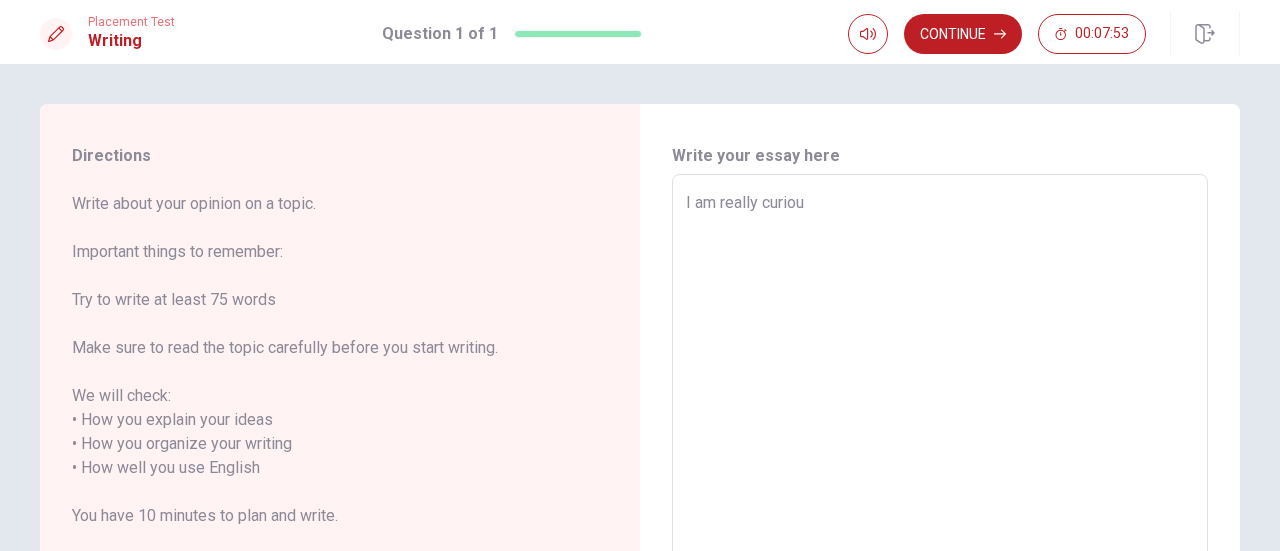 type on "x" 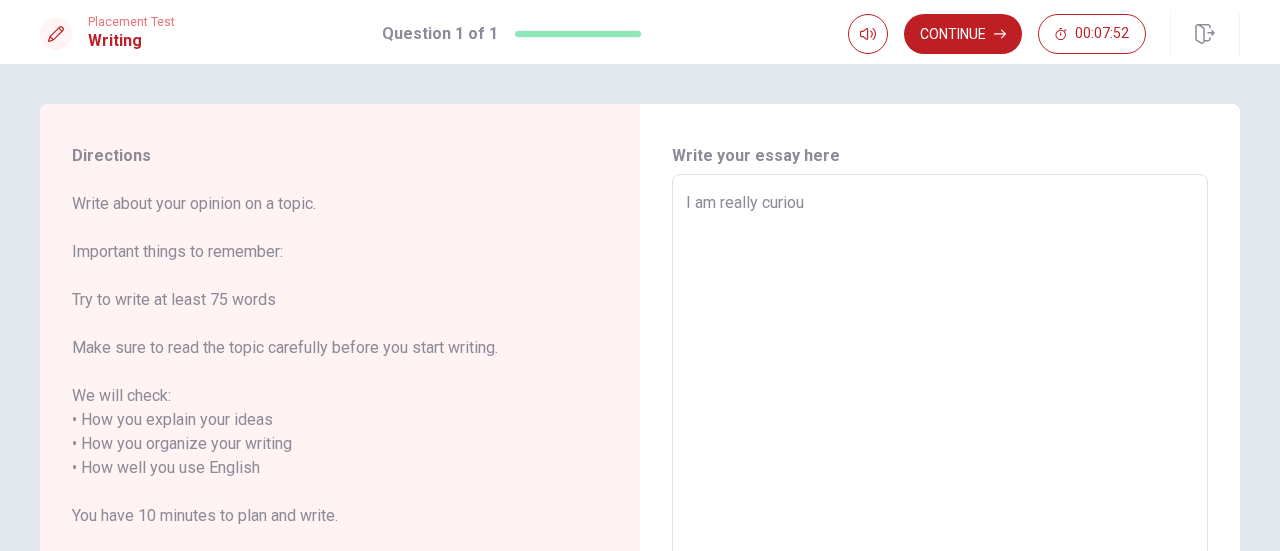 type on "I am really curious" 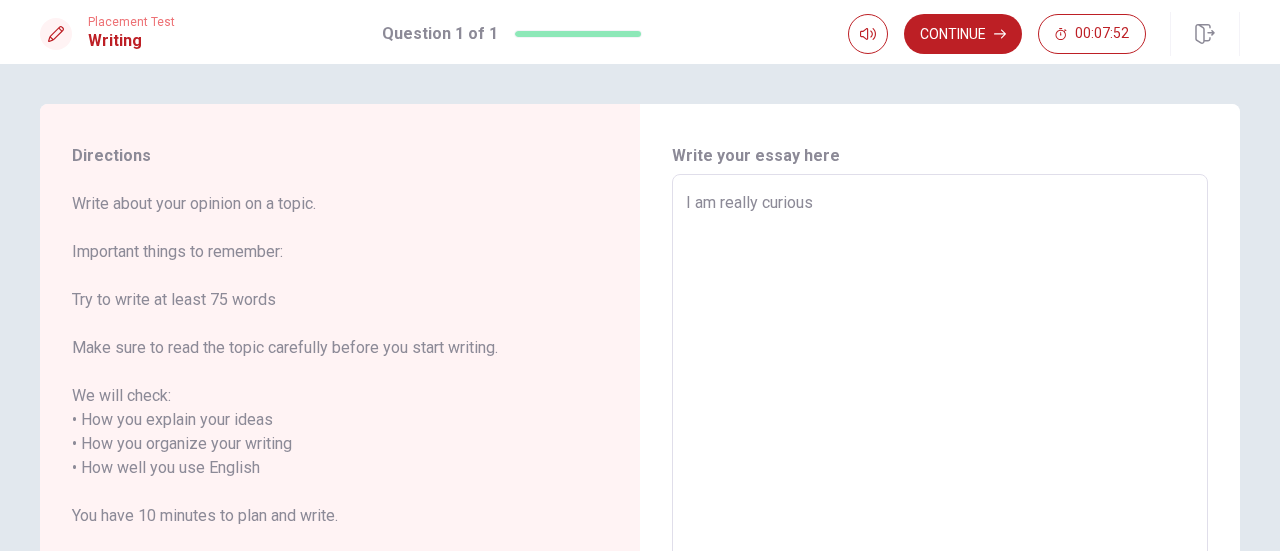 type on "x" 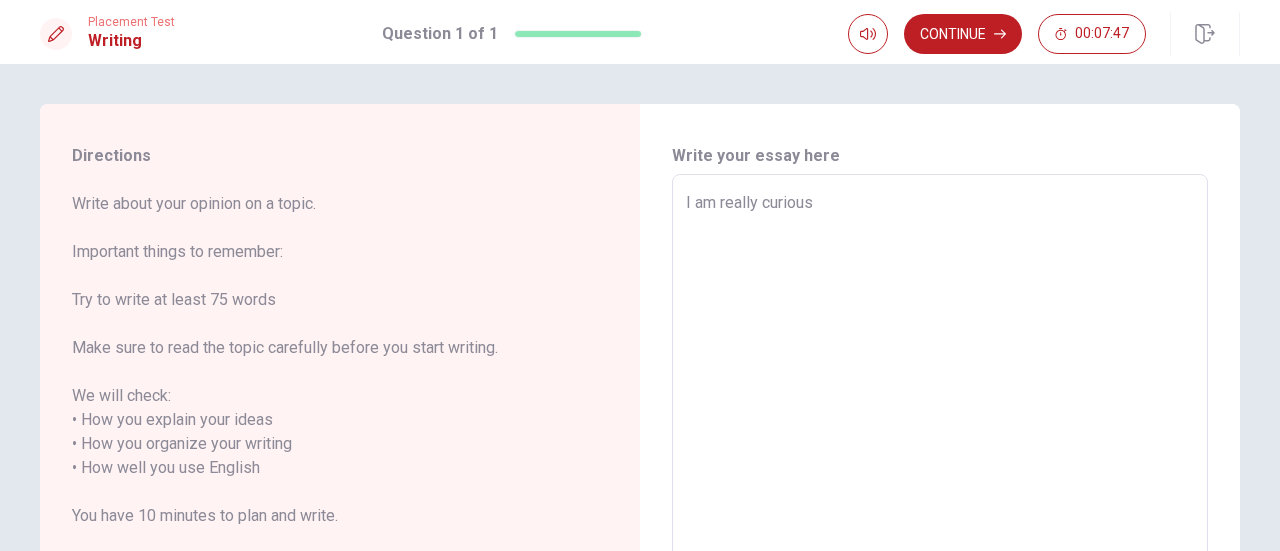 type on "x" 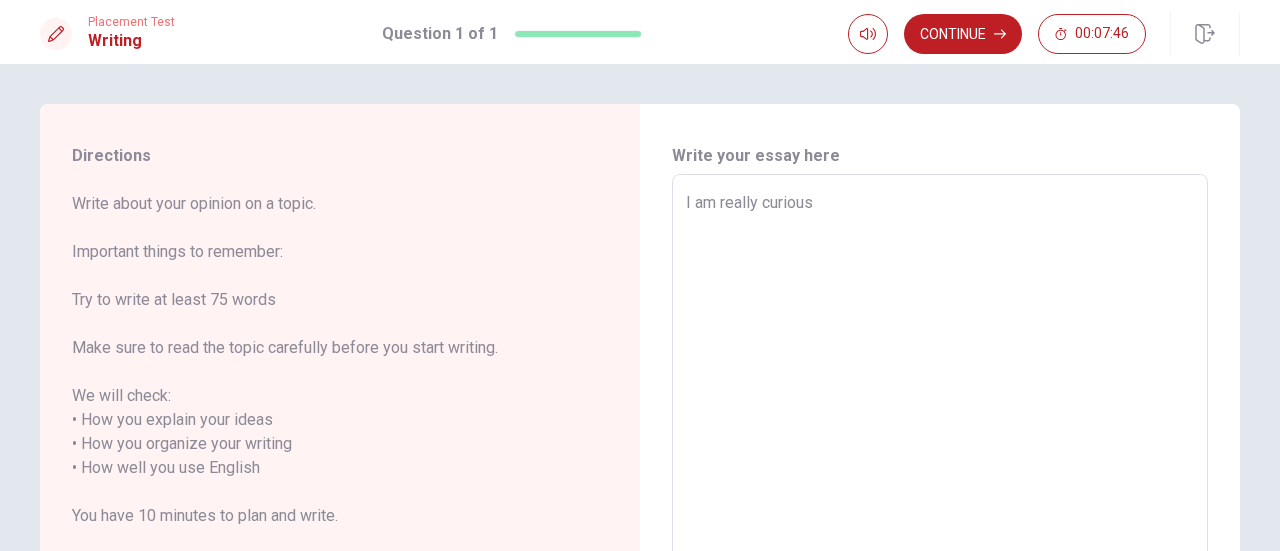 type on "I am really curious a" 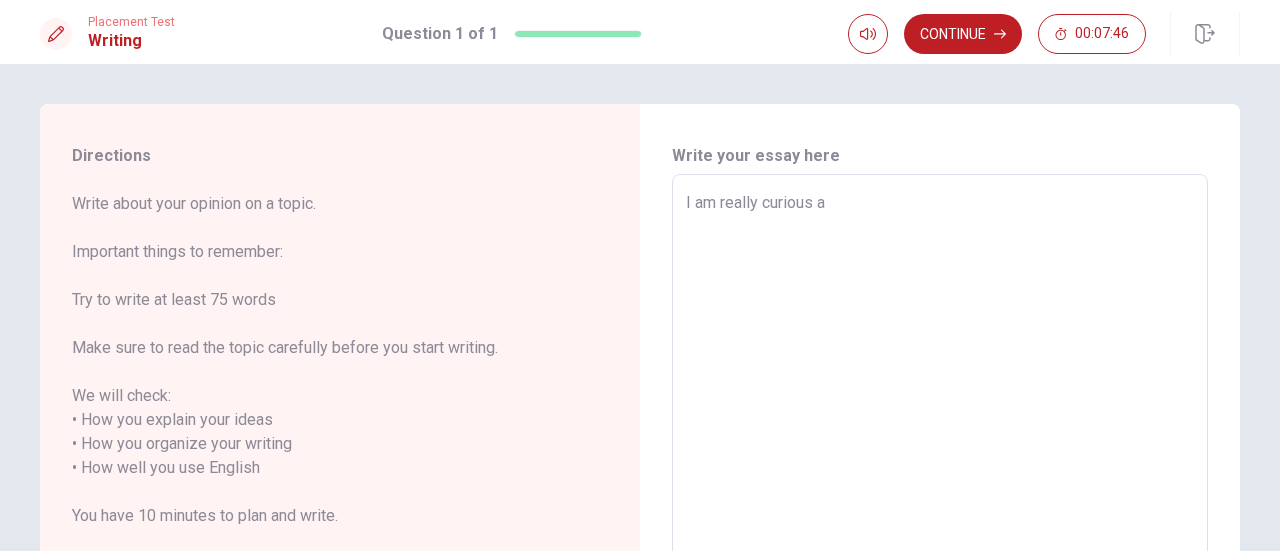 type on "x" 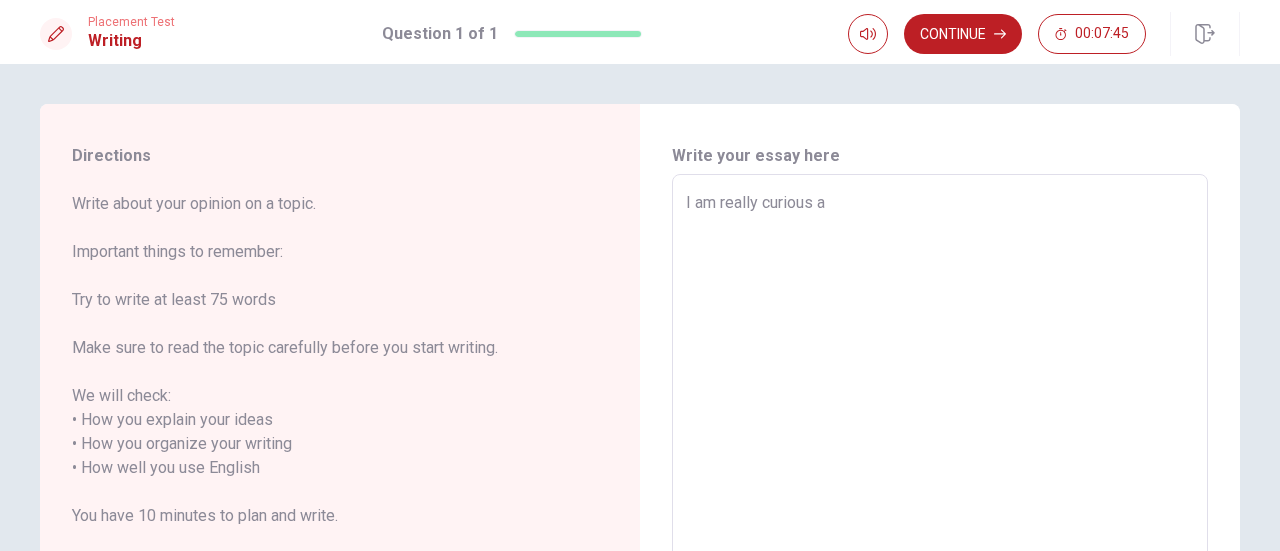 type on "I am really curious ab" 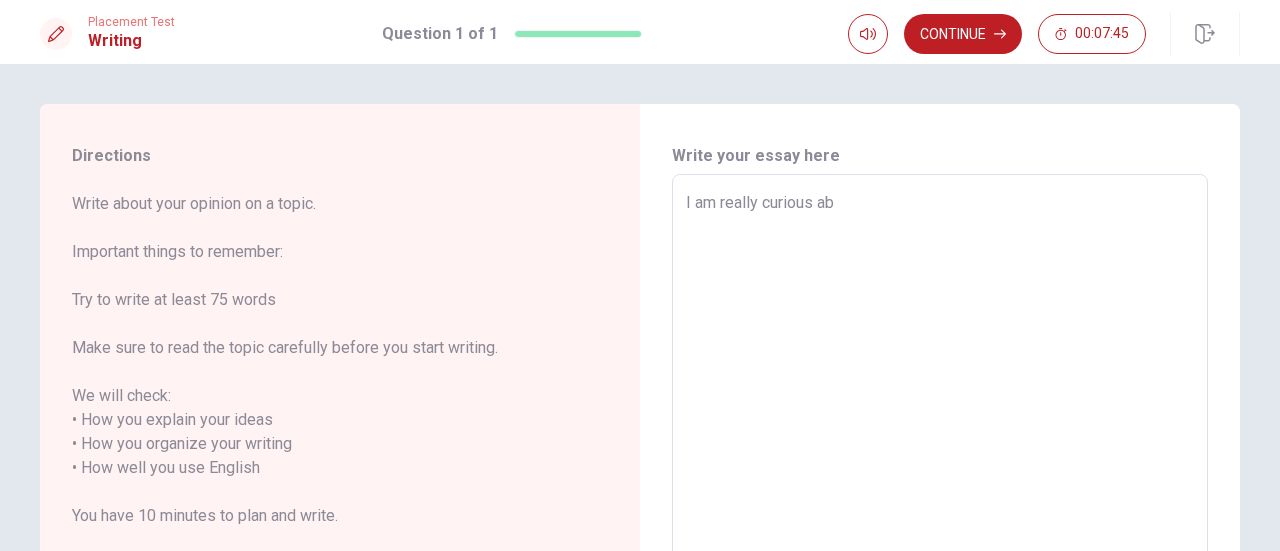 type on "x" 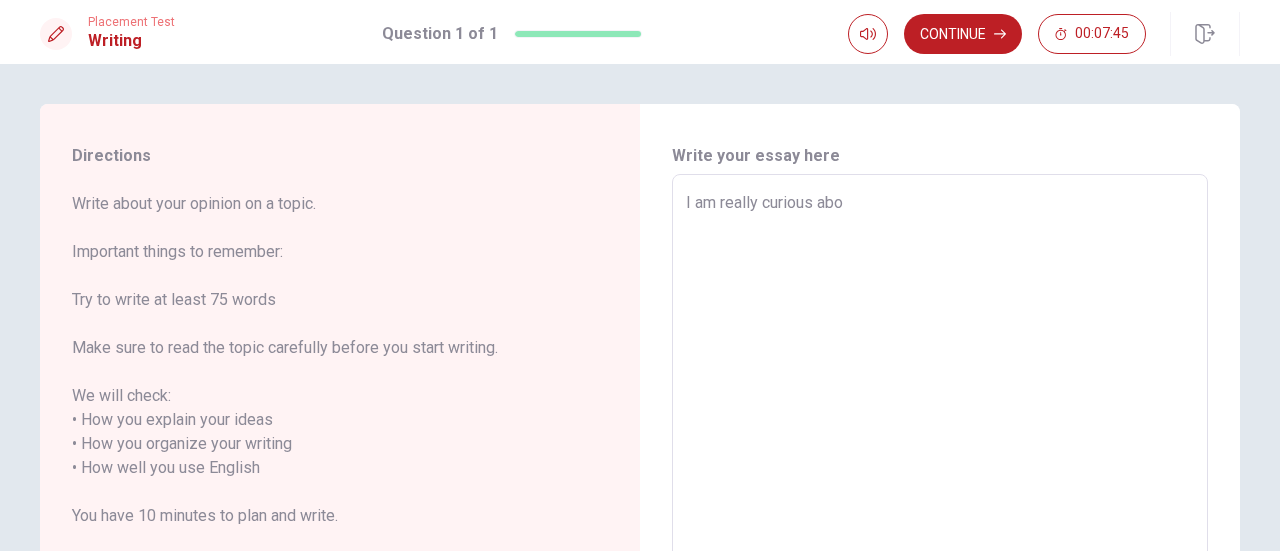 type on "x" 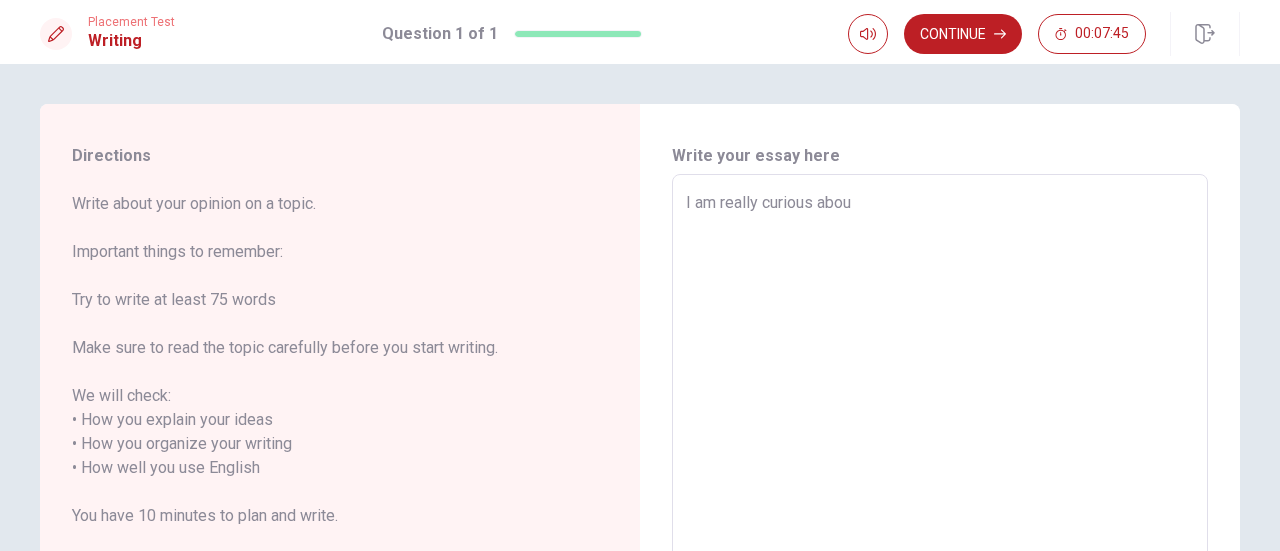type on "x" 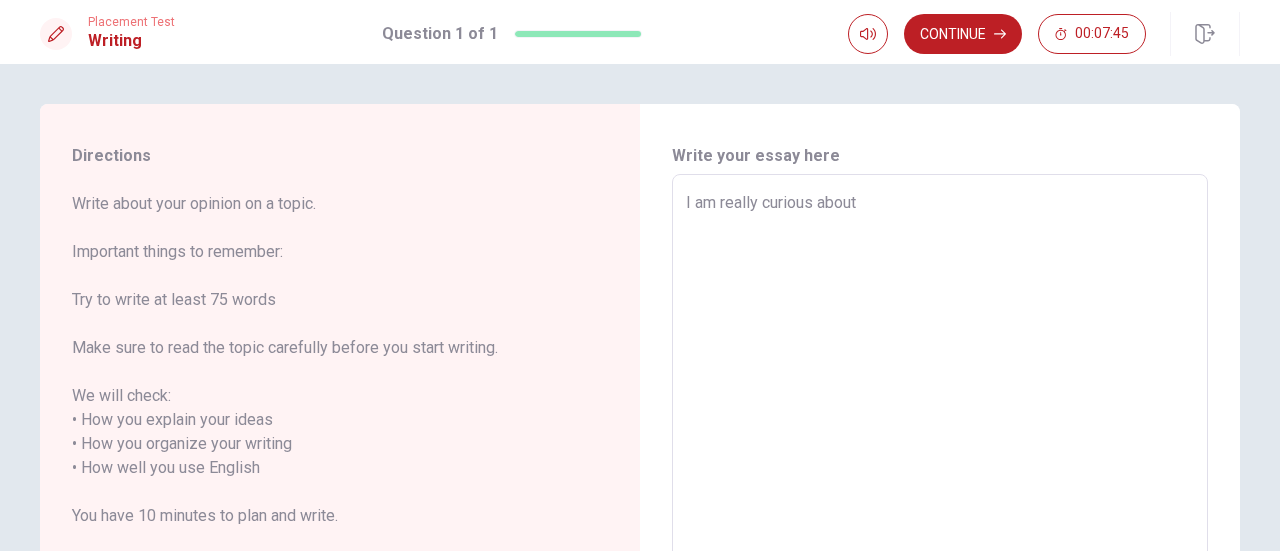 type on "x" 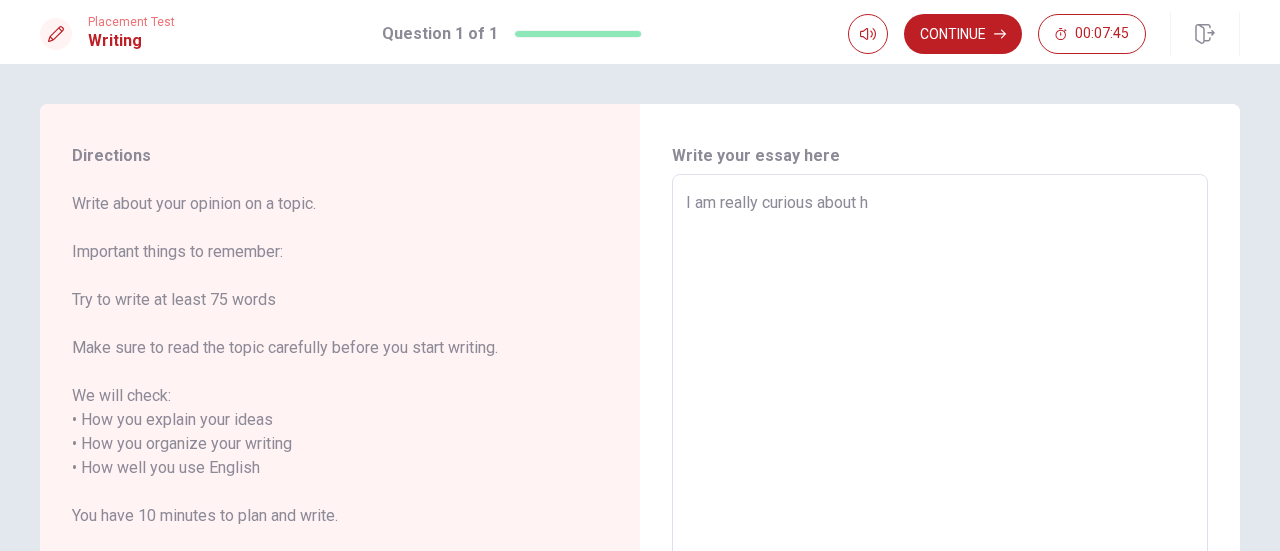 type on "I am really curious about hi" 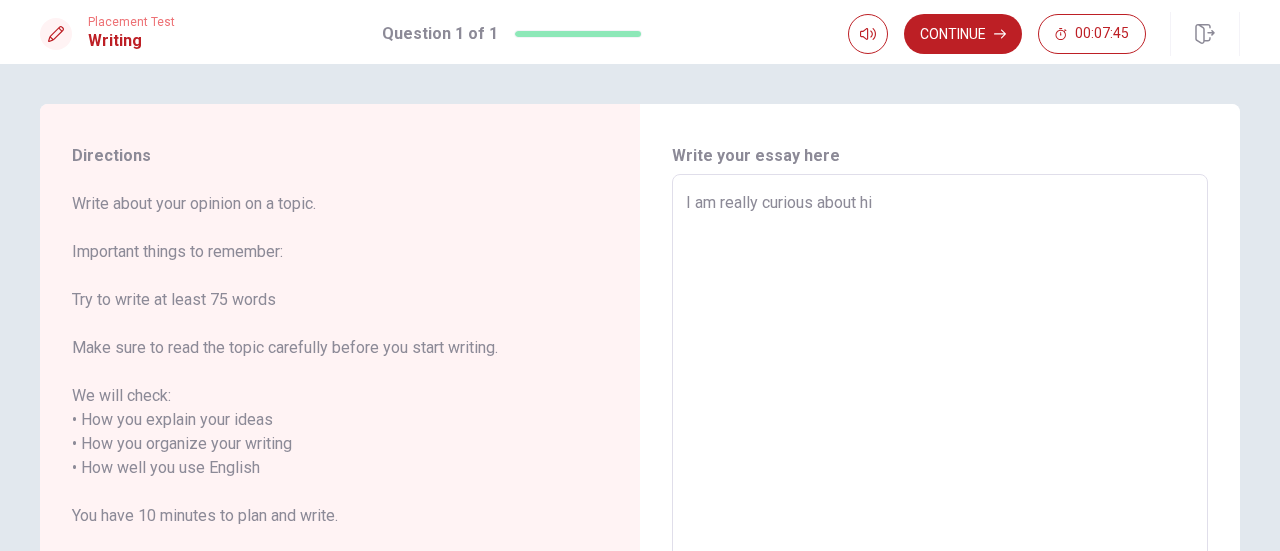 type on "x" 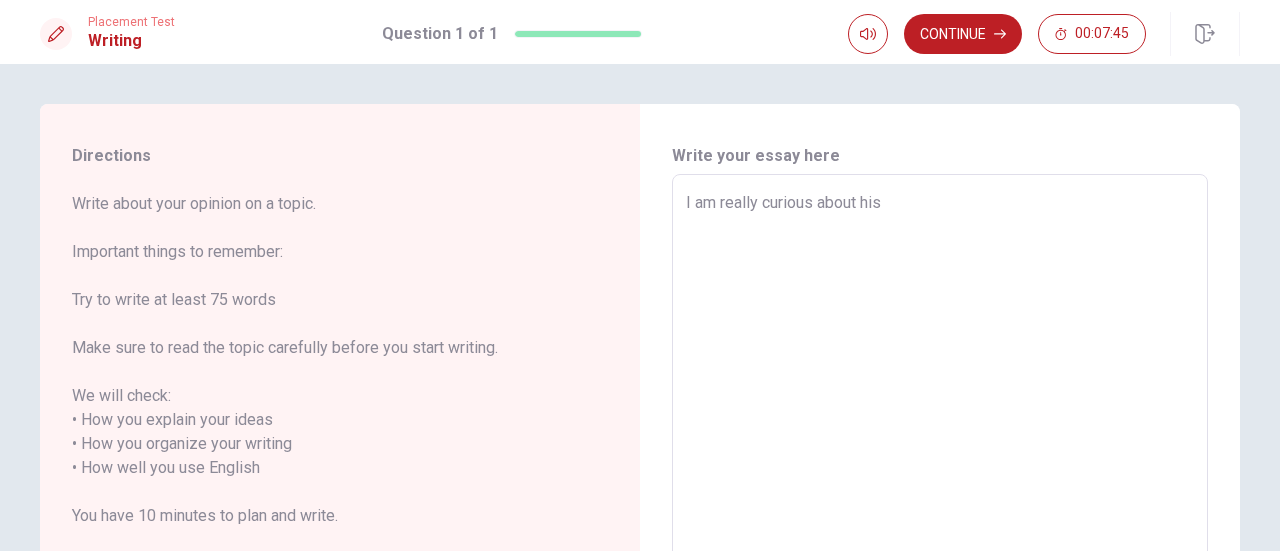 type on "x" 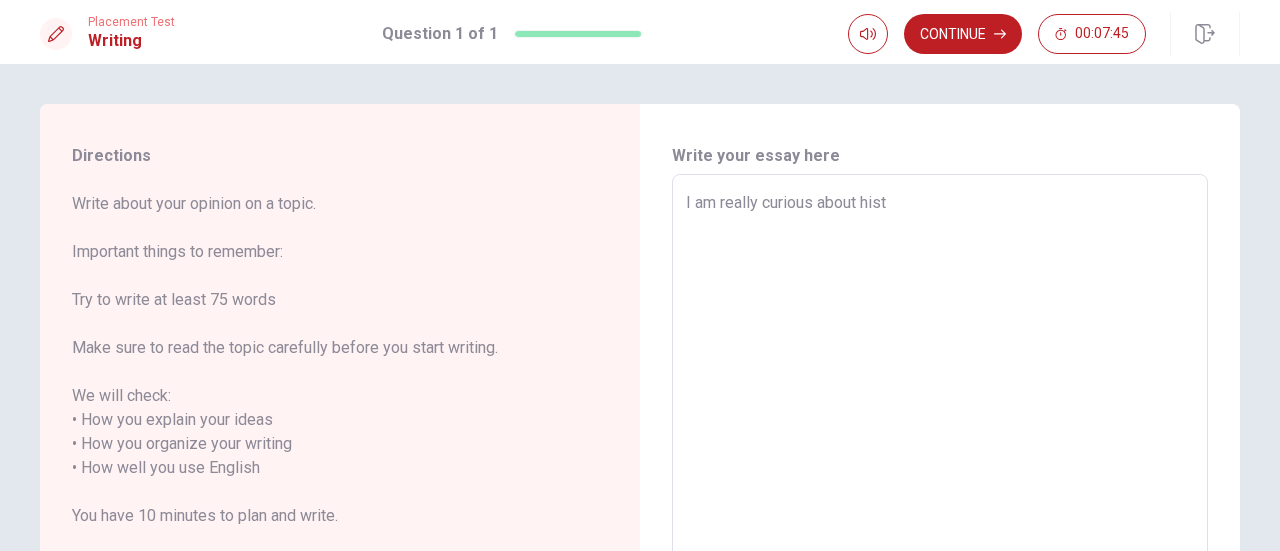 type on "x" 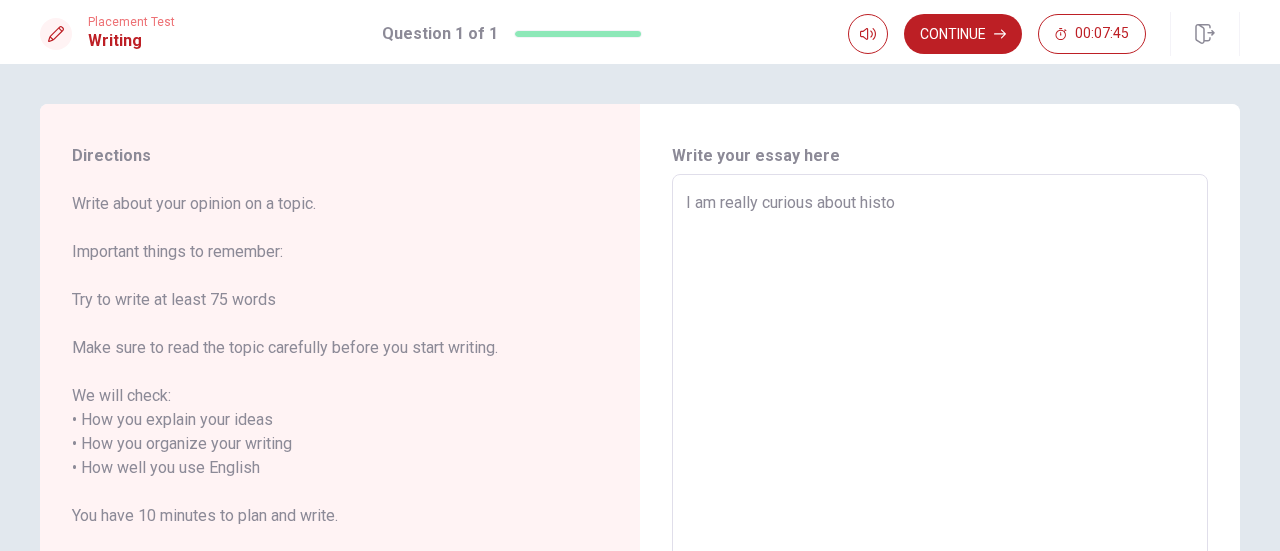 type on "x" 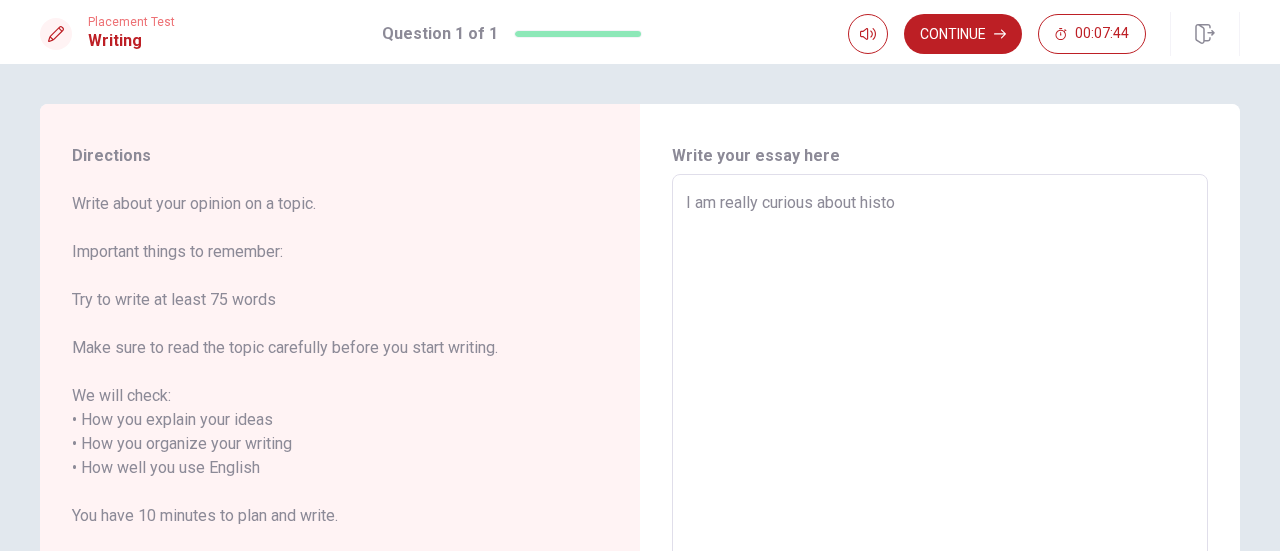 type on "I am really curious about histor" 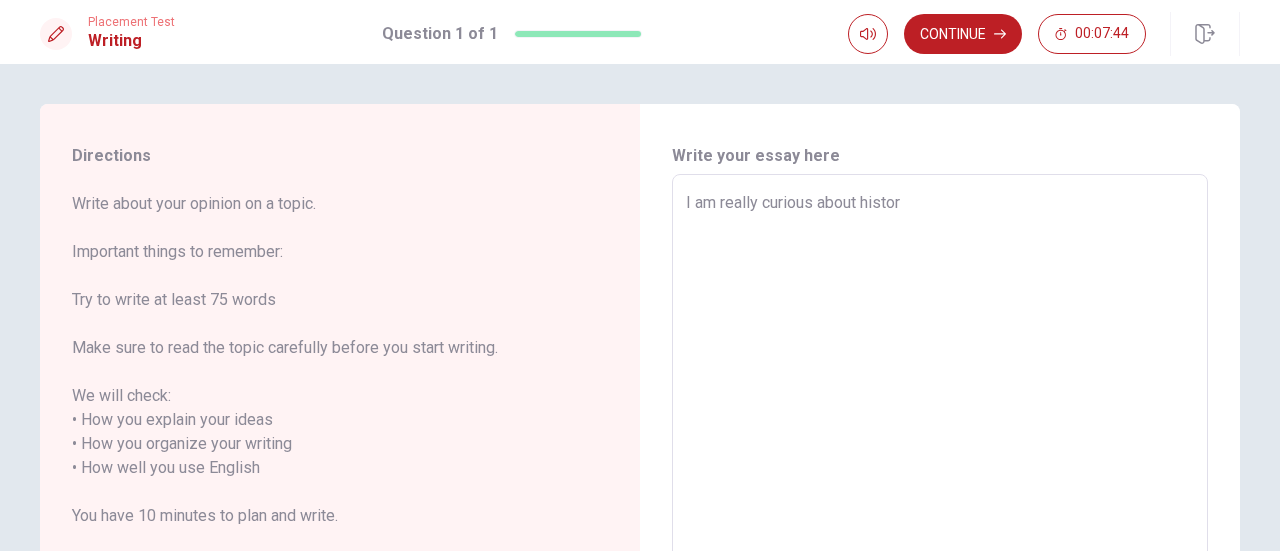 type on "x" 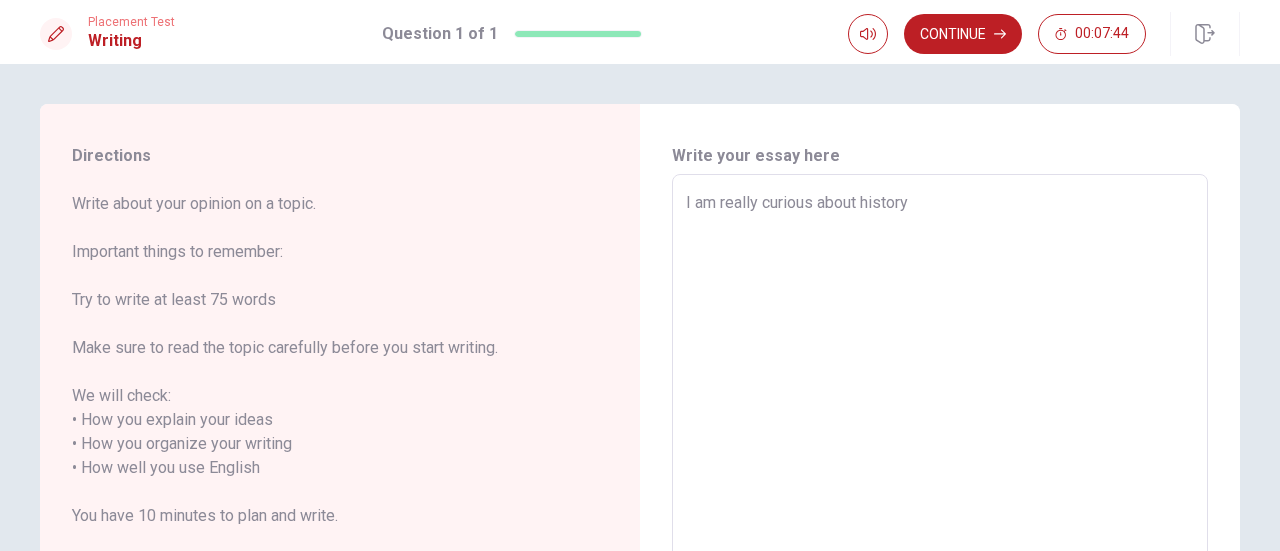 type on "x" 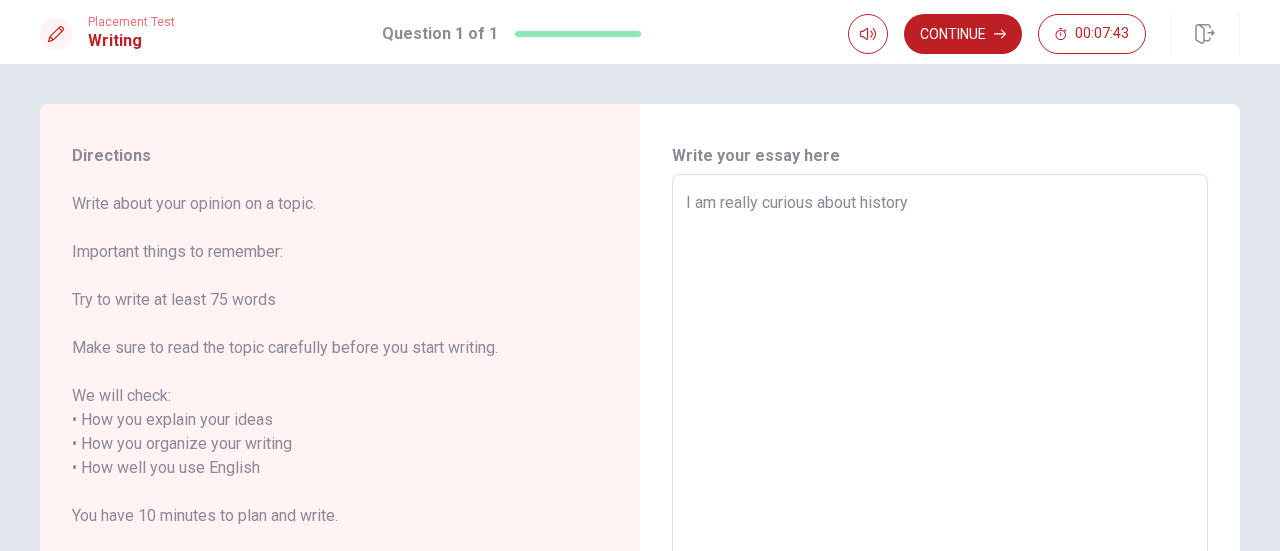 type on "I am really curious about history." 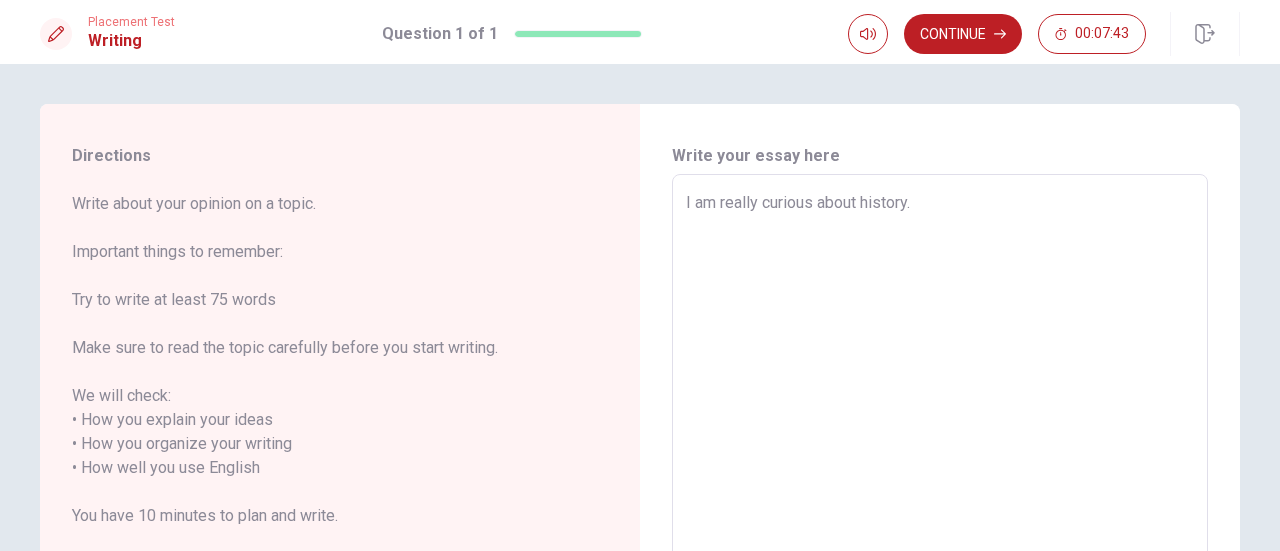 type on "x" 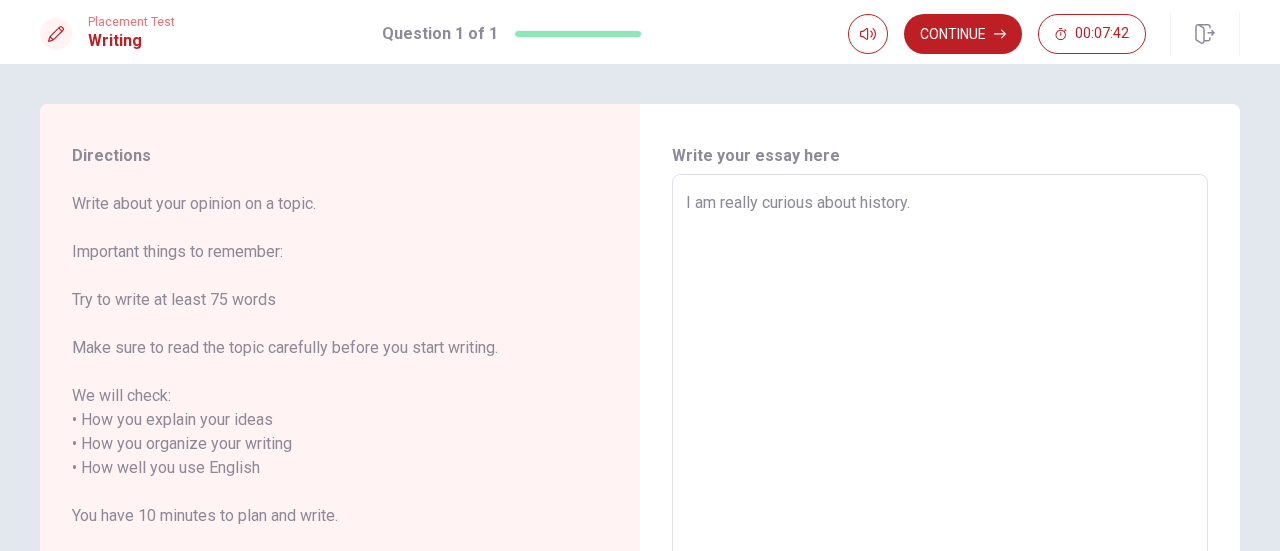 type on "I am really curious about history. I" 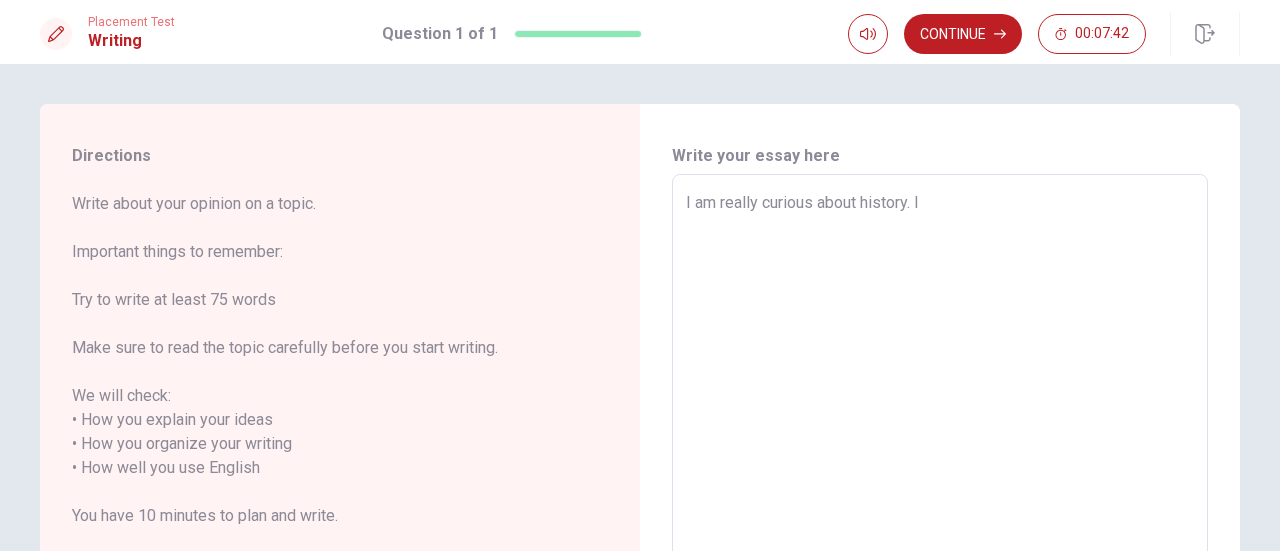 type on "x" 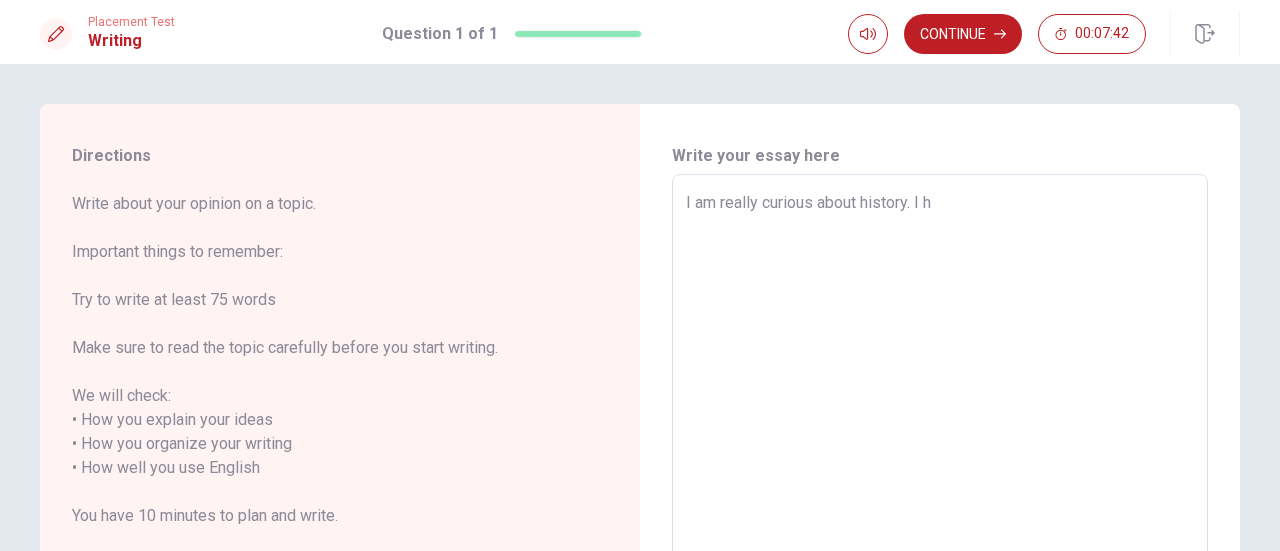 type on "x" 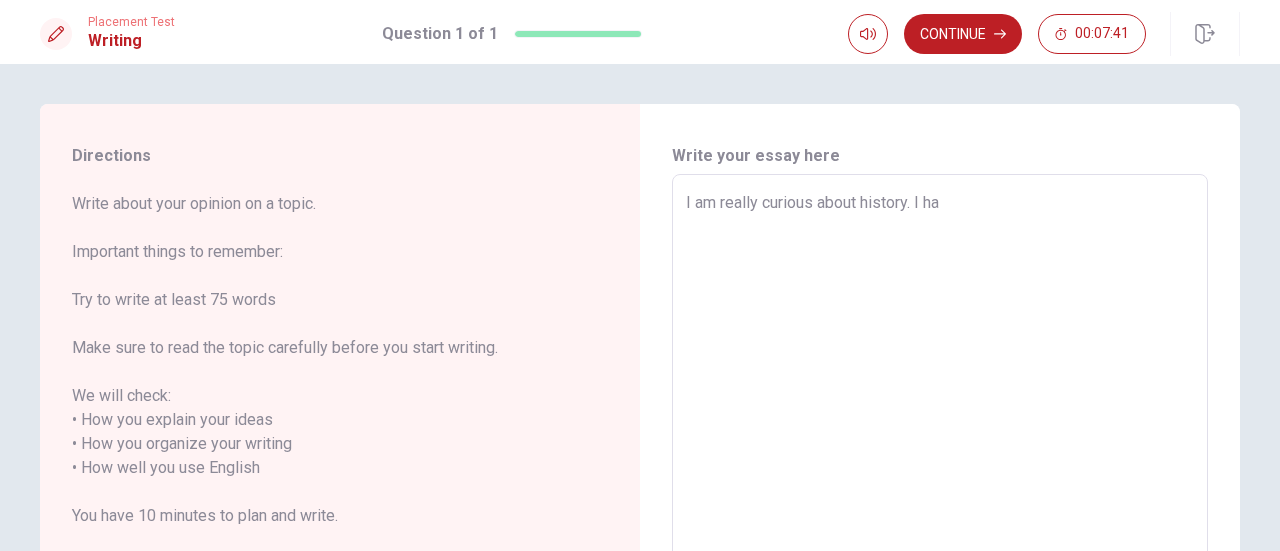 type on "x" 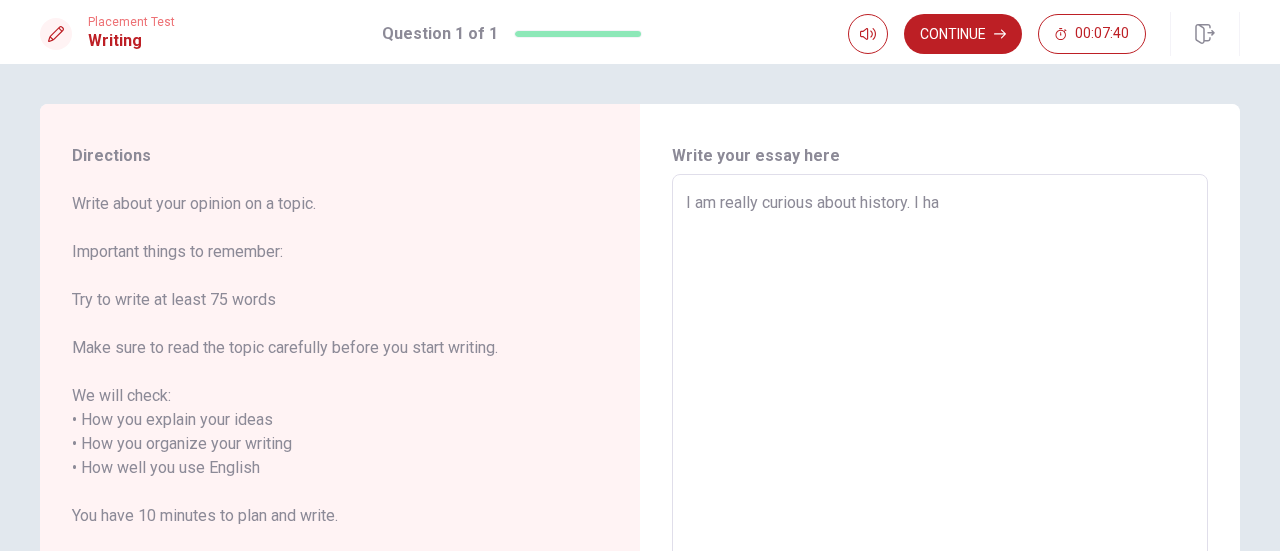 type on "I am really curious about history. I h" 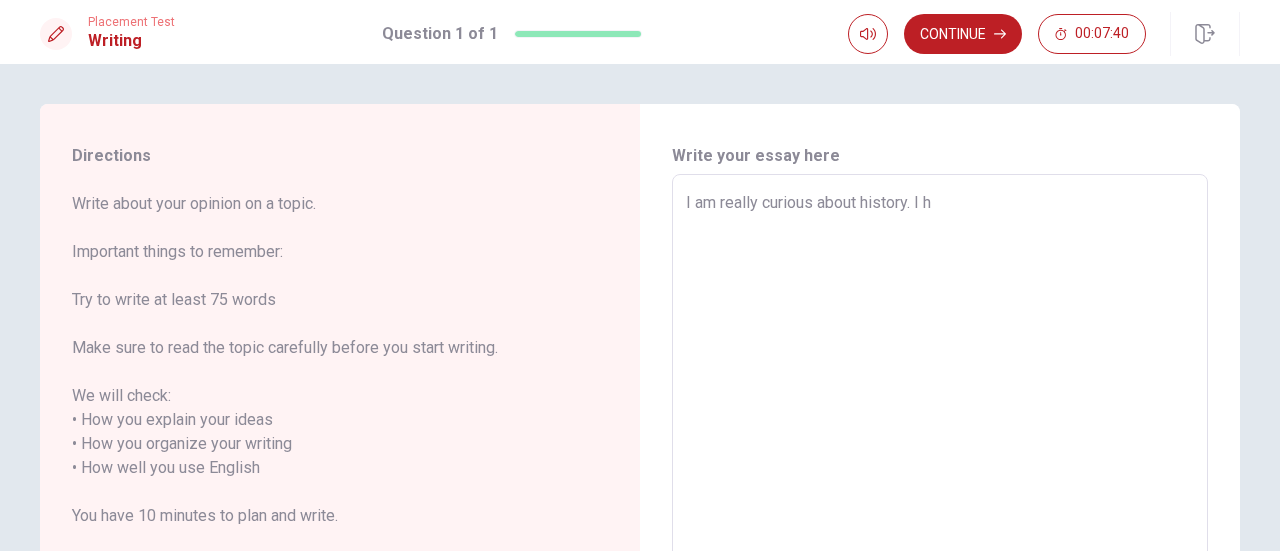 type on "x" 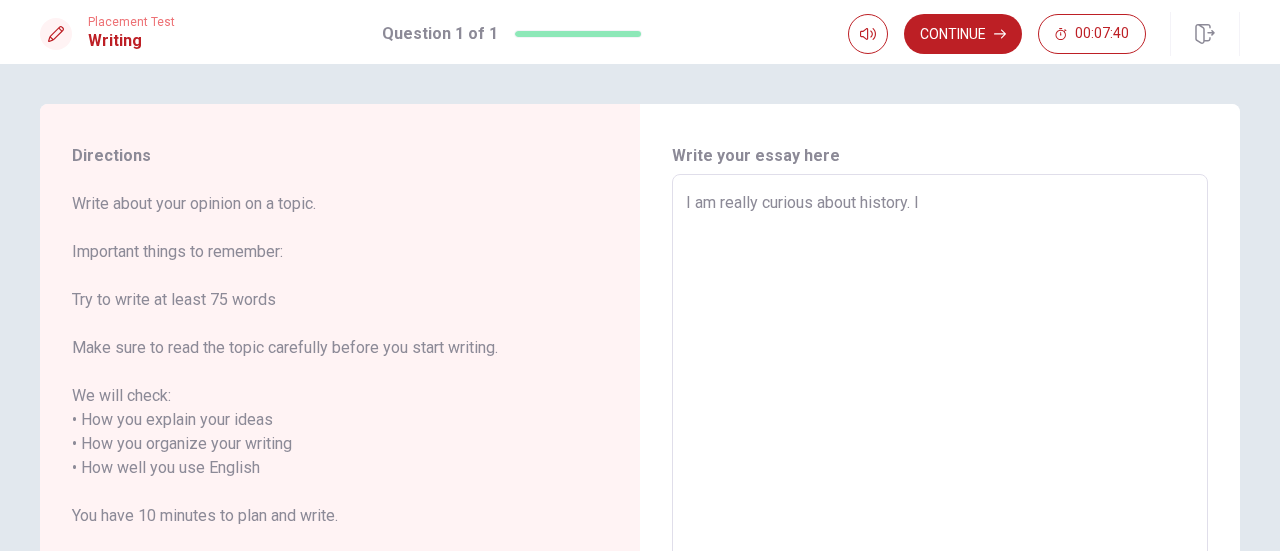 type on "x" 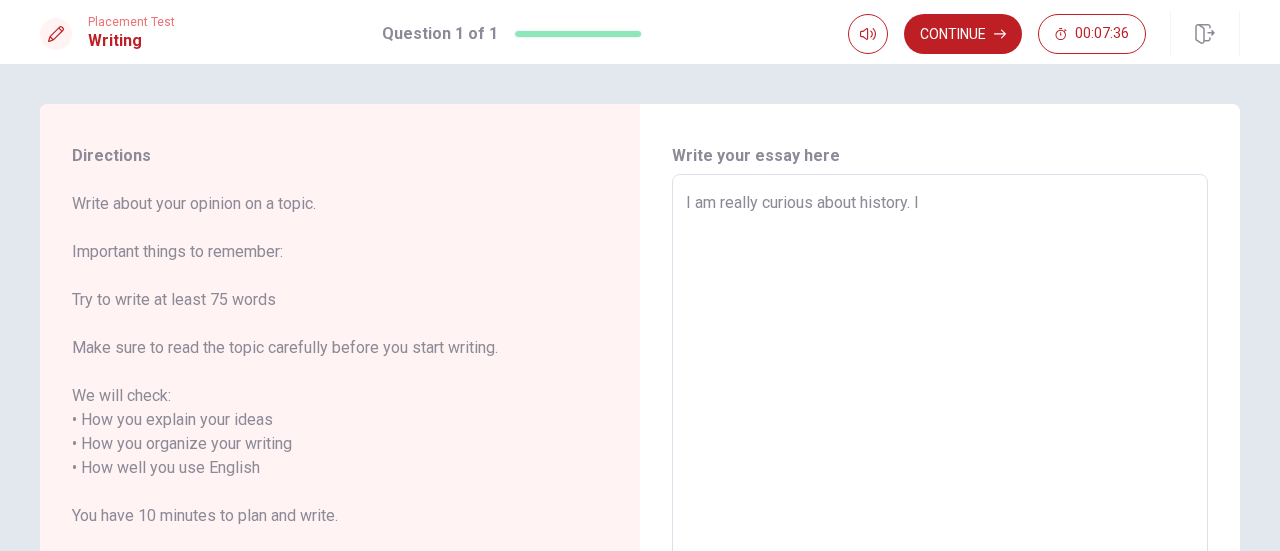 type on "x" 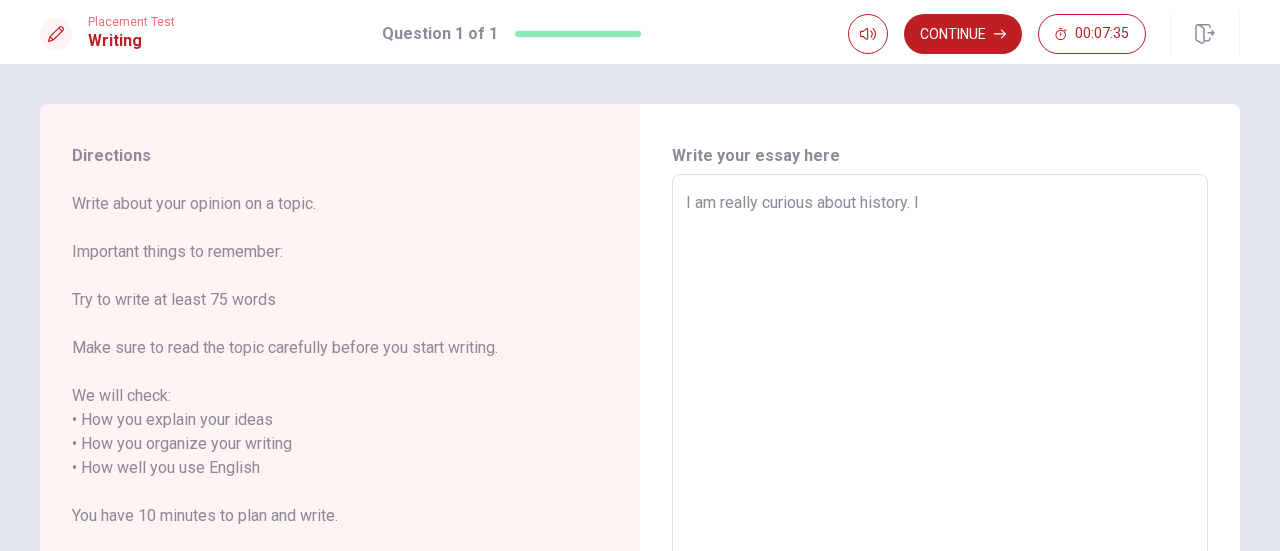 type on "I am really curious about history. I" 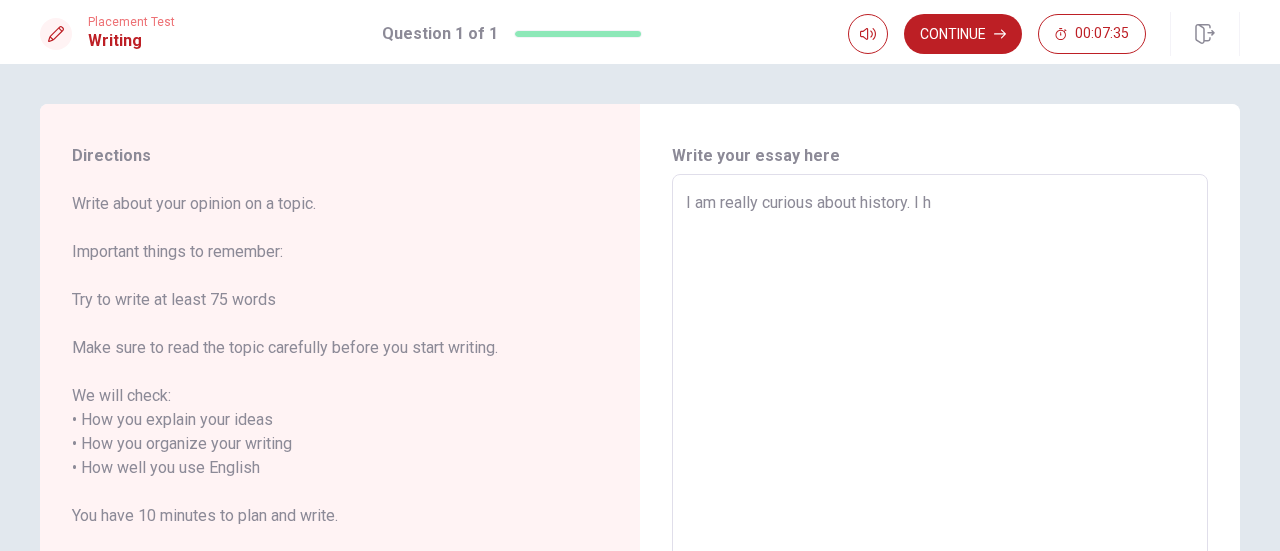 type on "x" 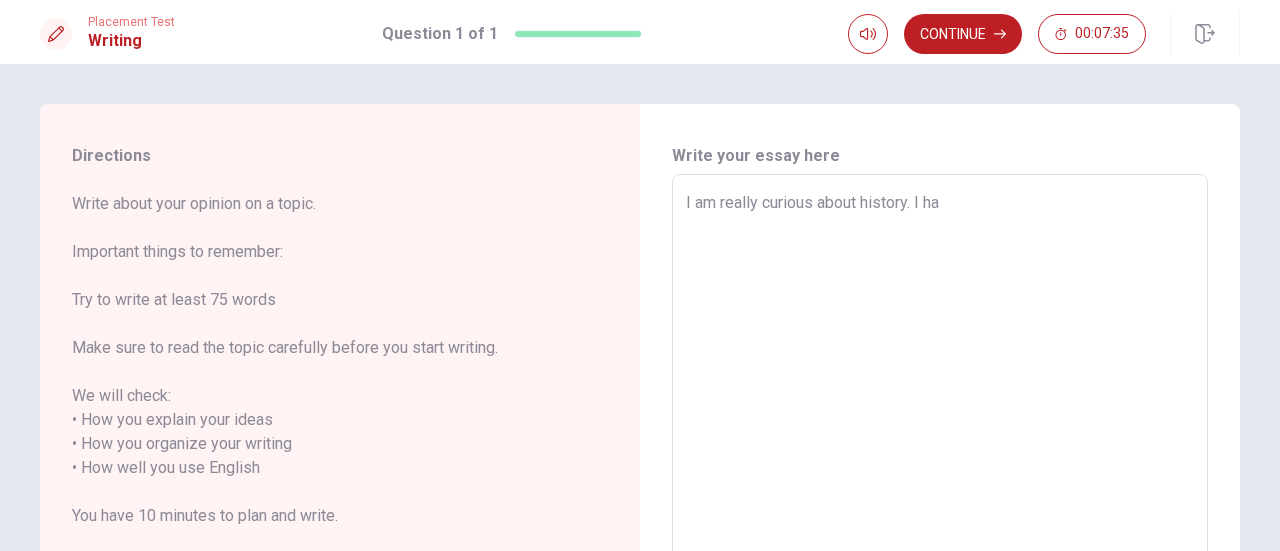 type on "x" 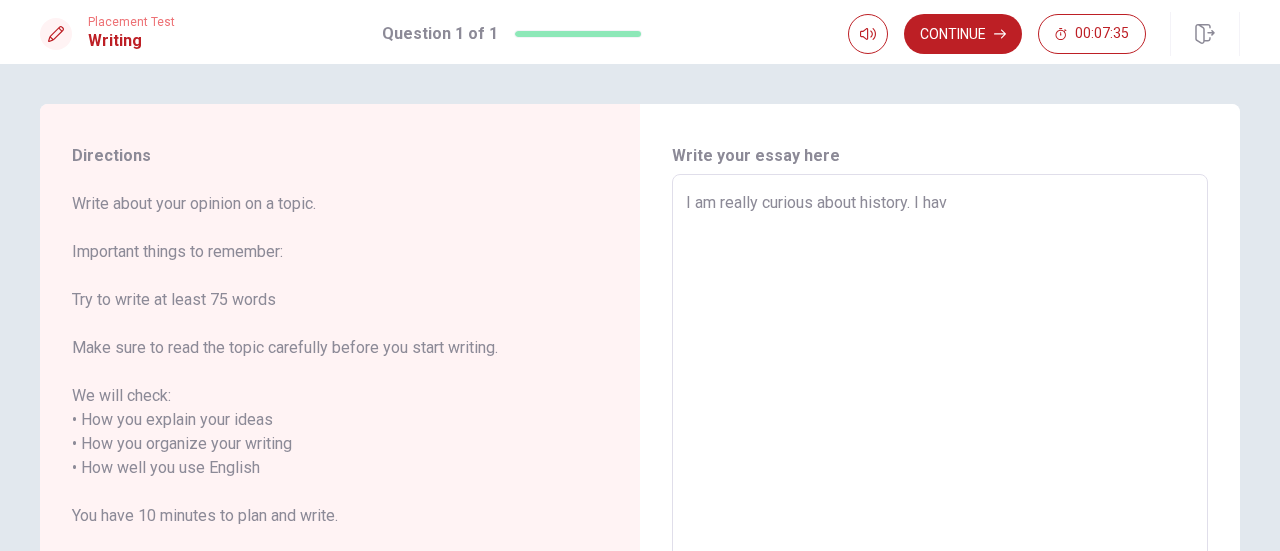 type on "x" 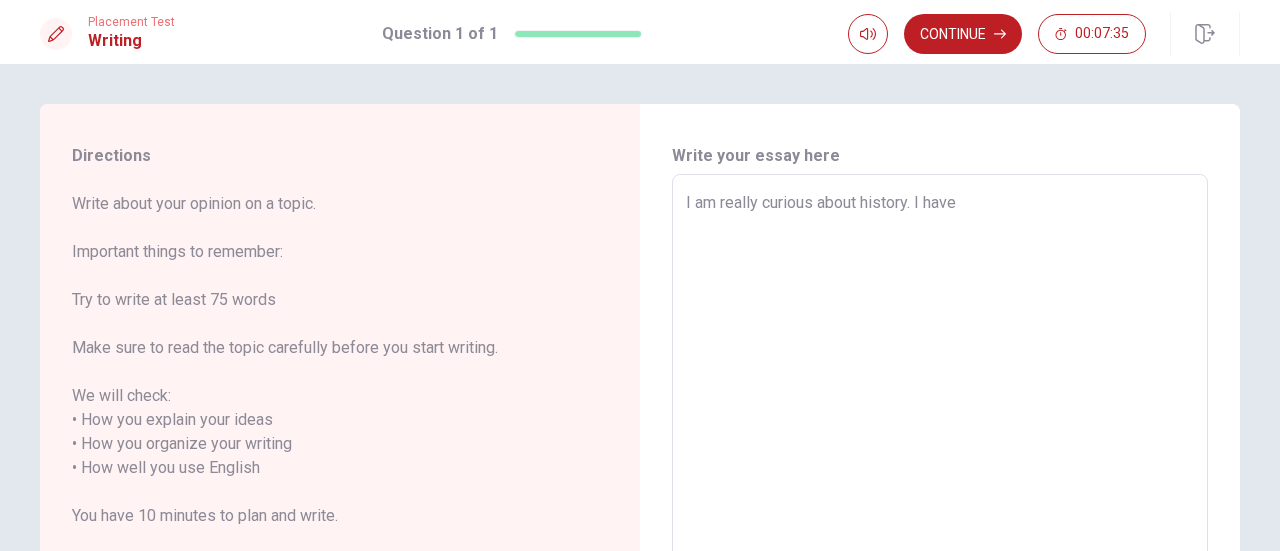 type on "x" 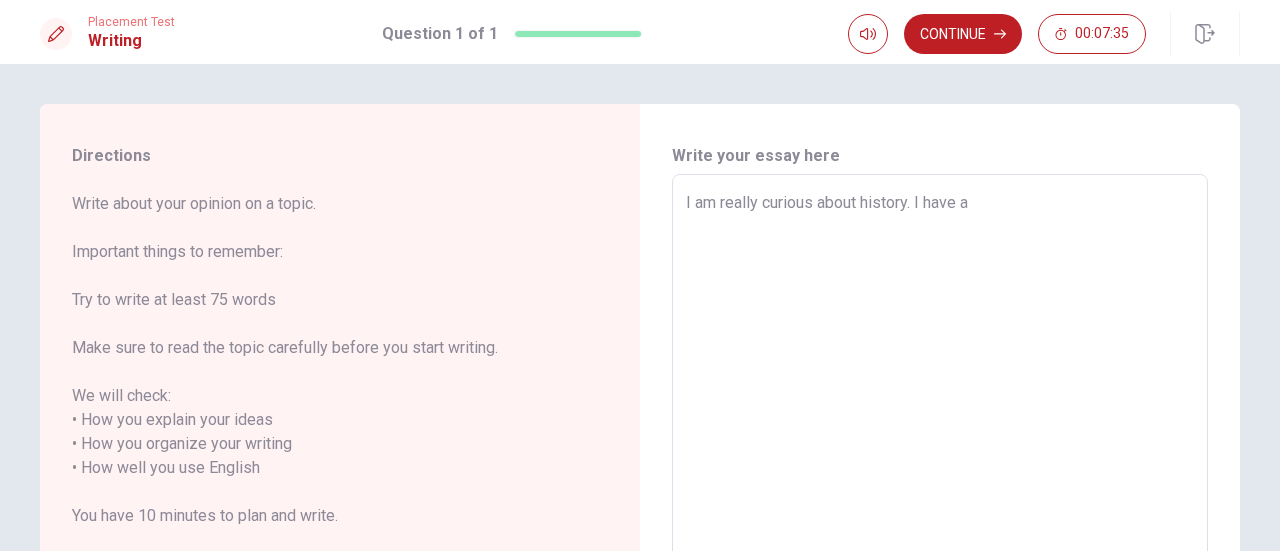 type on "x" 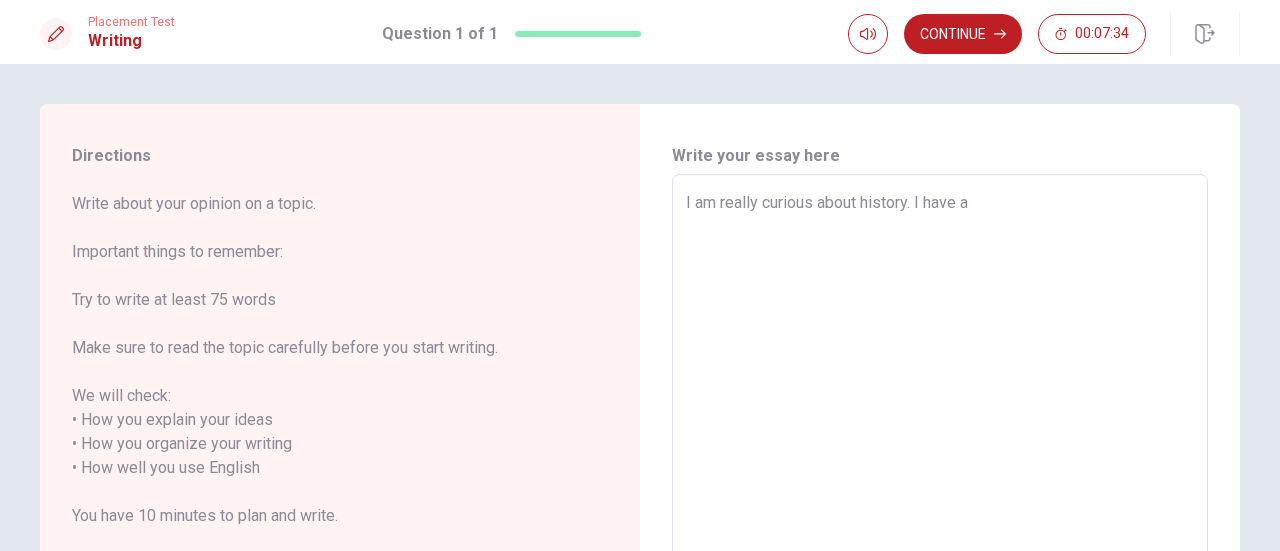 type on "I am really curious about history. I have al" 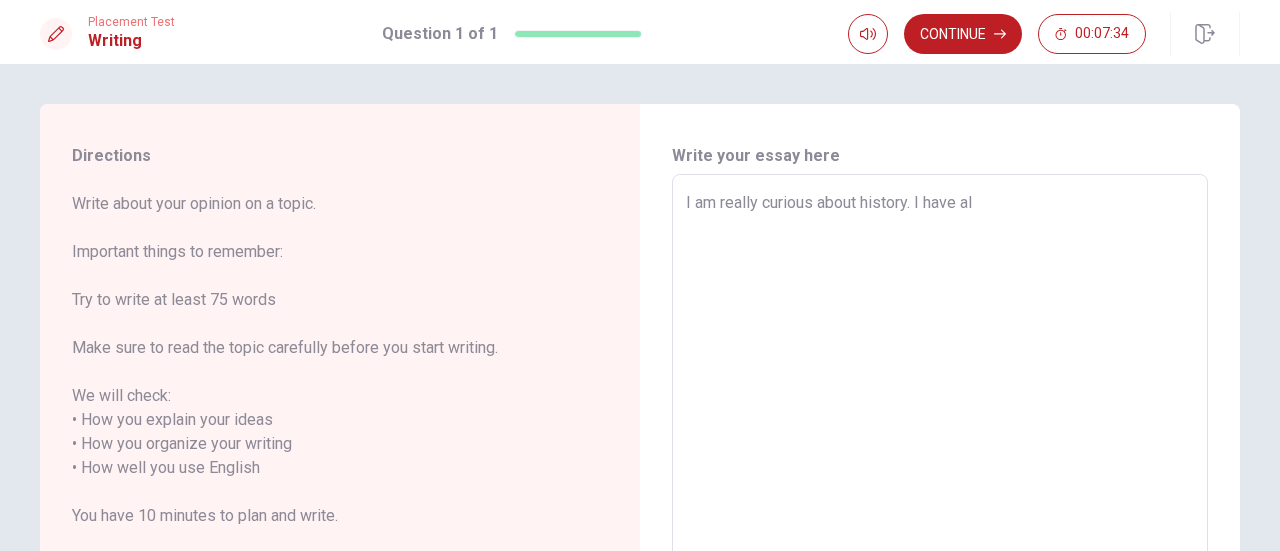 type on "x" 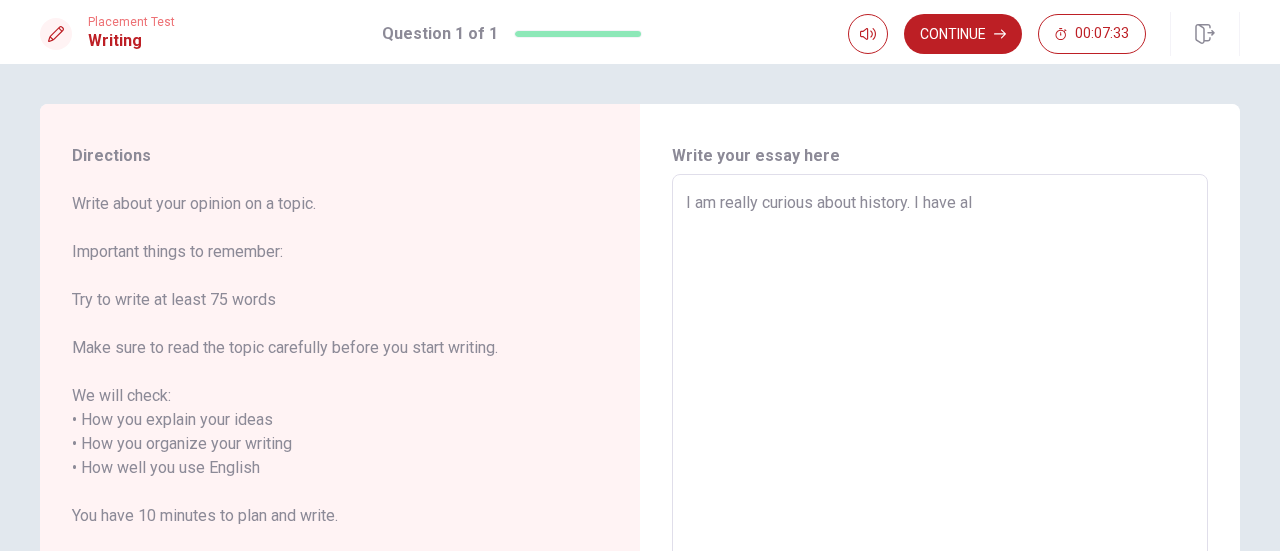 type on "I am really curious about history. I have alw" 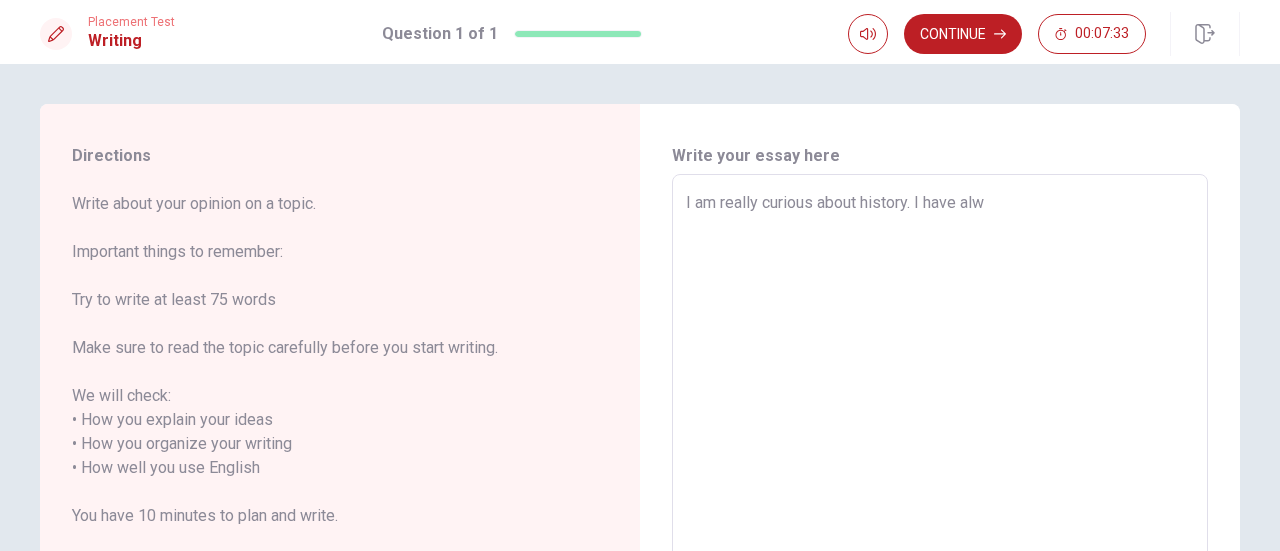 type on "x" 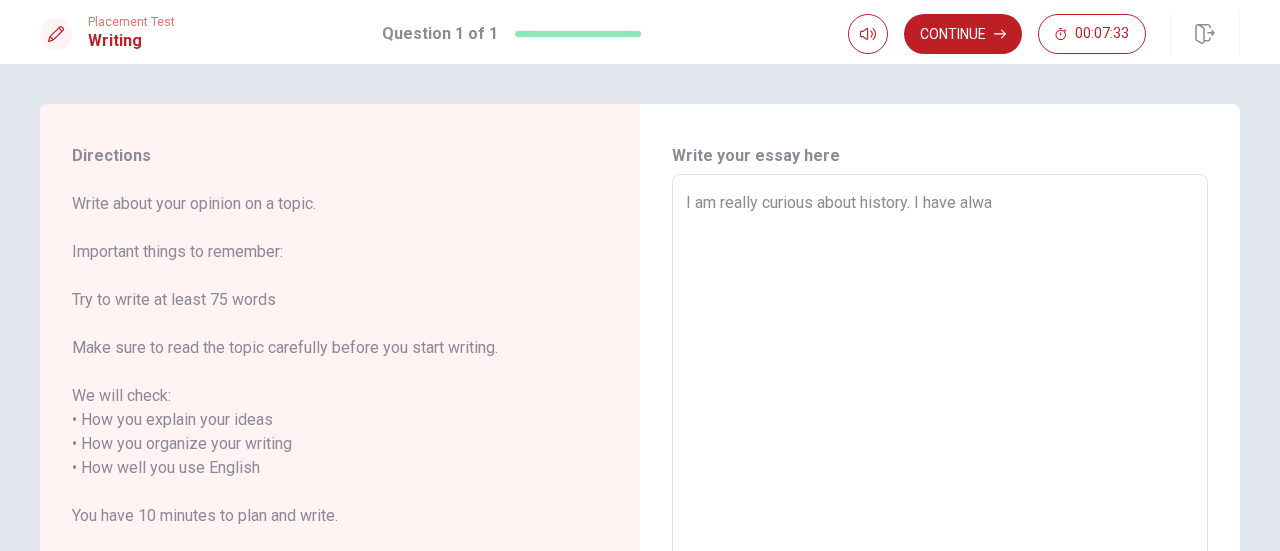 type on "x" 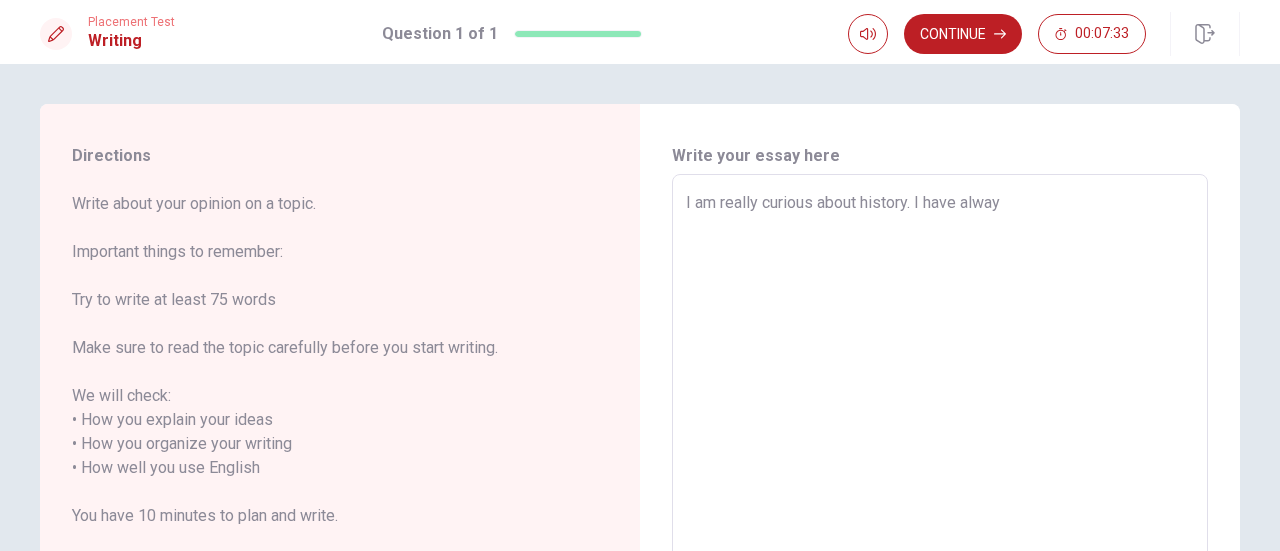 type on "x" 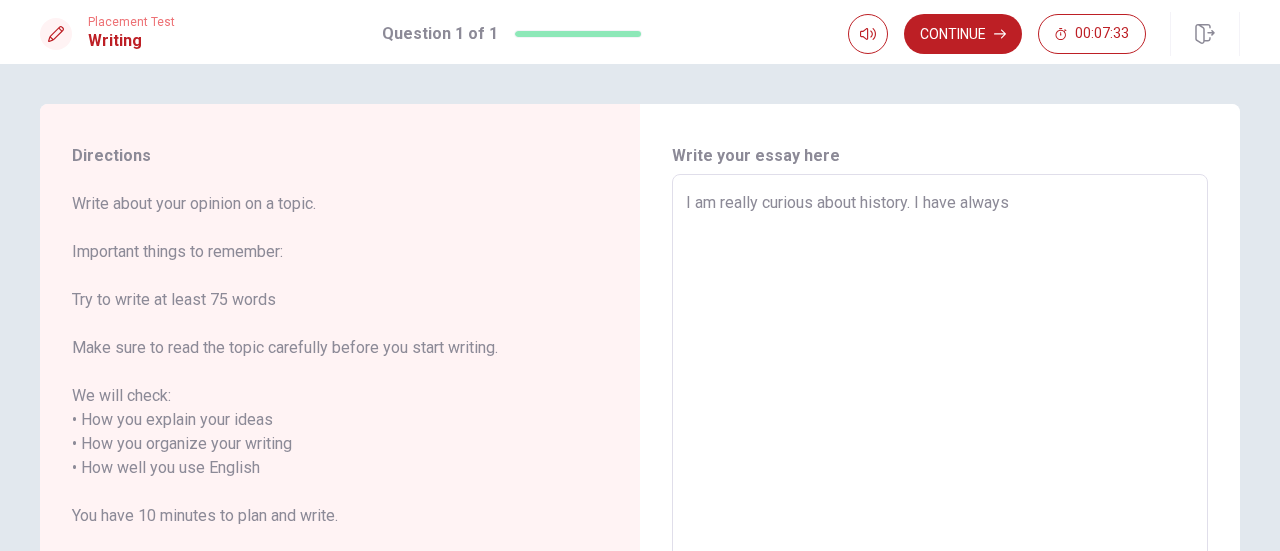 type on "x" 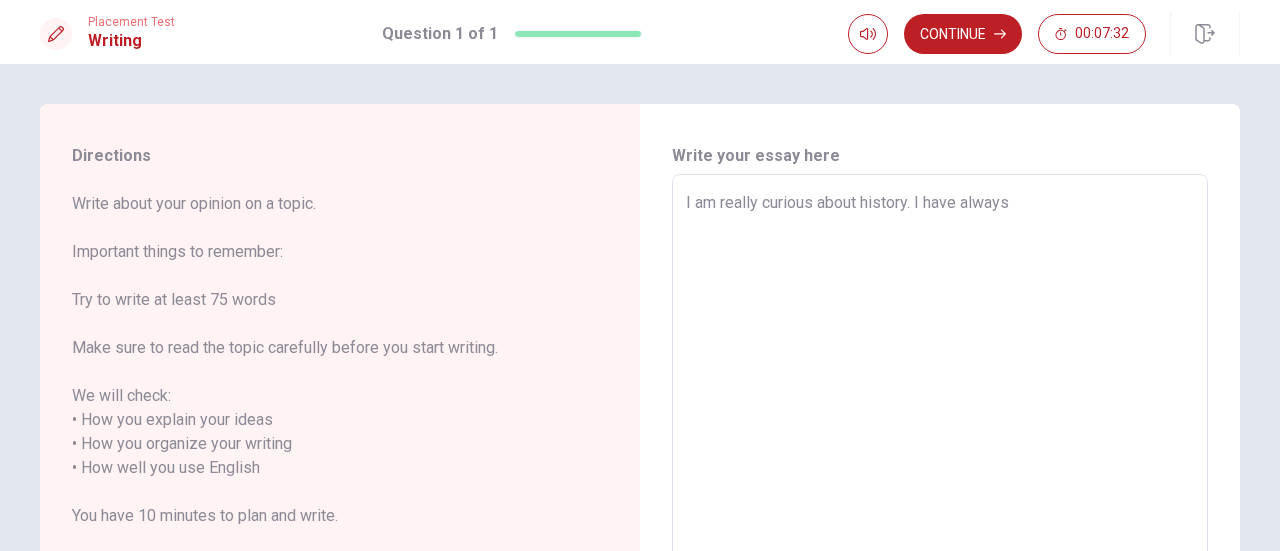 type on "I am really curious about history. I have always e" 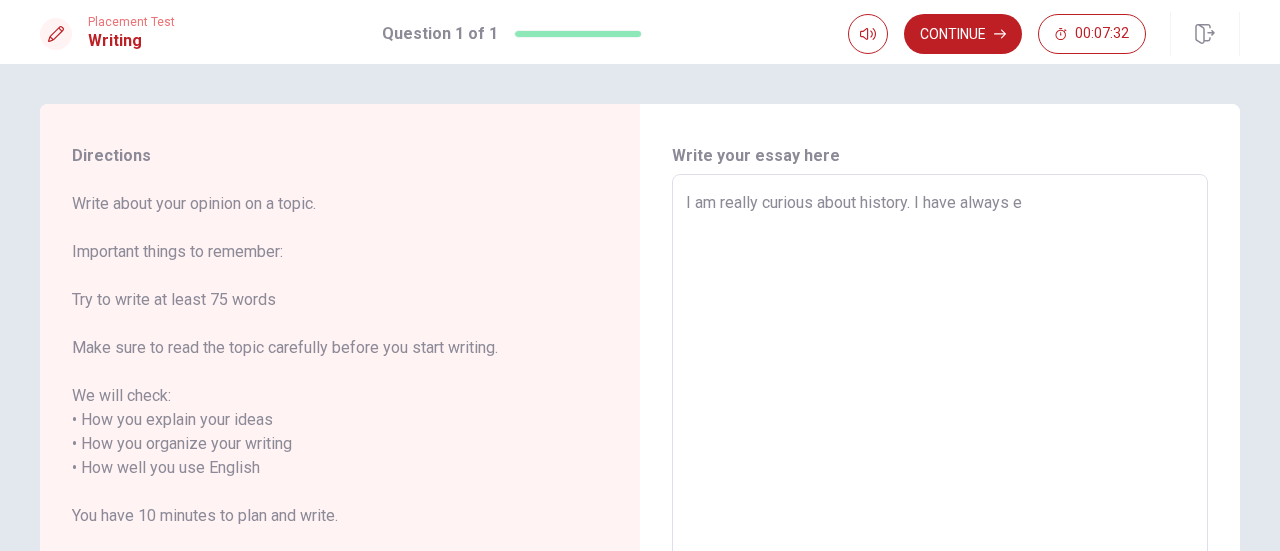 type on "x" 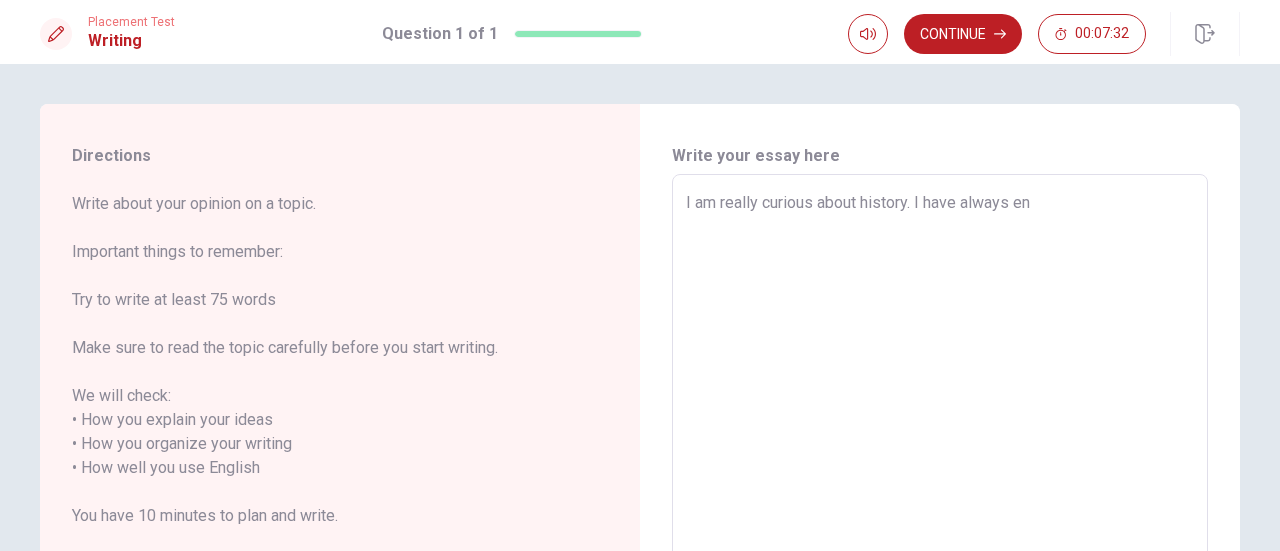 type on "x" 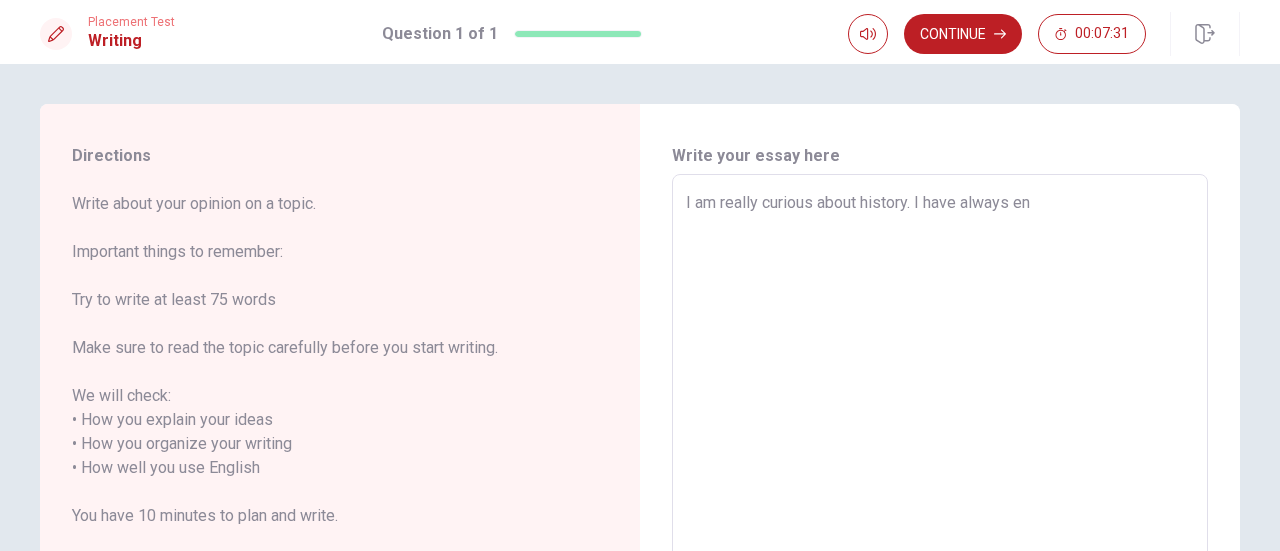 type on "I am really curious about history. I have always enj" 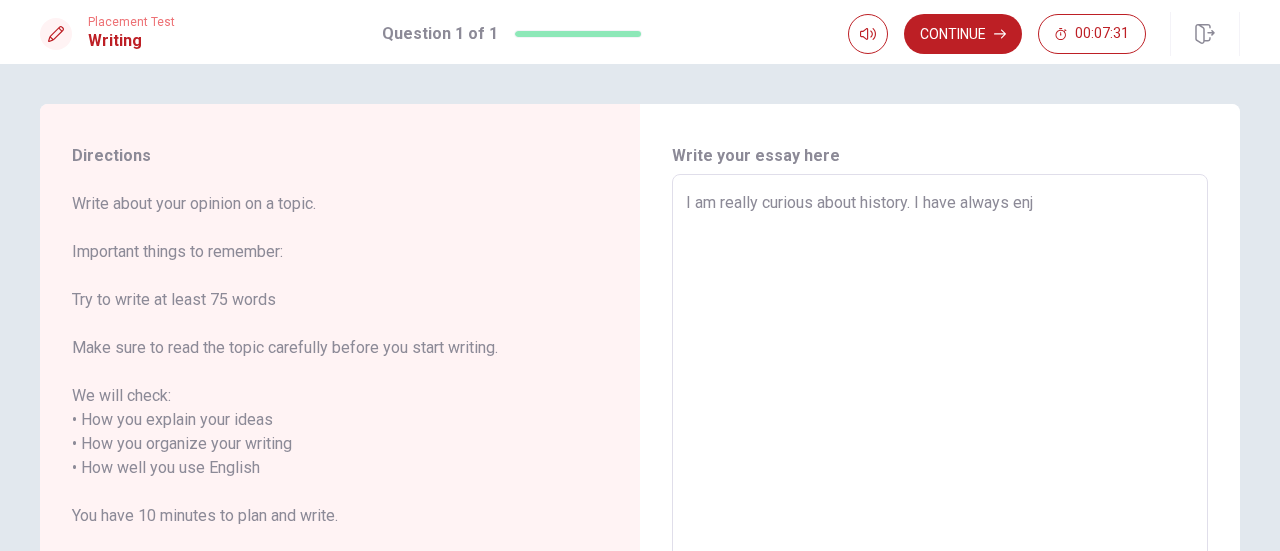 type on "x" 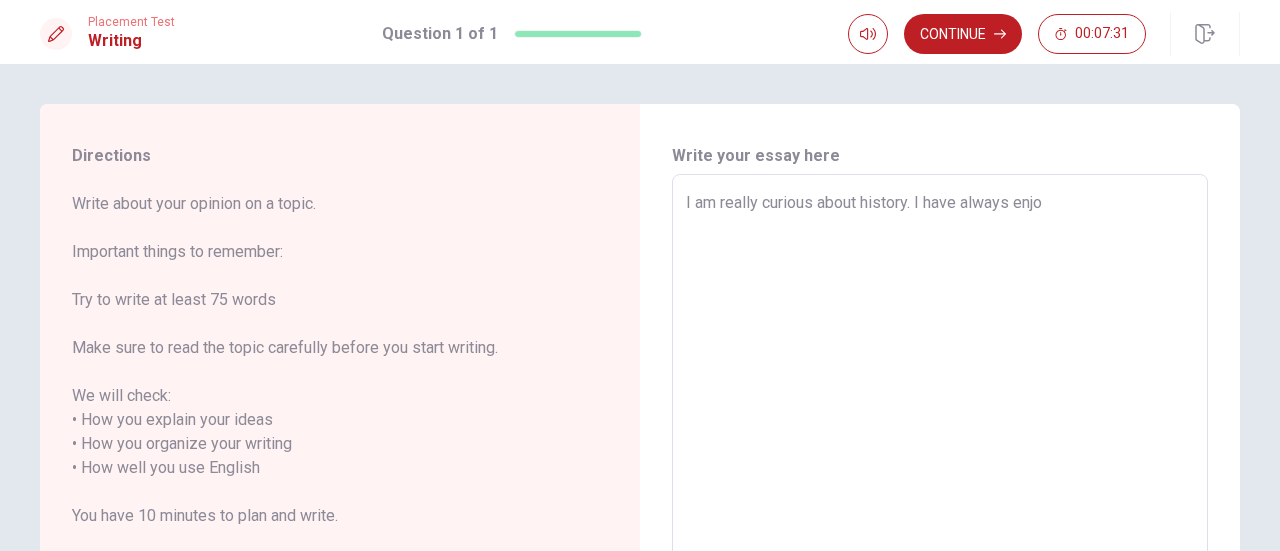 type on "x" 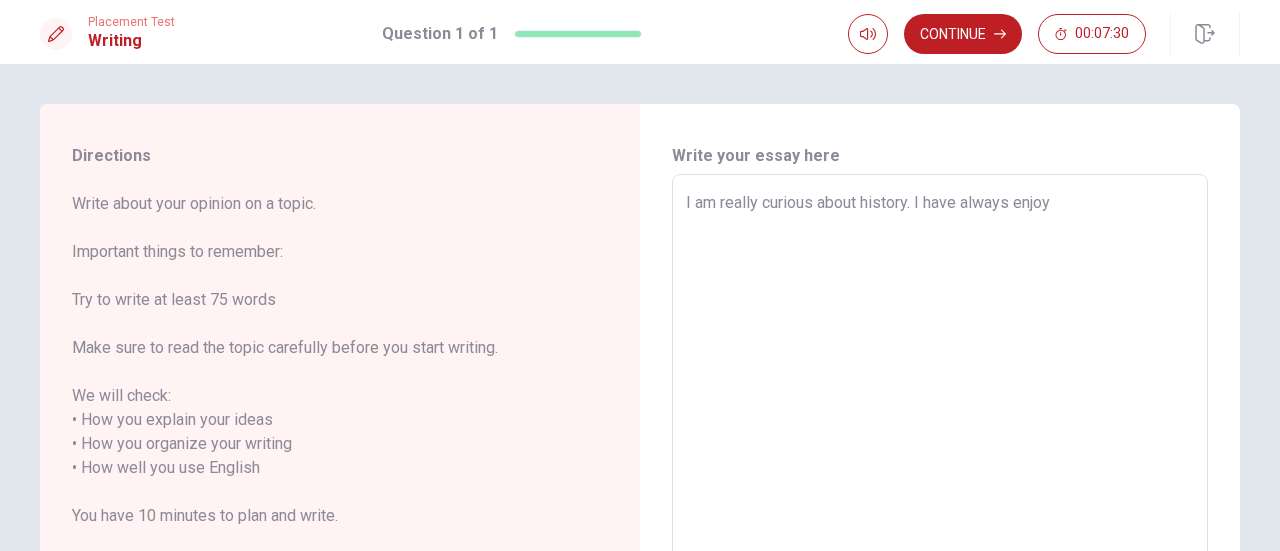 type on "x" 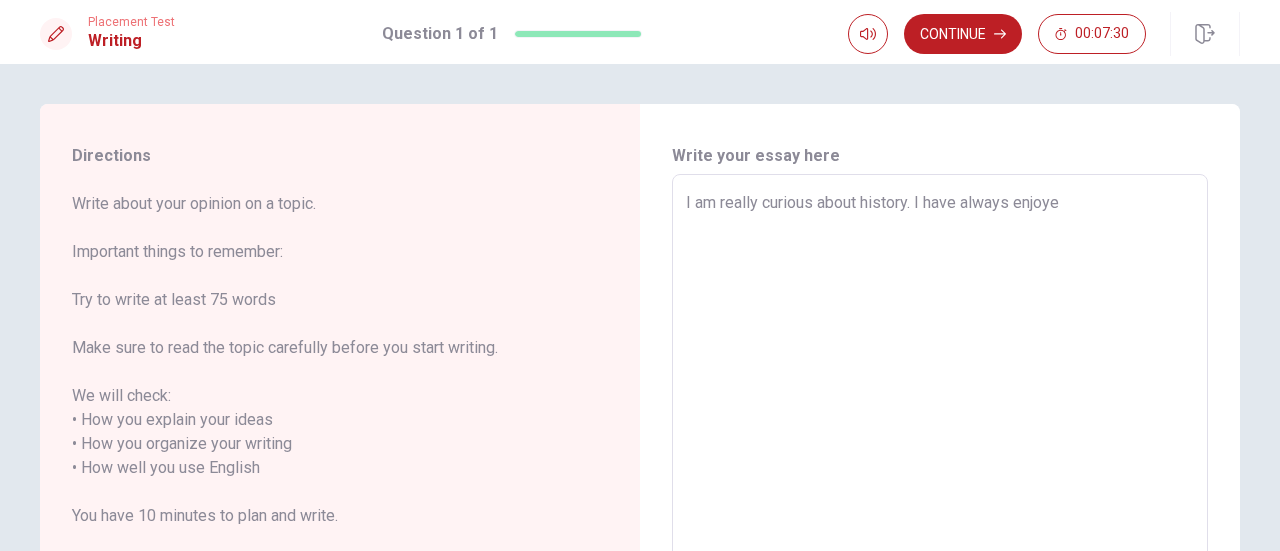 type on "x" 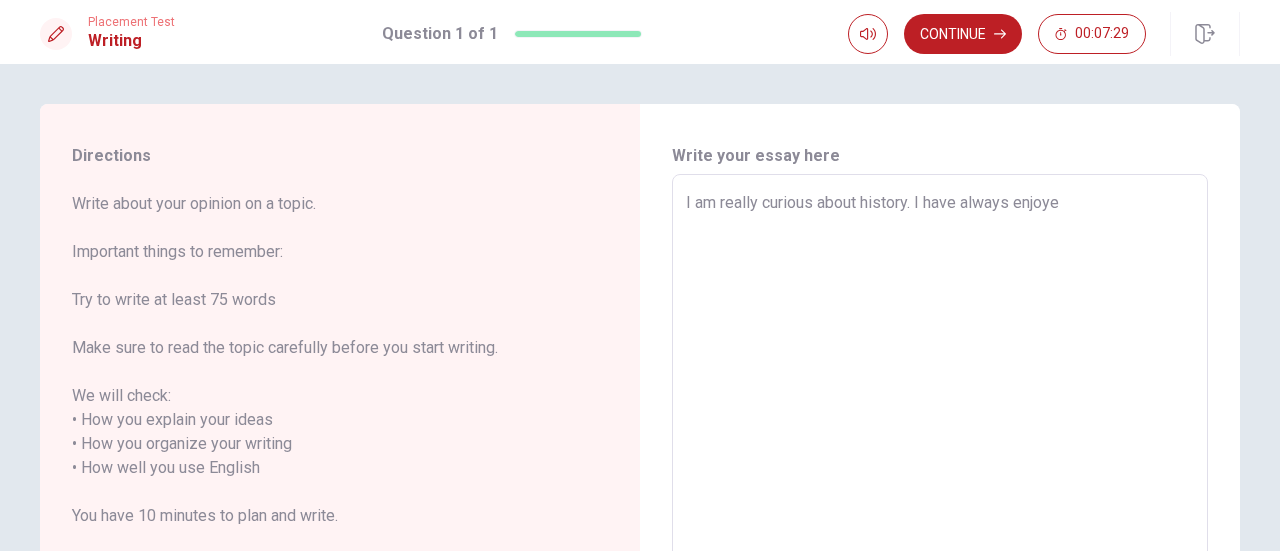 type on "I am really curious about history. I have always enjoyed" 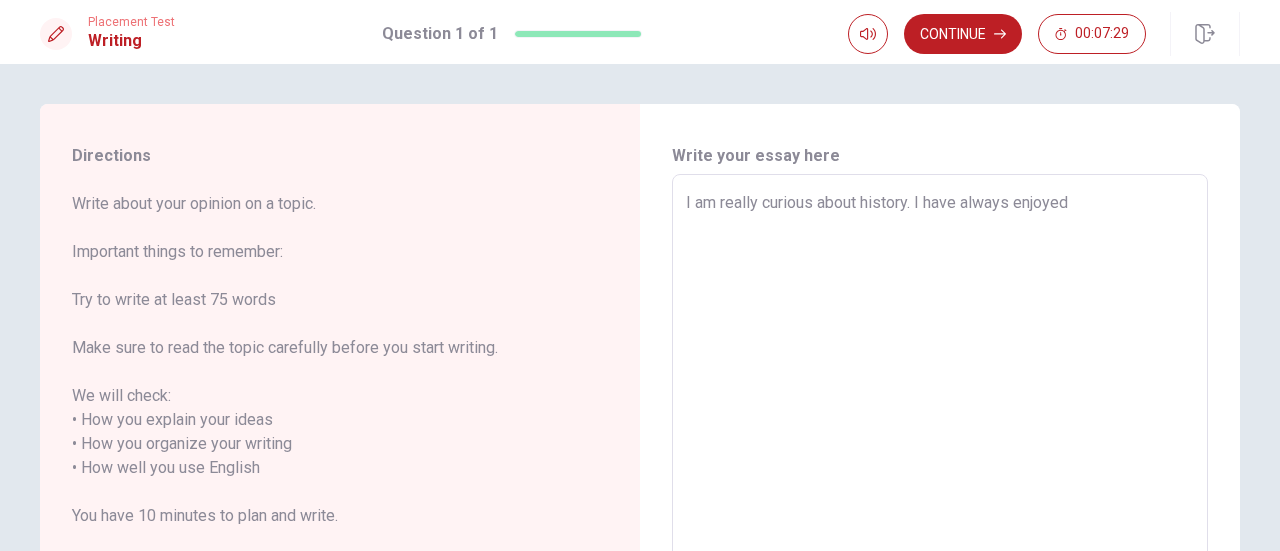 type on "x" 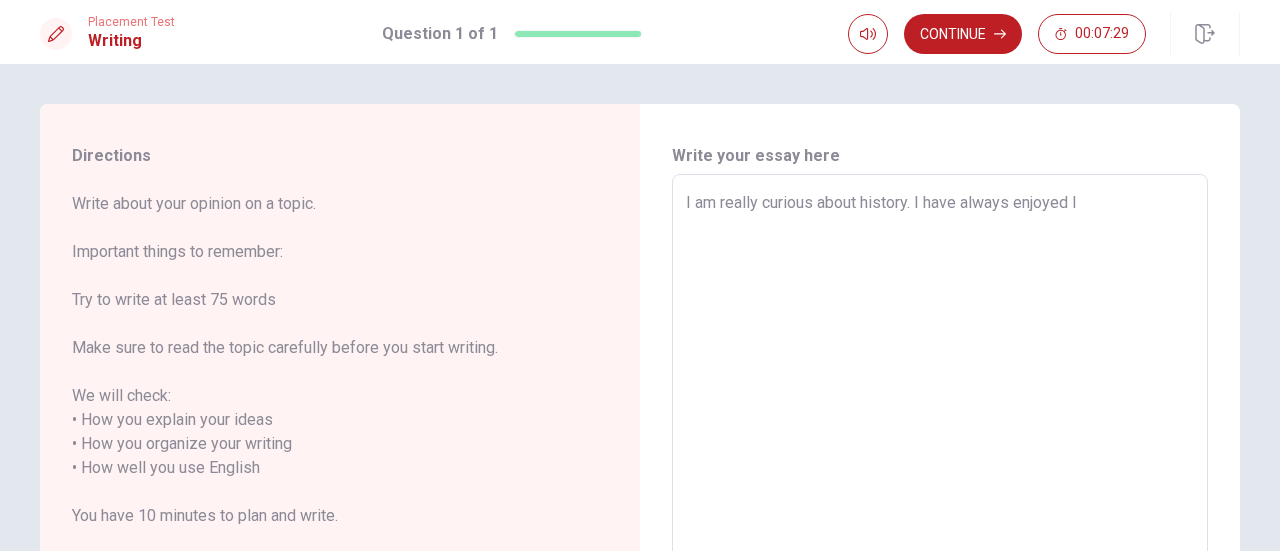 type on "I am really curious about history. I have always enjoyed le" 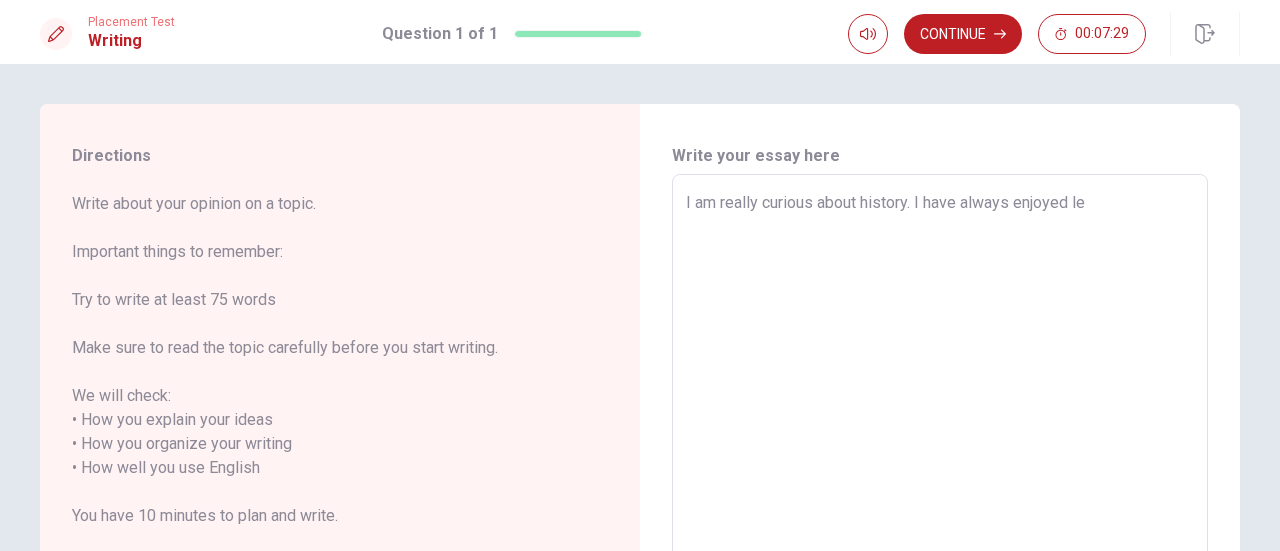 type on "x" 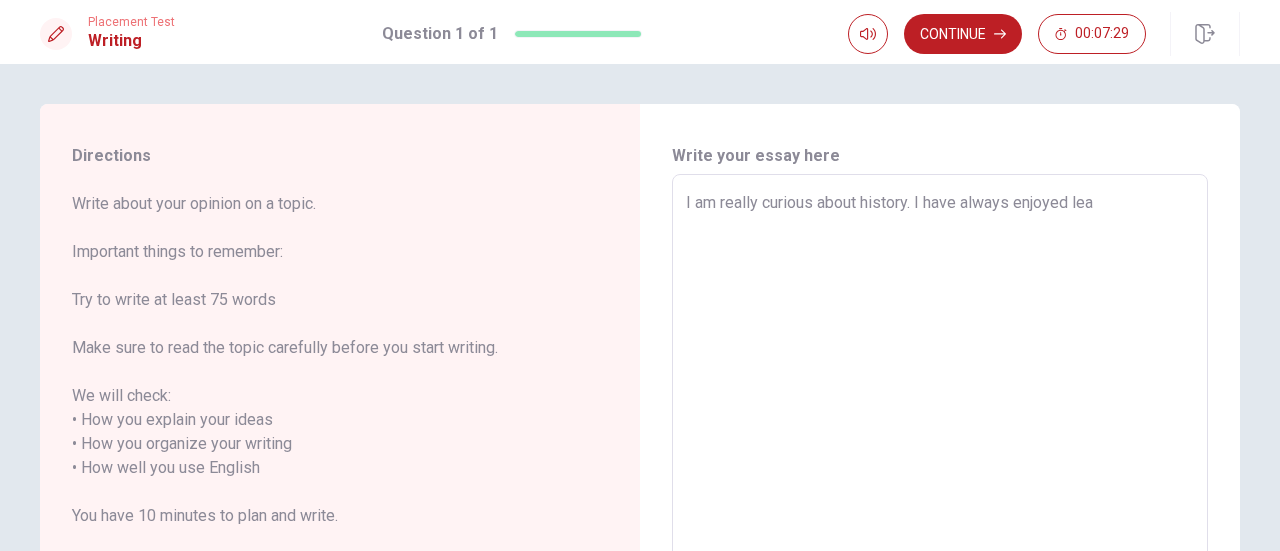 type on "x" 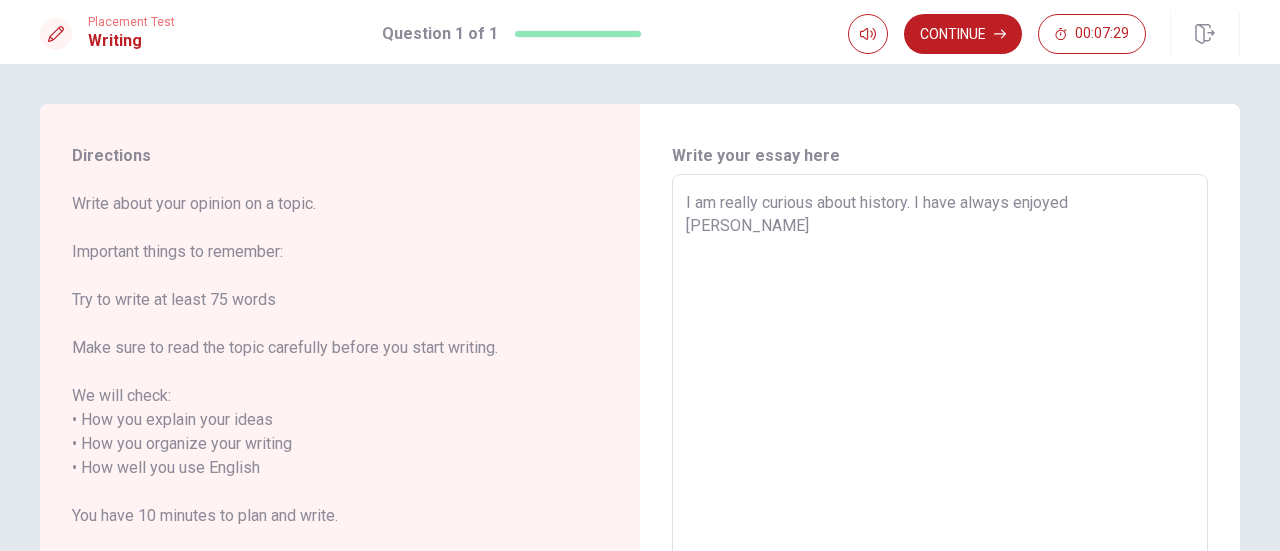 type on "x" 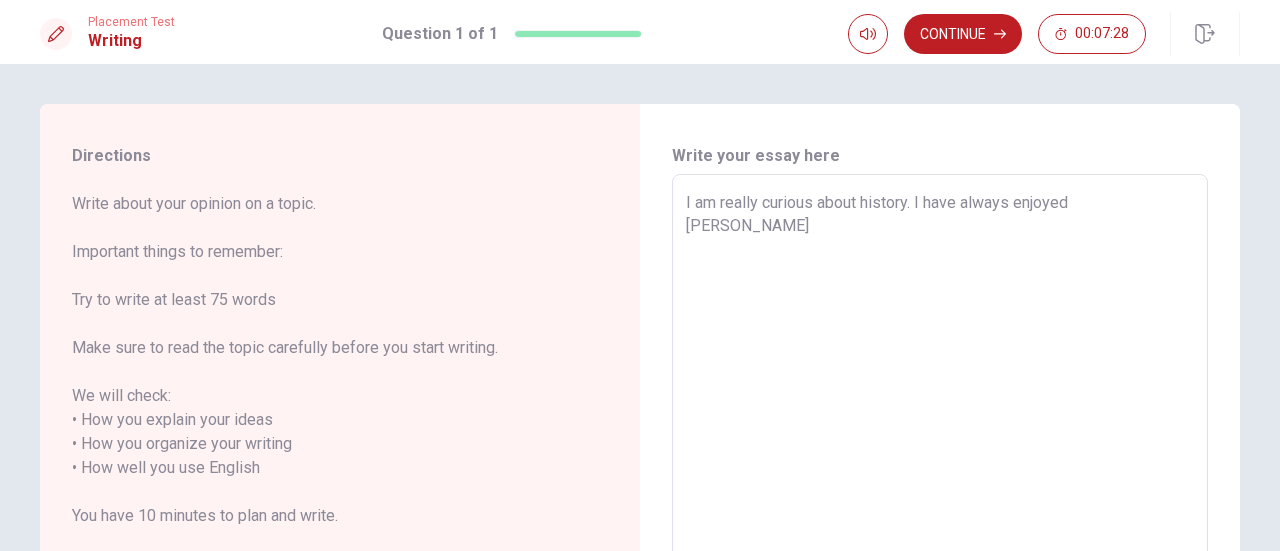 type on "I am really curious about history. I have always enjoyed learn" 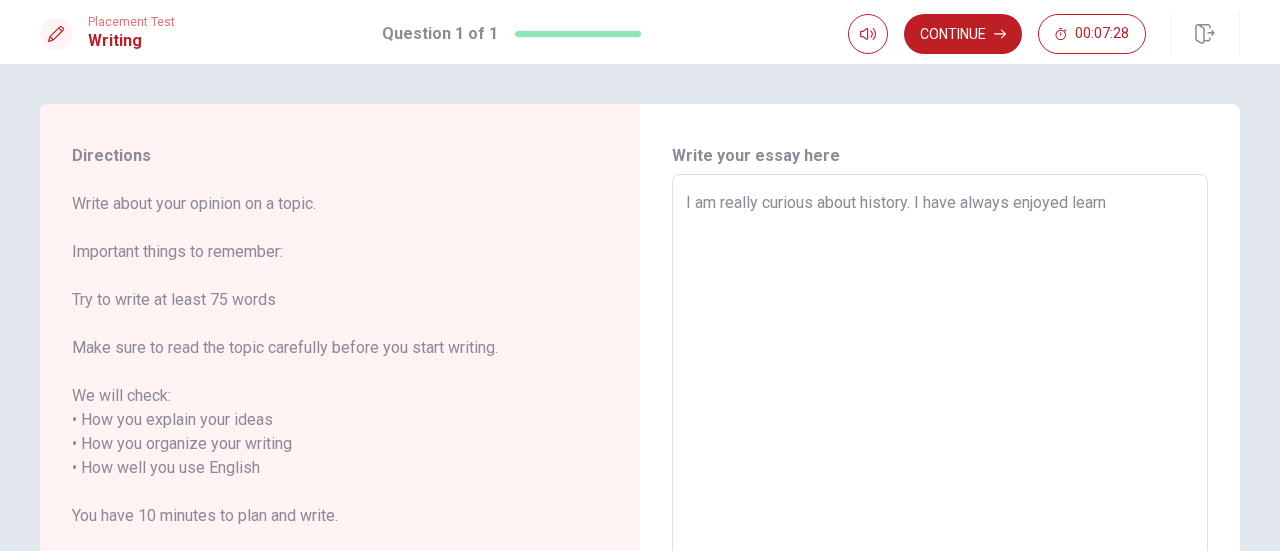 type on "x" 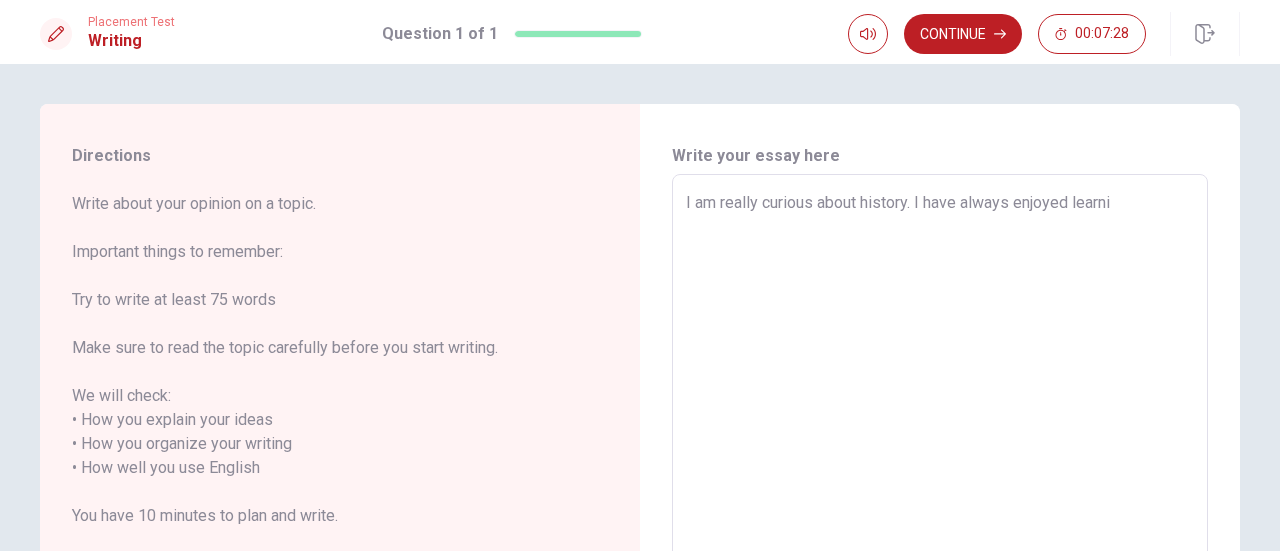 type on "x" 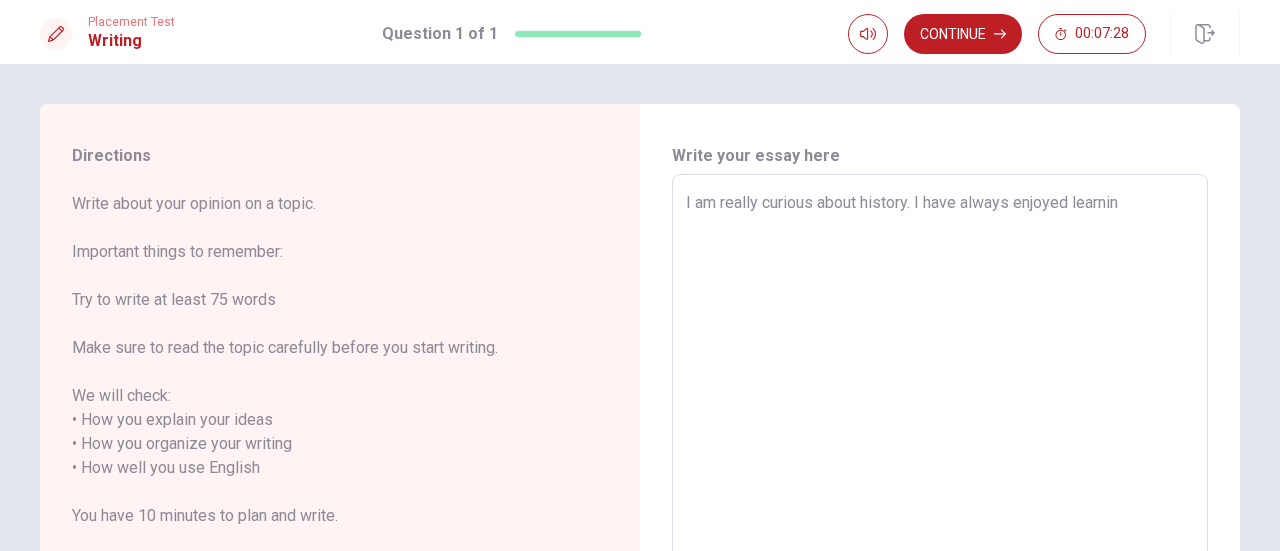 type on "x" 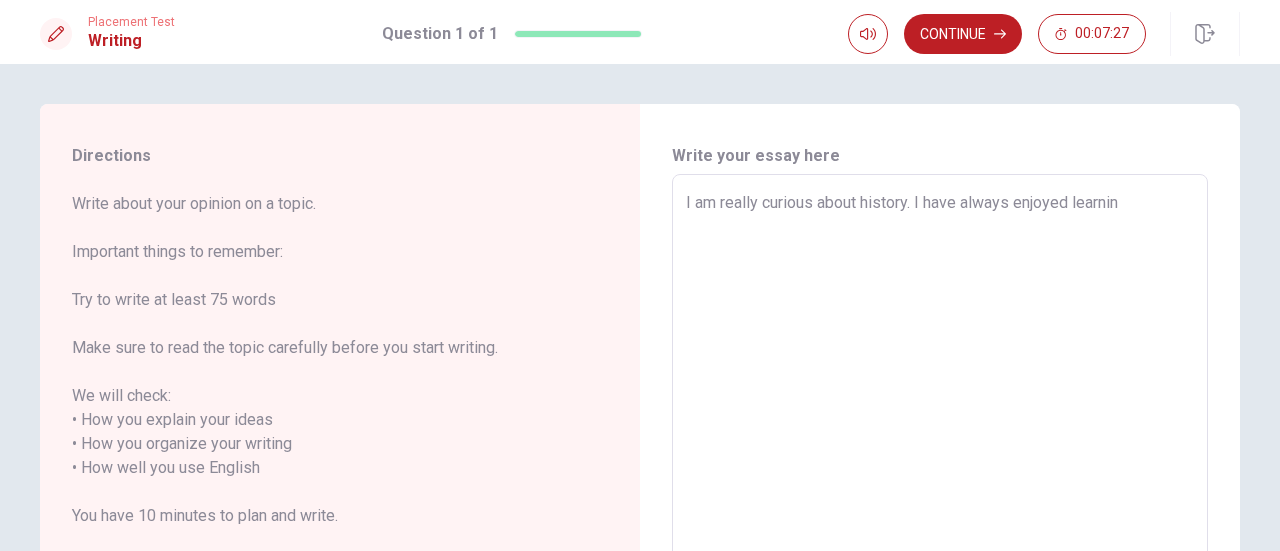 type on "I am really curious about history. I have always enjoyed learning" 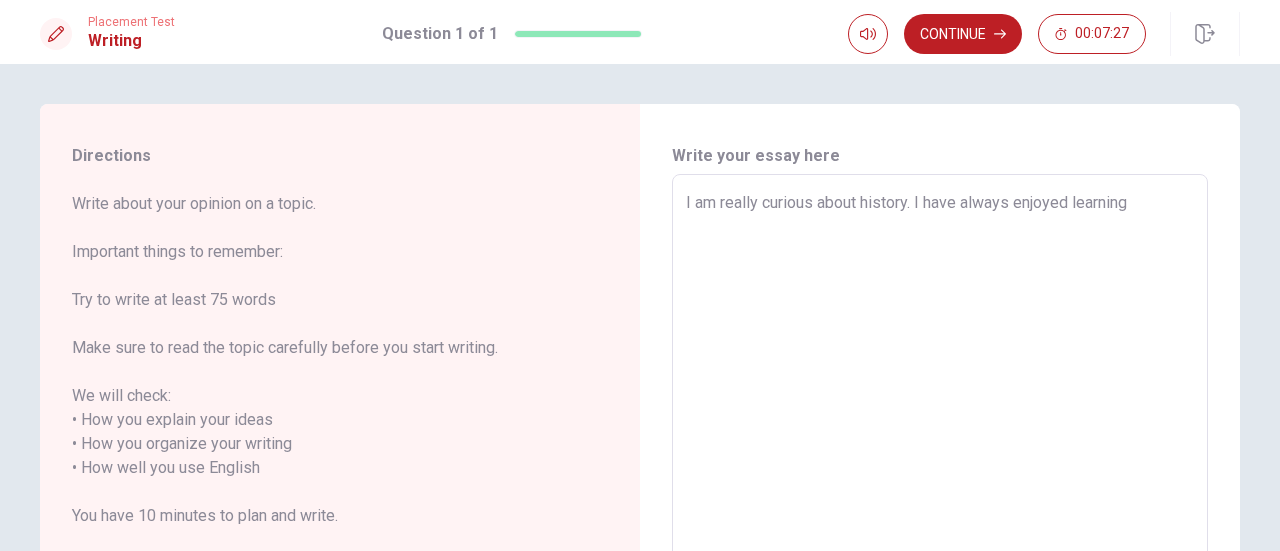 type on "x" 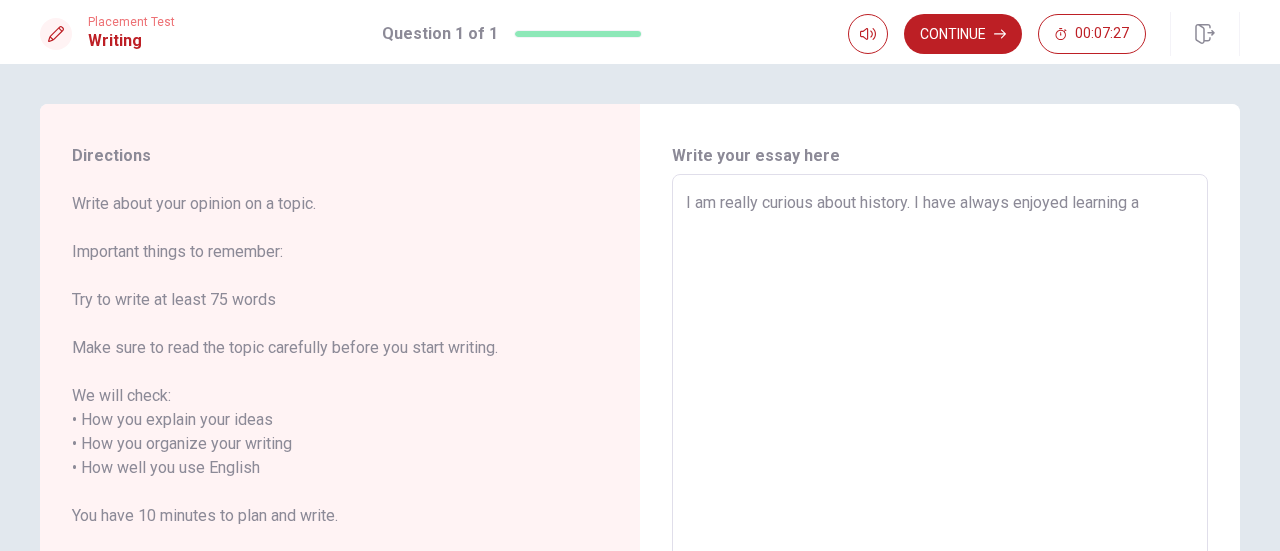 type on "x" 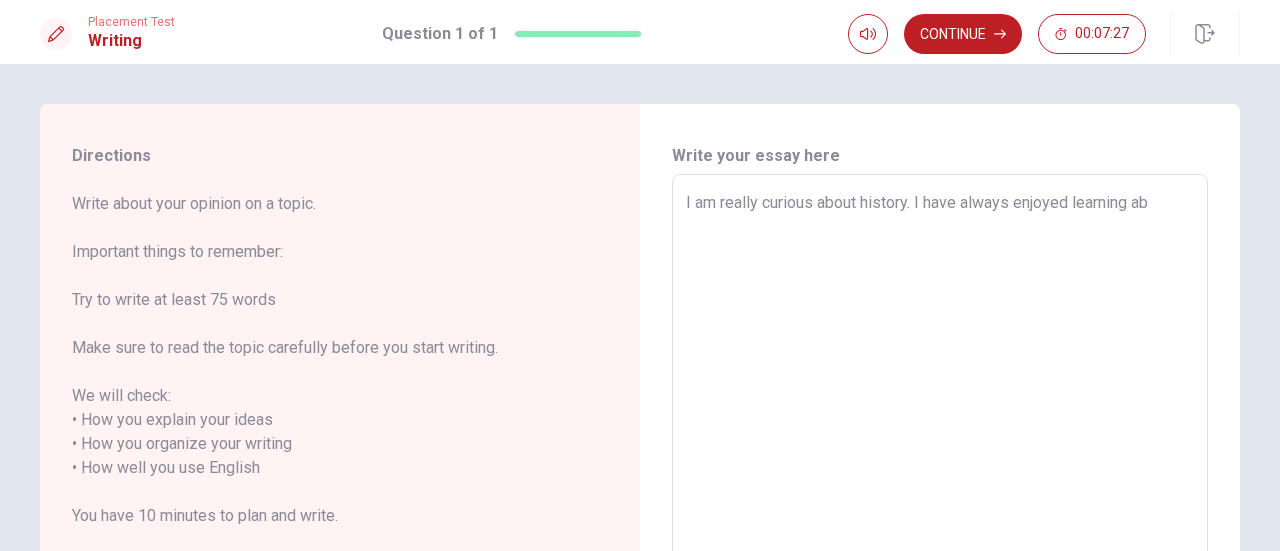 type on "x" 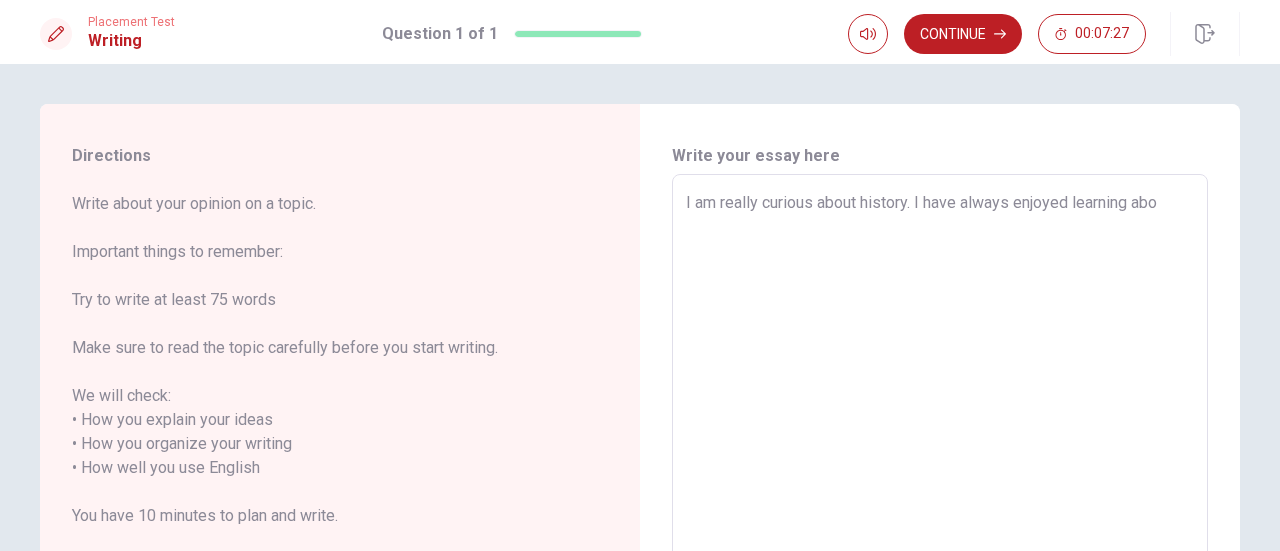 type on "x" 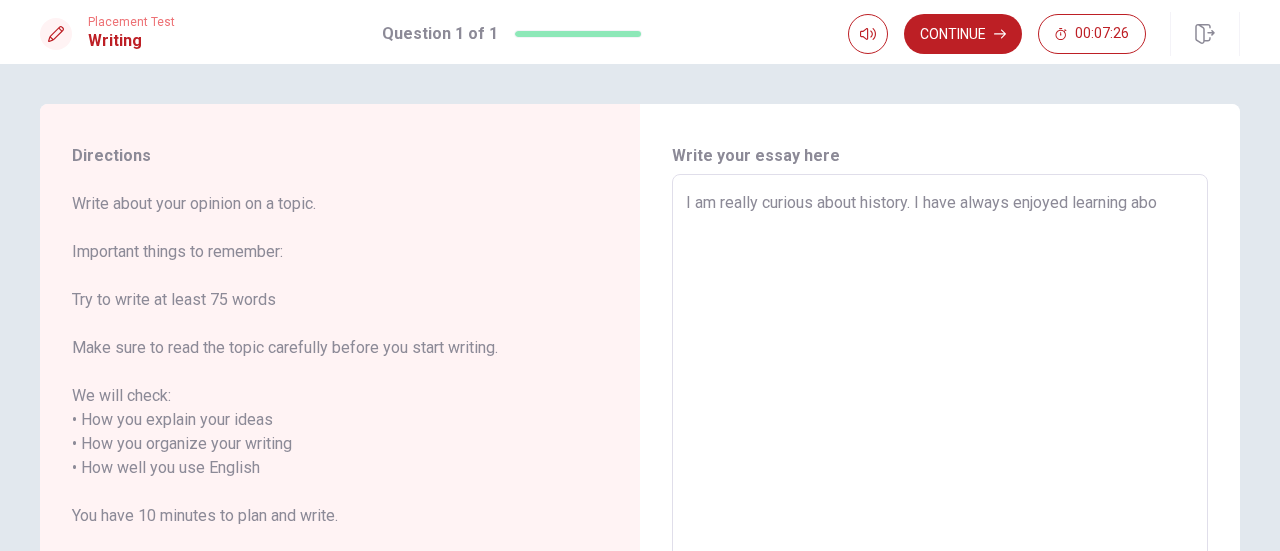 type on "I am really curious about history. I have always enjoyed learning abou" 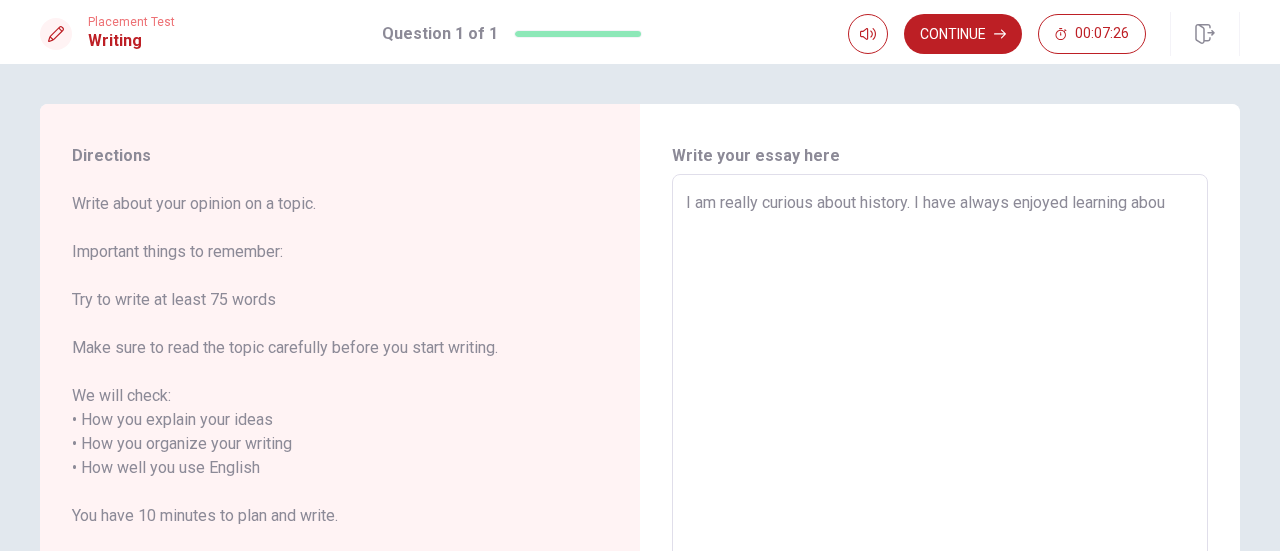 type on "I am really curious about history. I have always enjoyed learning about" 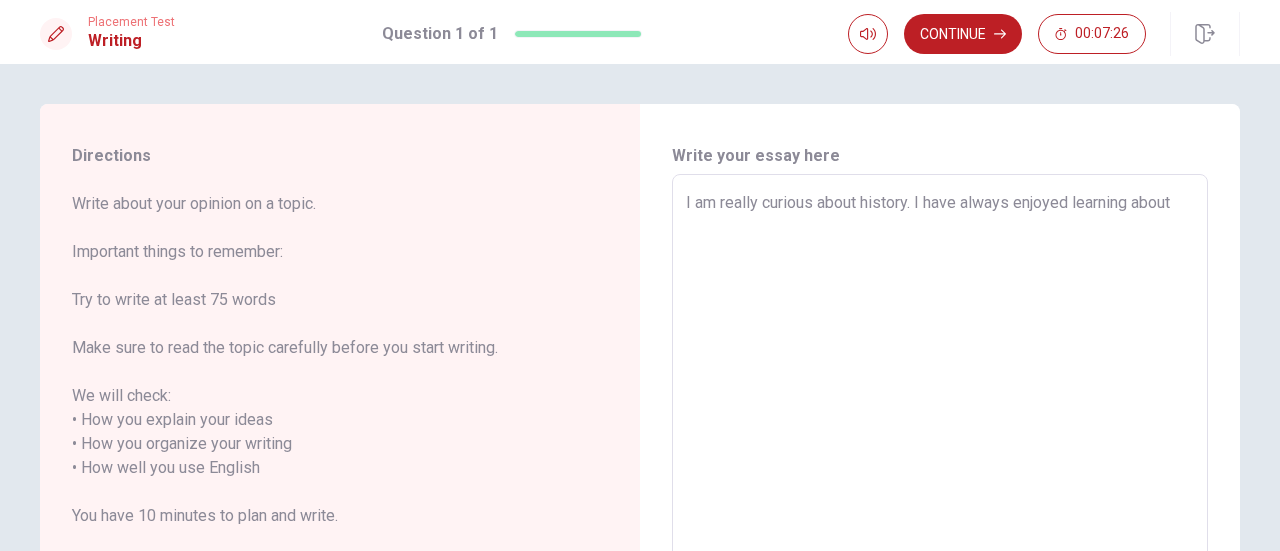 type on "x" 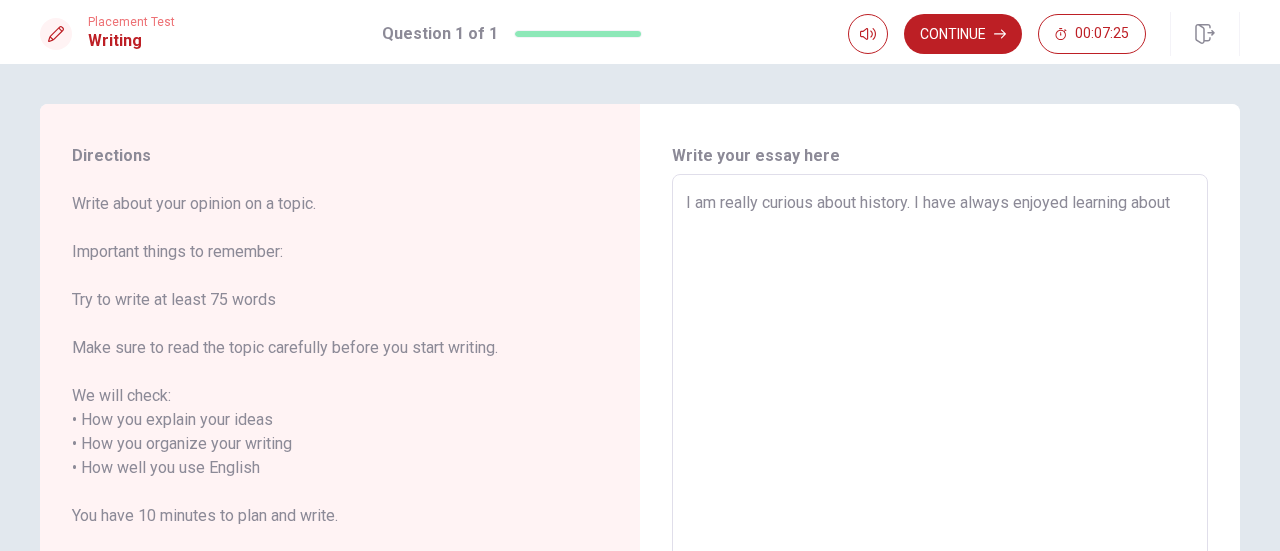 type on "I am really curious about history. I have always enjoyed learning about" 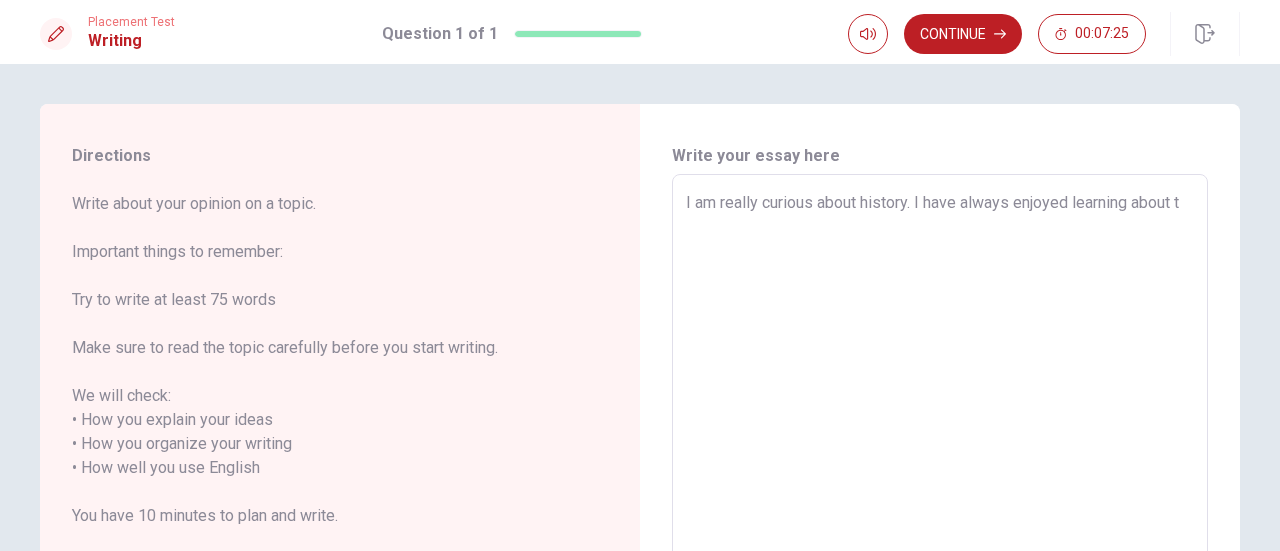 type on "x" 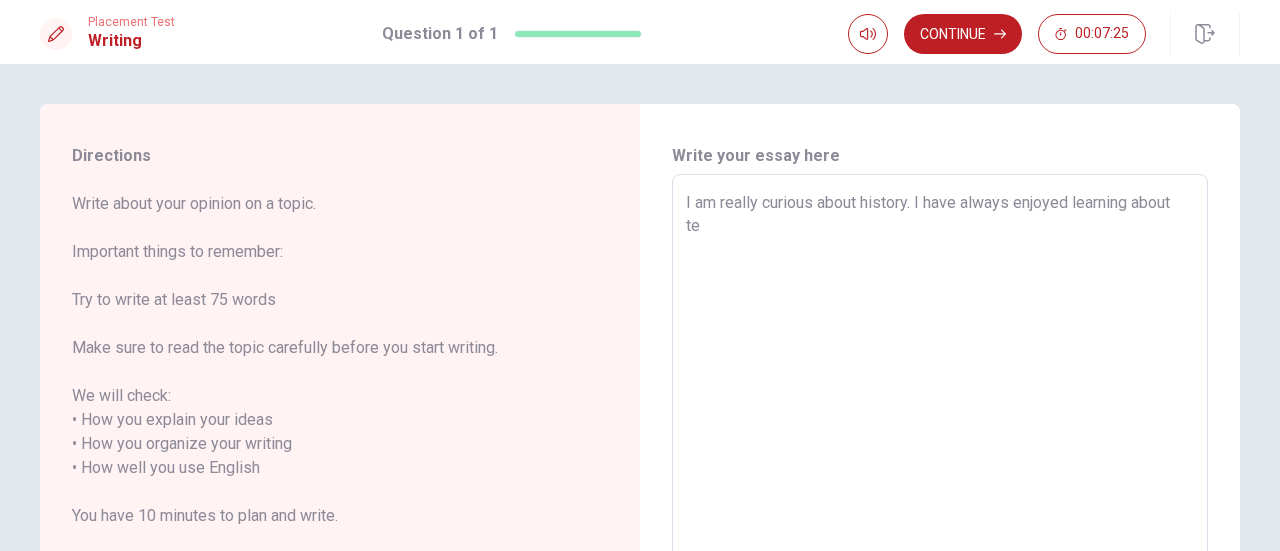 type on "x" 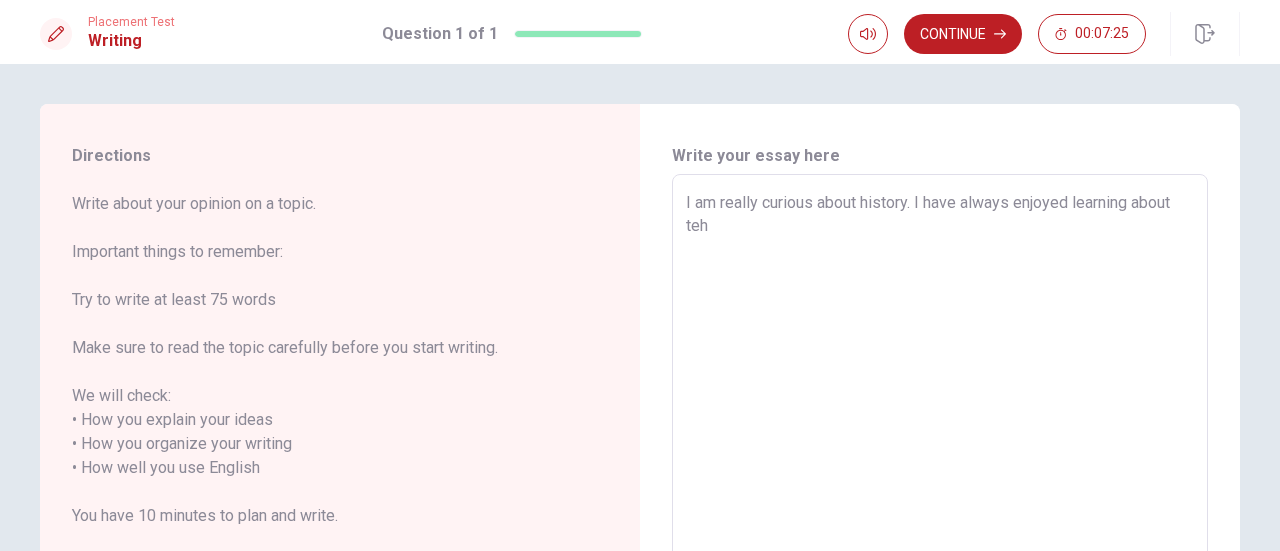 type on "x" 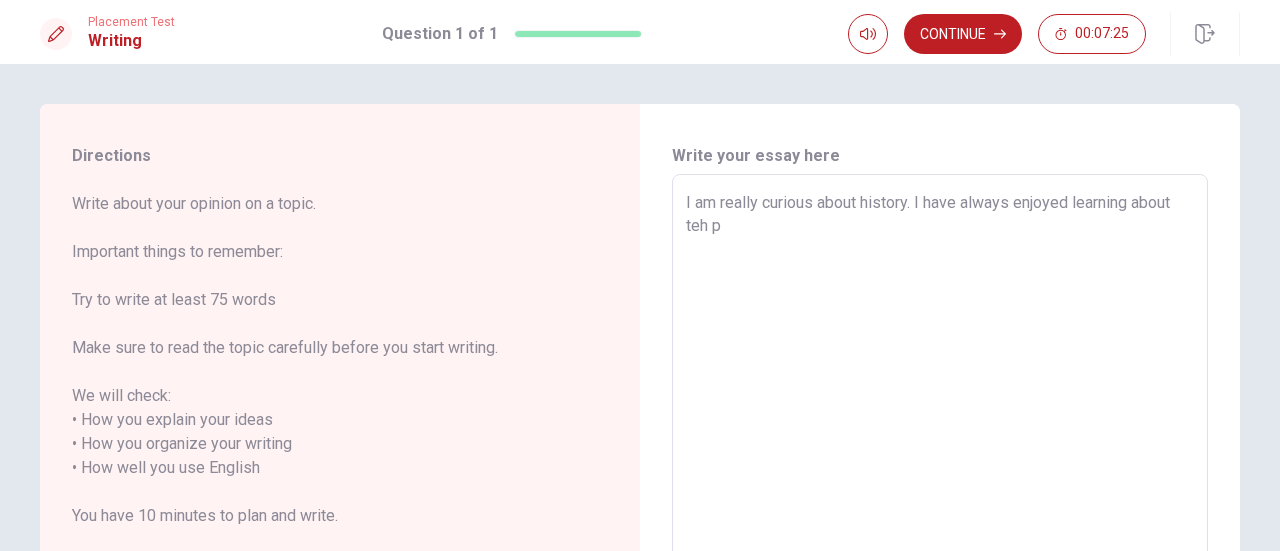 type on "x" 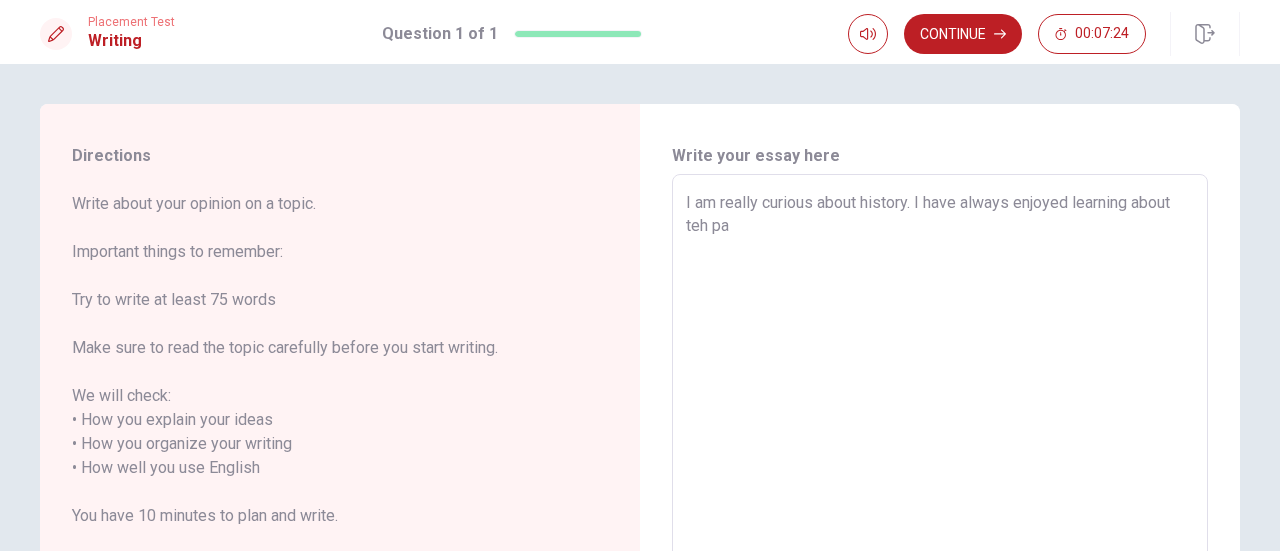 type on "I am really curious about history. I have always enjoyed learning about teh pas" 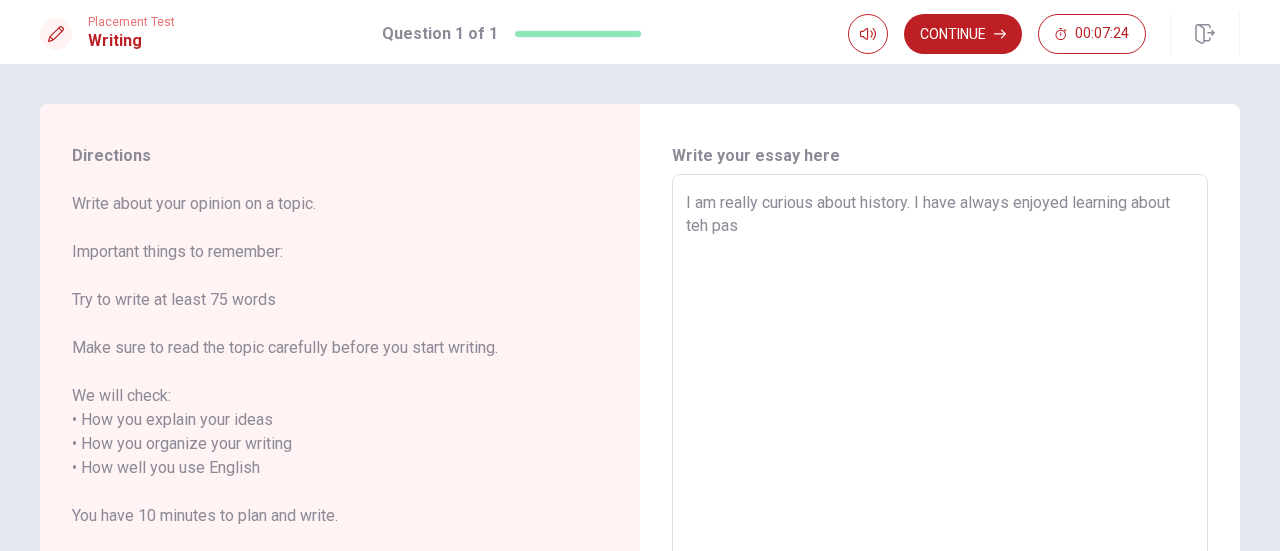 type on "x" 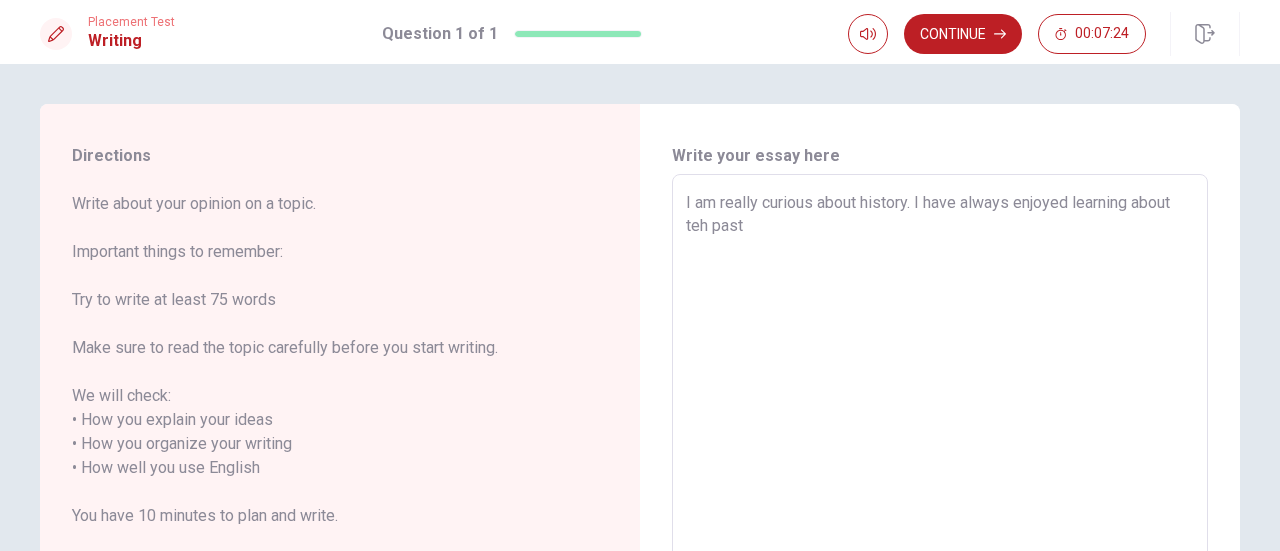 type on "x" 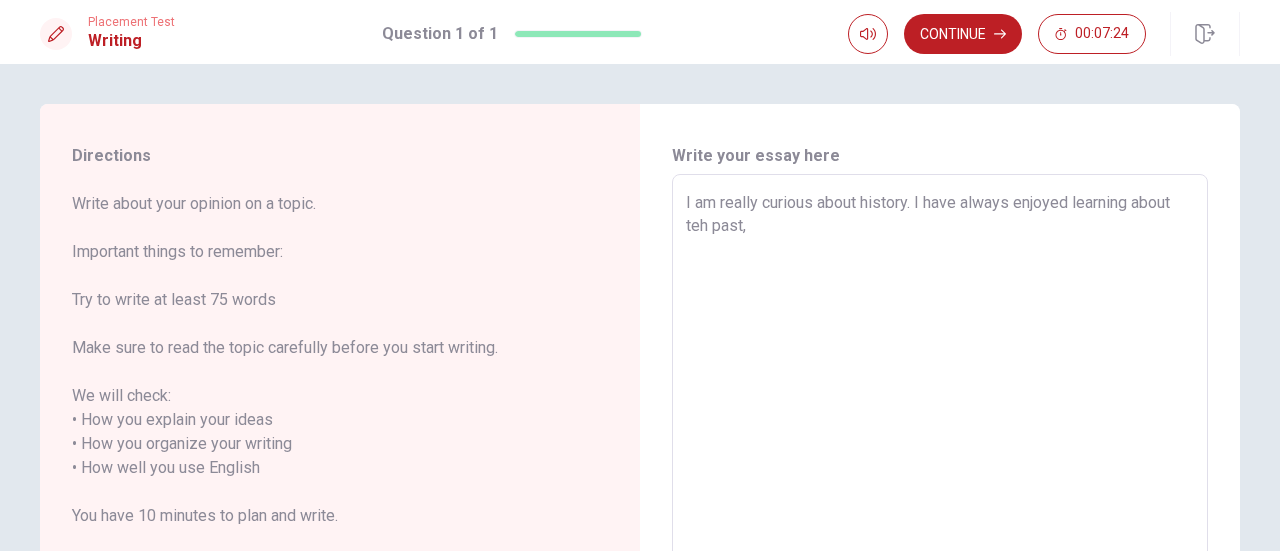 type on "x" 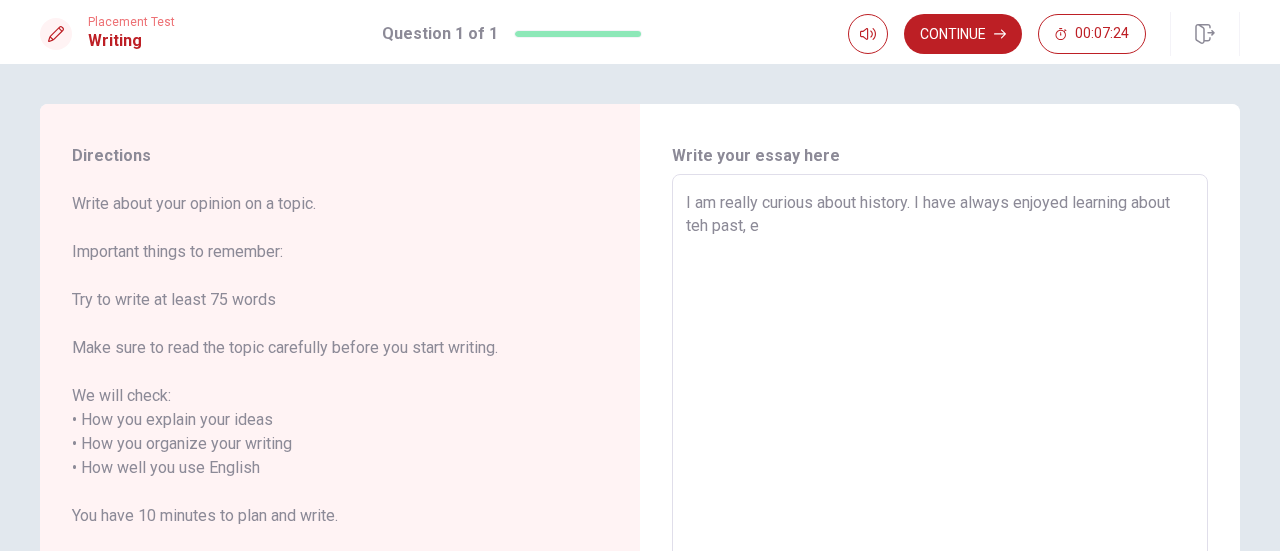 type on "x" 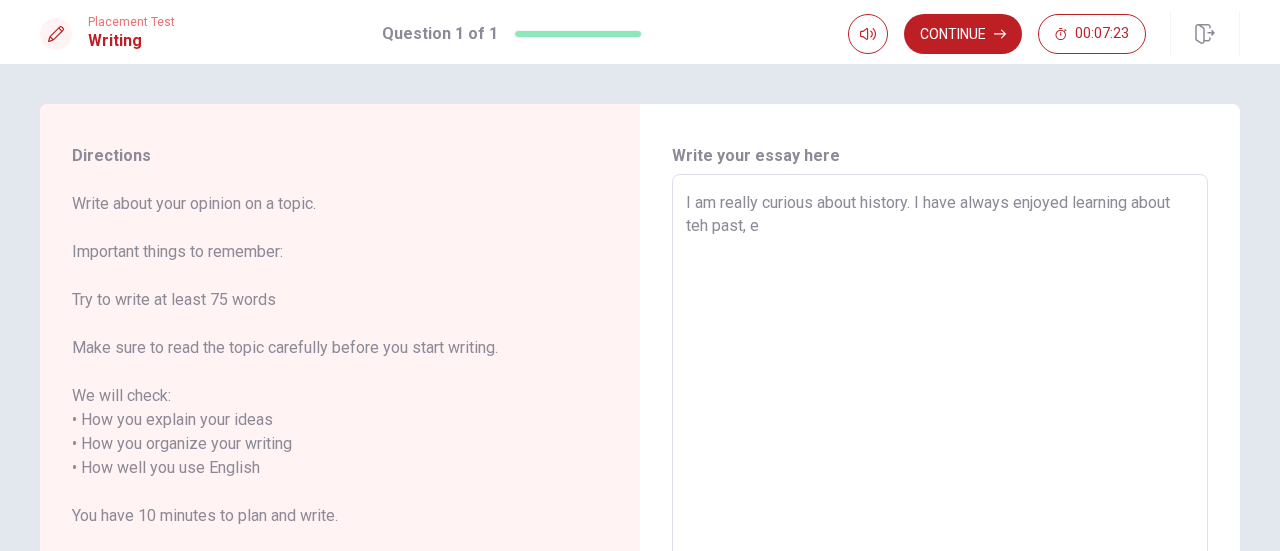 type on "I am really curious about history. I have always enjoyed learning about teh past, es" 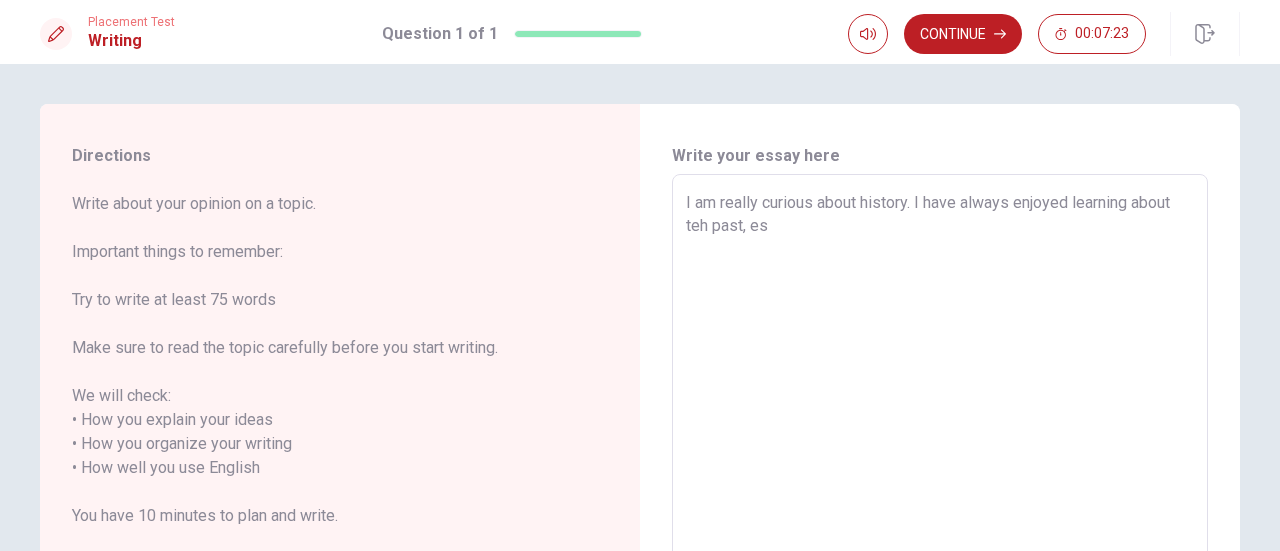 type on "x" 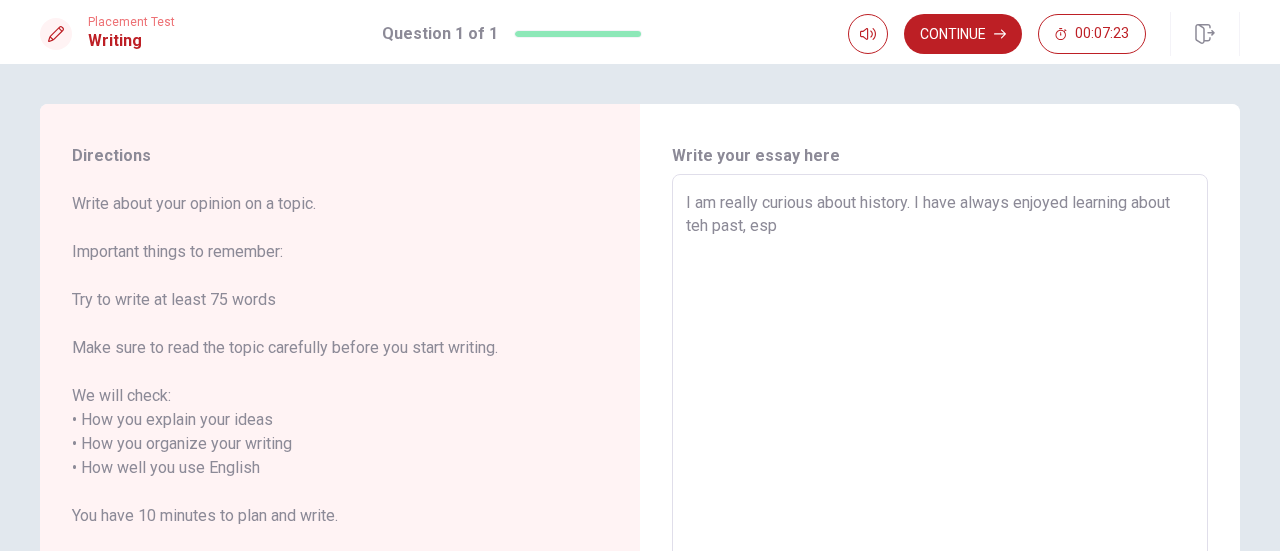 type on "x" 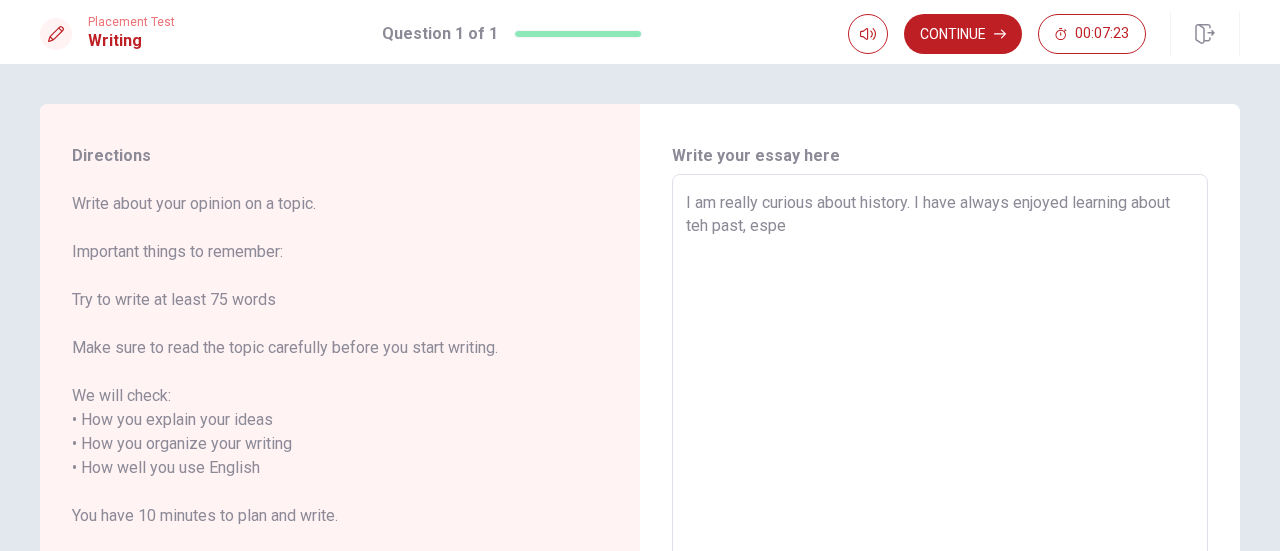 type on "x" 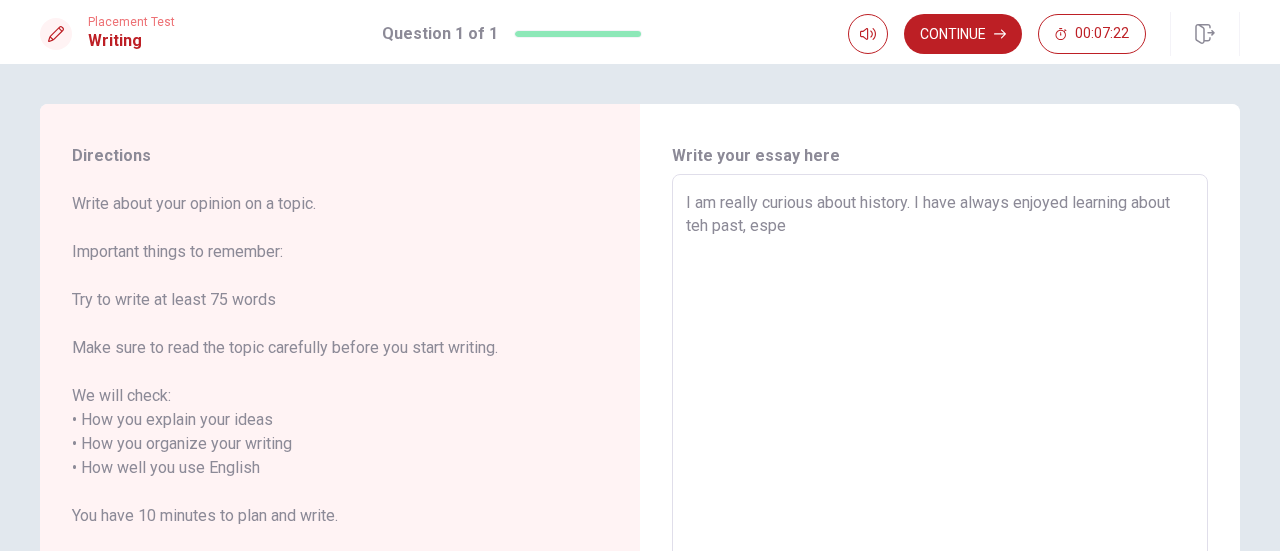 type on "I am really curious about history. I have always enjoyed learning about teh past, espec" 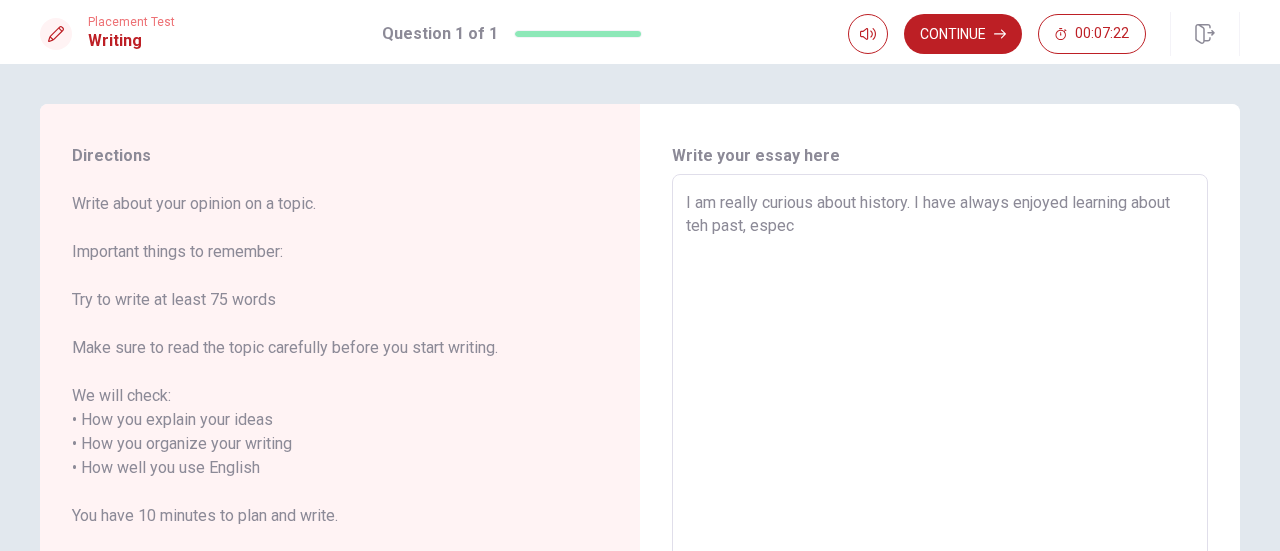 type on "x" 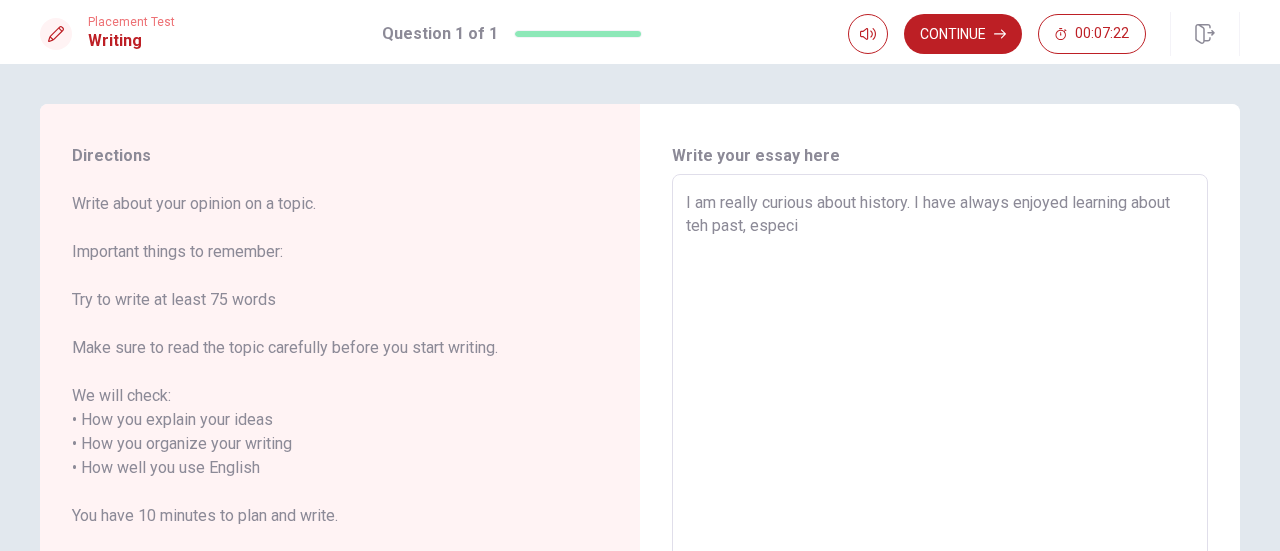 type on "x" 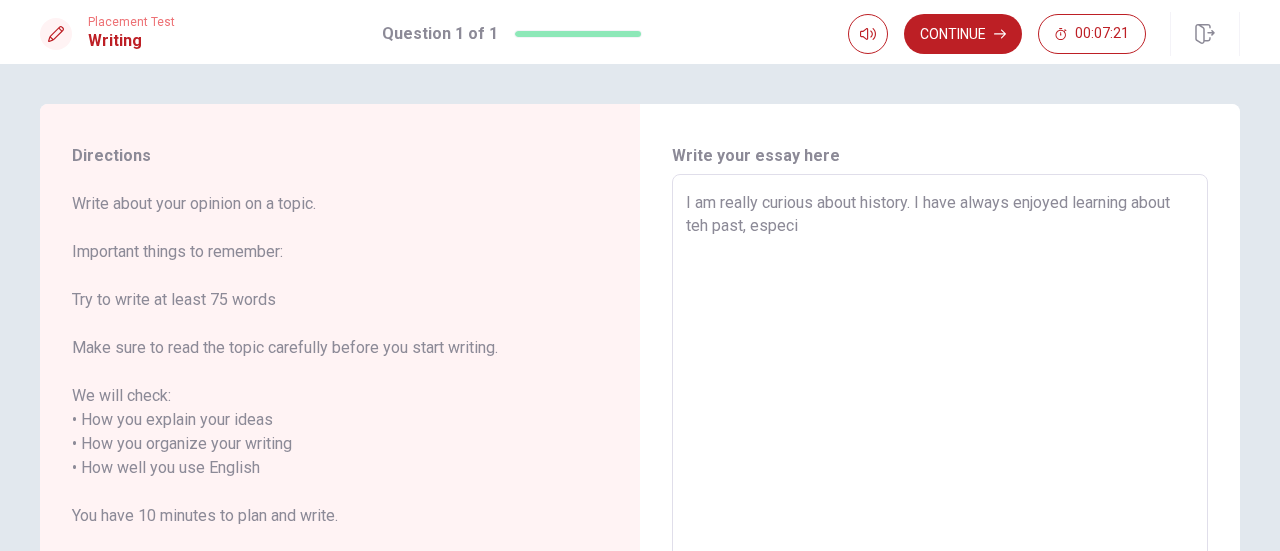 type on "I am really curious about history. I have always enjoyed learning about teh past, especia" 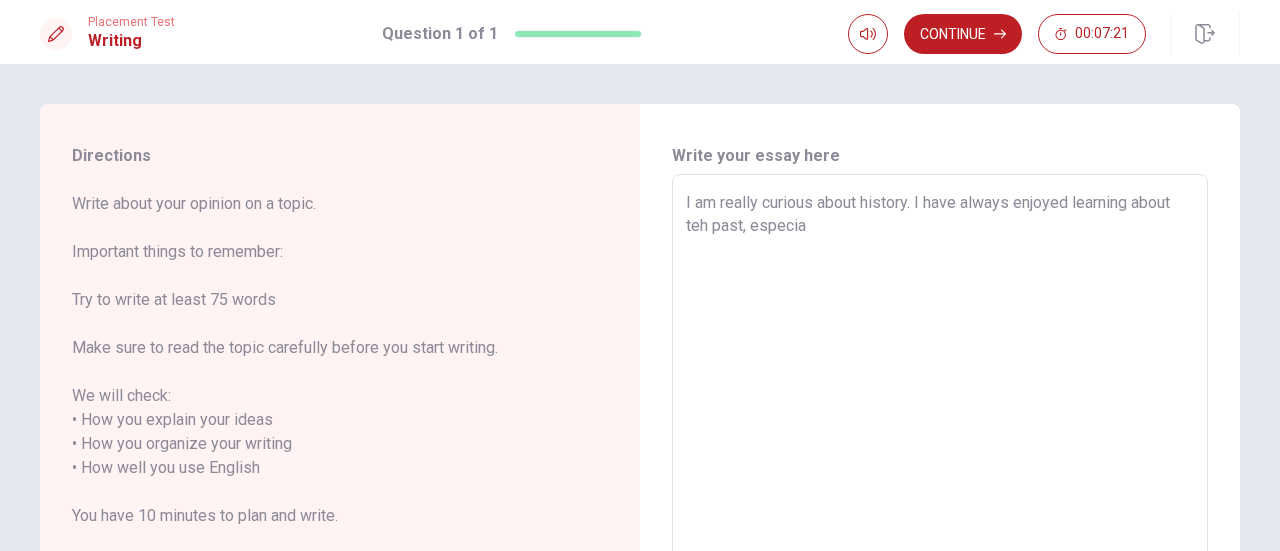 type on "x" 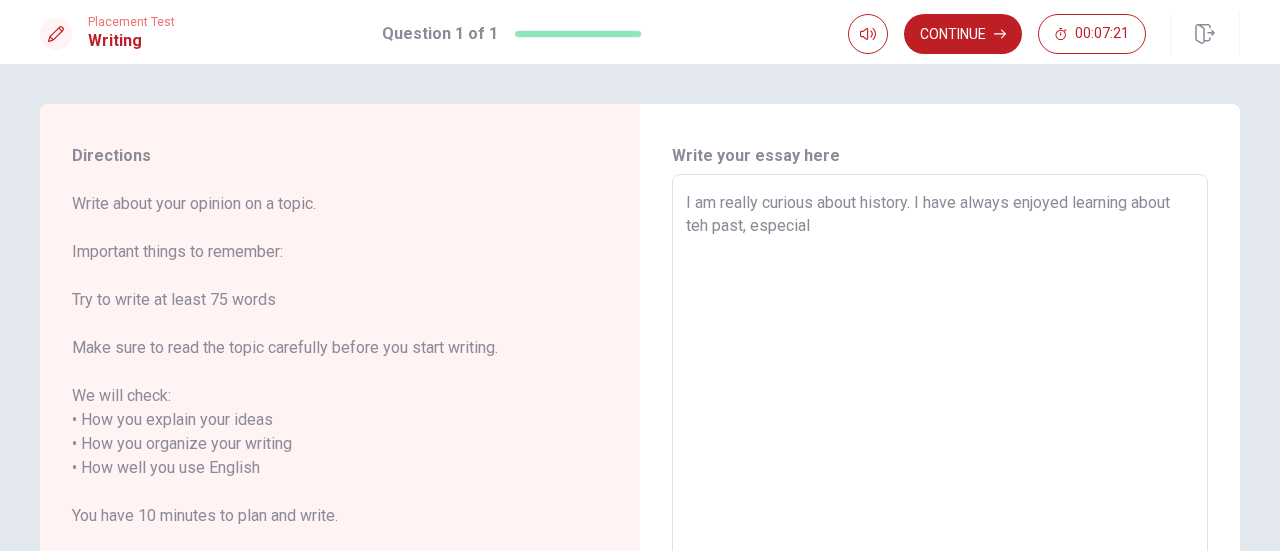 type on "x" 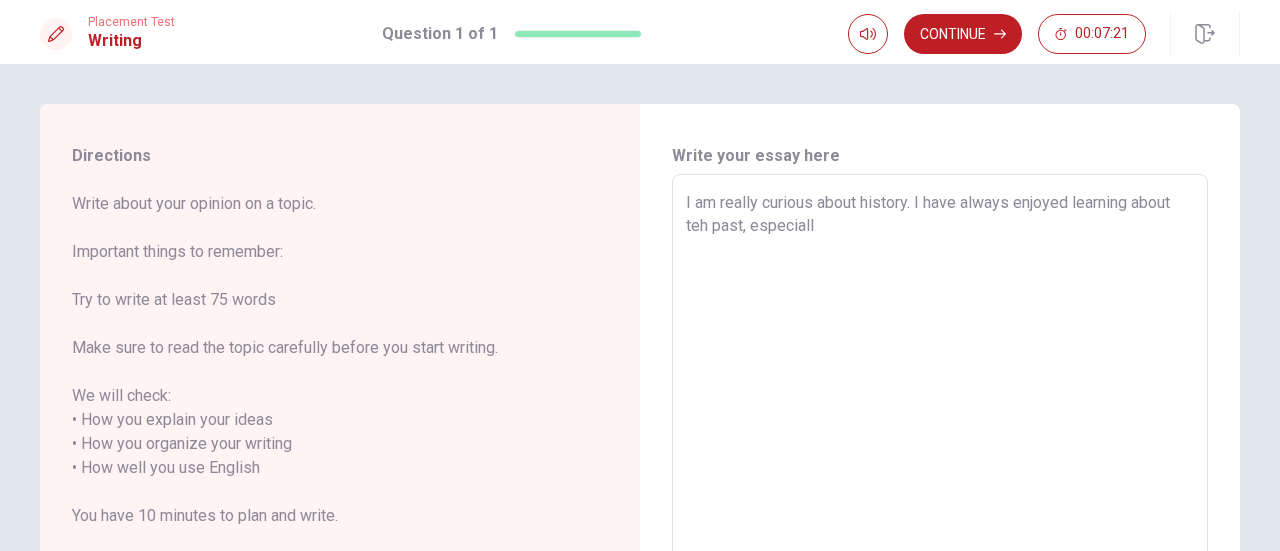 type on "x" 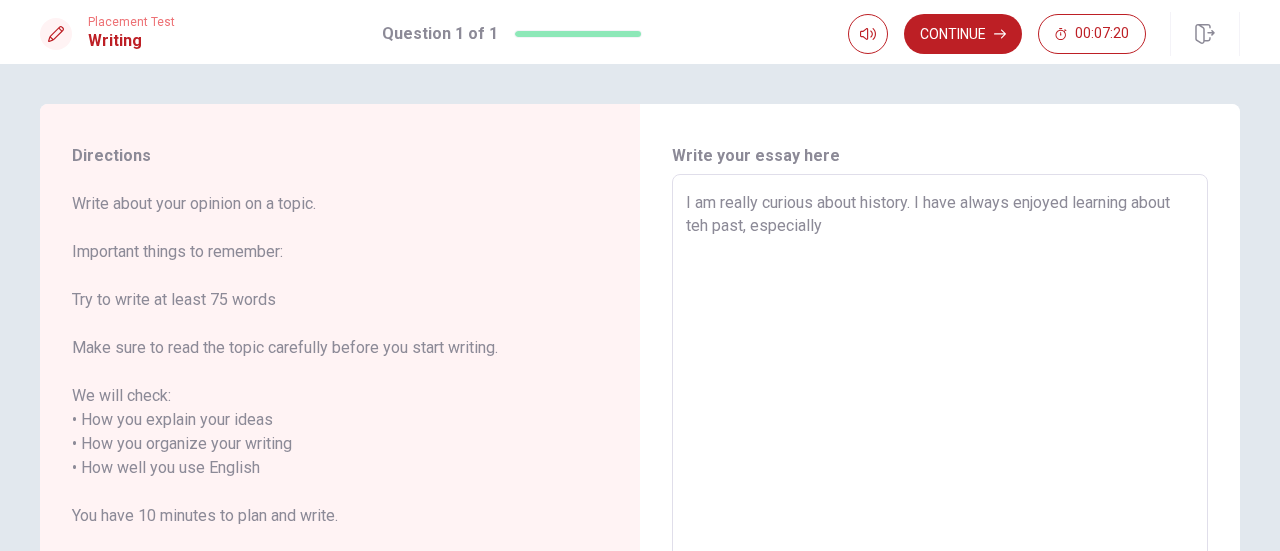 type on "x" 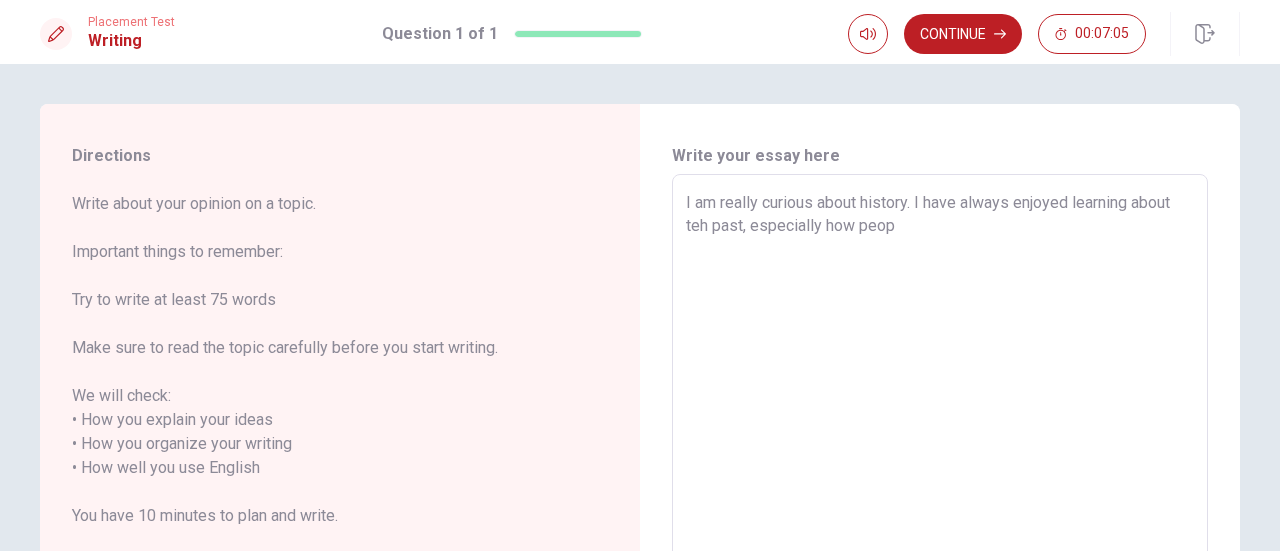 click on "I am really curious about history. I have always enjoyed learning about teh past, especially how peop" at bounding box center (940, 468) 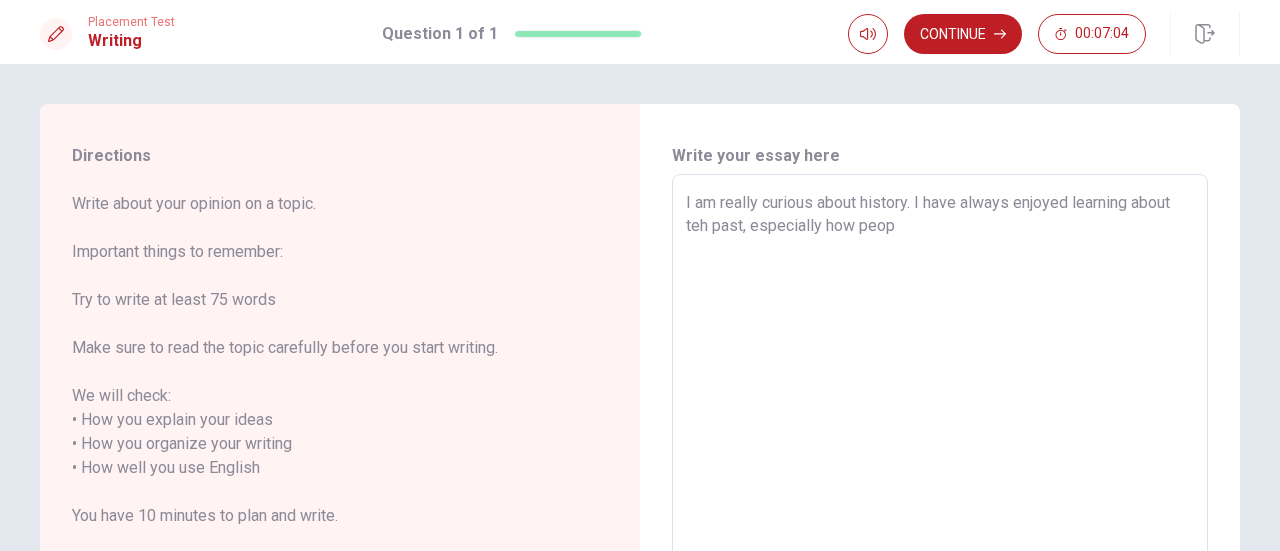 click on "I am really curious about history. I have always enjoyed learning about teh past, especially how peop" at bounding box center (940, 468) 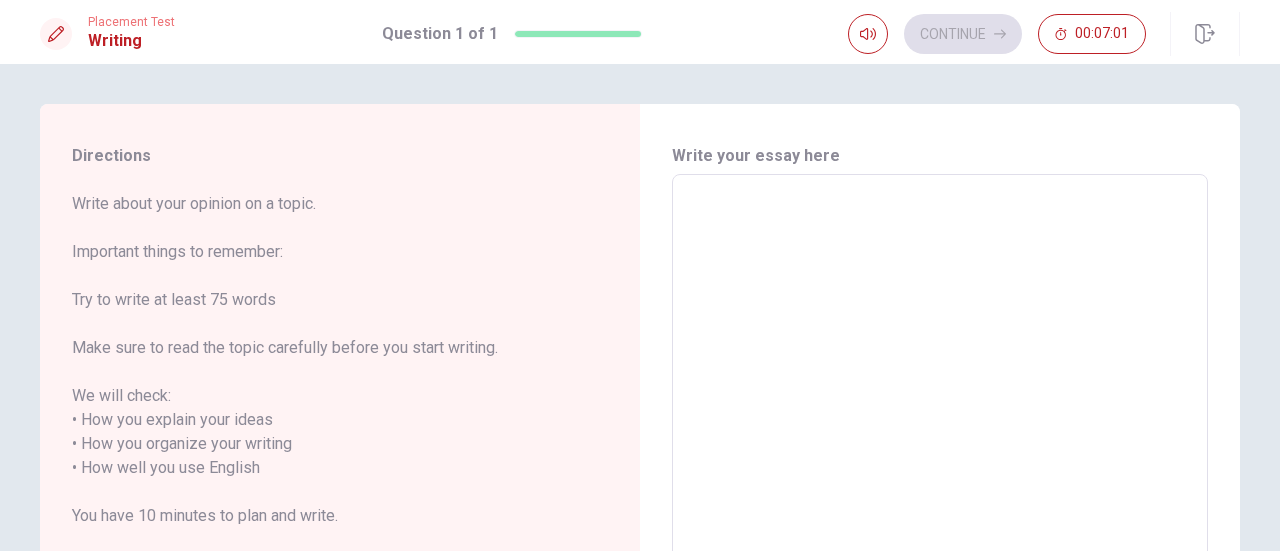 click at bounding box center [940, 468] 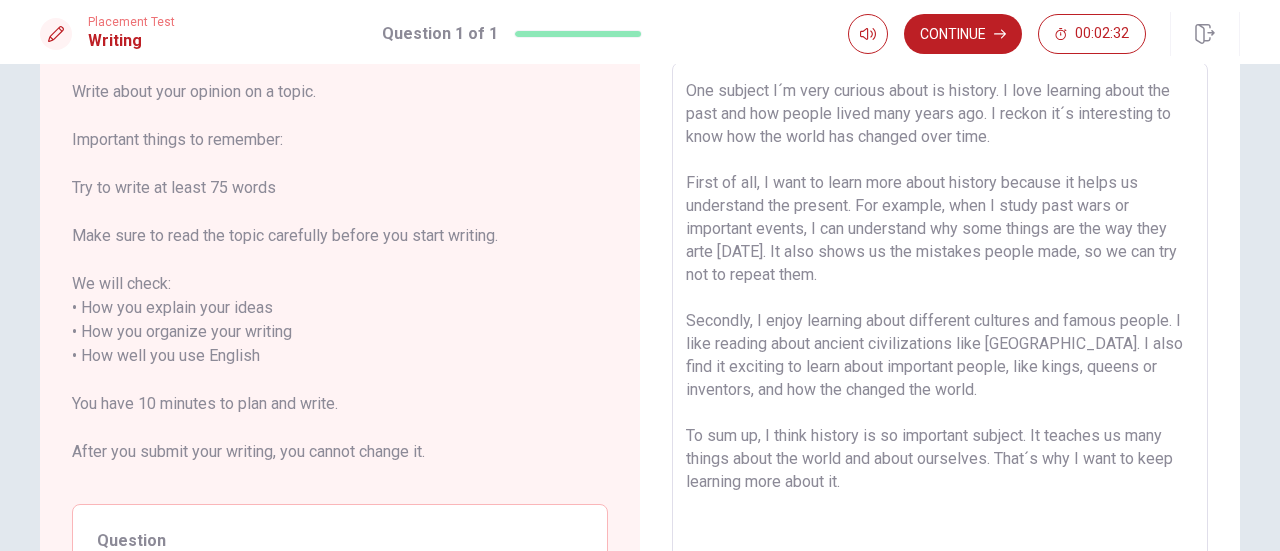 scroll, scrollTop: 0, scrollLeft: 0, axis: both 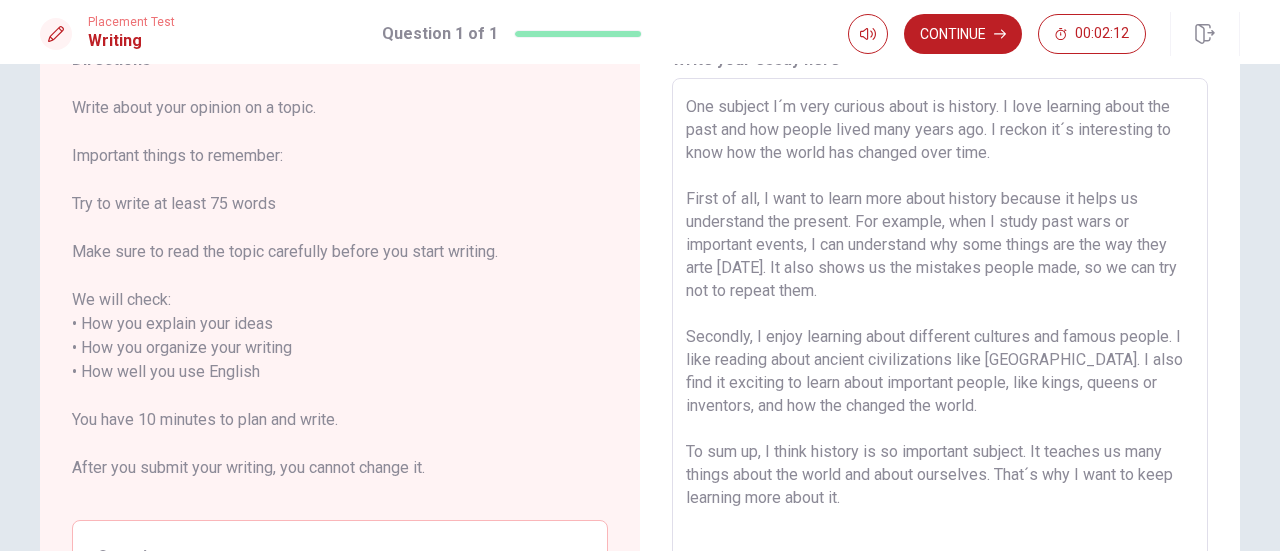 click on "One subject I´m very curious about is history. I love learning about the past and how people lived many years ago. I reckon it´s interesting to know how the world has changed over time.
First of all, I want to learn more about history because it helps us understand the present. For example, when I study past wars or important events, I can understand why some things are the way they arte [DATE]. It also shows us the mistakes people made, so we can try not to repeat them.
Secondly, I enjoy learning about different cultures and famous people. I like reading about ancient civilizations like [GEOGRAPHIC_DATA]. I also find it exciting to learn about important people, like kings, queens or inventors, and how the changed the world.
To sum up, I think history is so important subject. It teaches us many things about the world and about ourselves. That´s why I want to keep learning more about it." at bounding box center (940, 372) 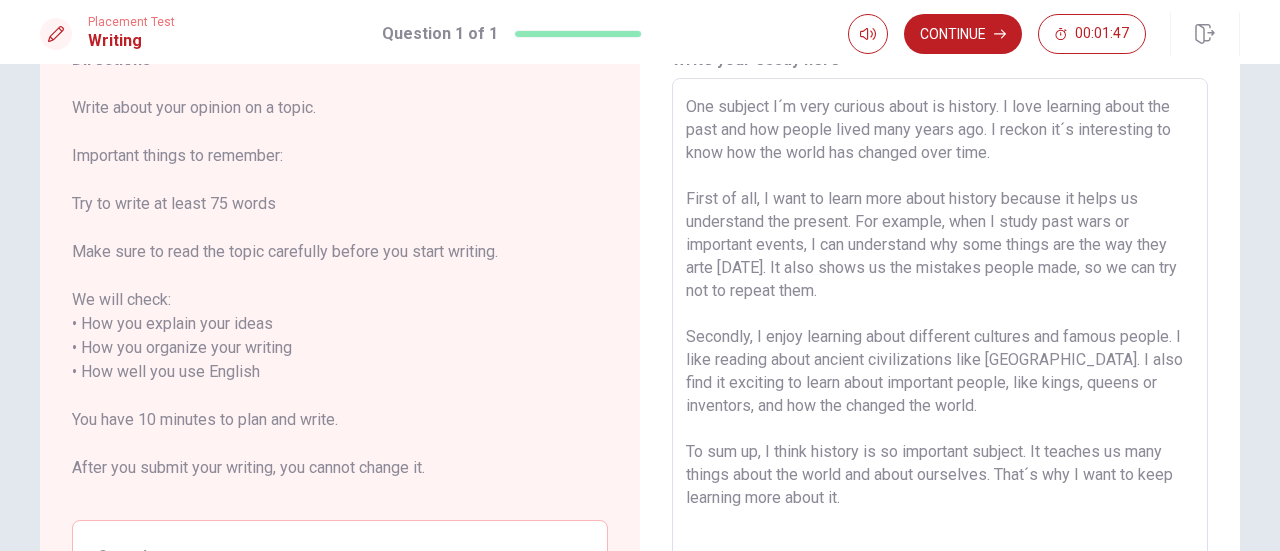 click on "One subject I´m very curious about is history. I love learning about the past and how people lived many years ago. I reckon it´s interesting to know how the world has changed over time.
First of all, I want to learn more about history because it helps us understand the present. For example, when I study past wars or important events, I can understand why some things are the way they arte [DATE]. It also shows us the mistakes people made, so we can try not to repeat them.
Secondly, I enjoy learning about different cultures and famous people. I like reading about ancient civilizations like [GEOGRAPHIC_DATA]. I also find it exciting to learn about important people, like kings, queens or inventors, and how the changed the world.
To sum up, I think history is so important subject. It teaches us many things about the world and about ourselves. That´s why I want to keep learning more about it." at bounding box center (940, 372) 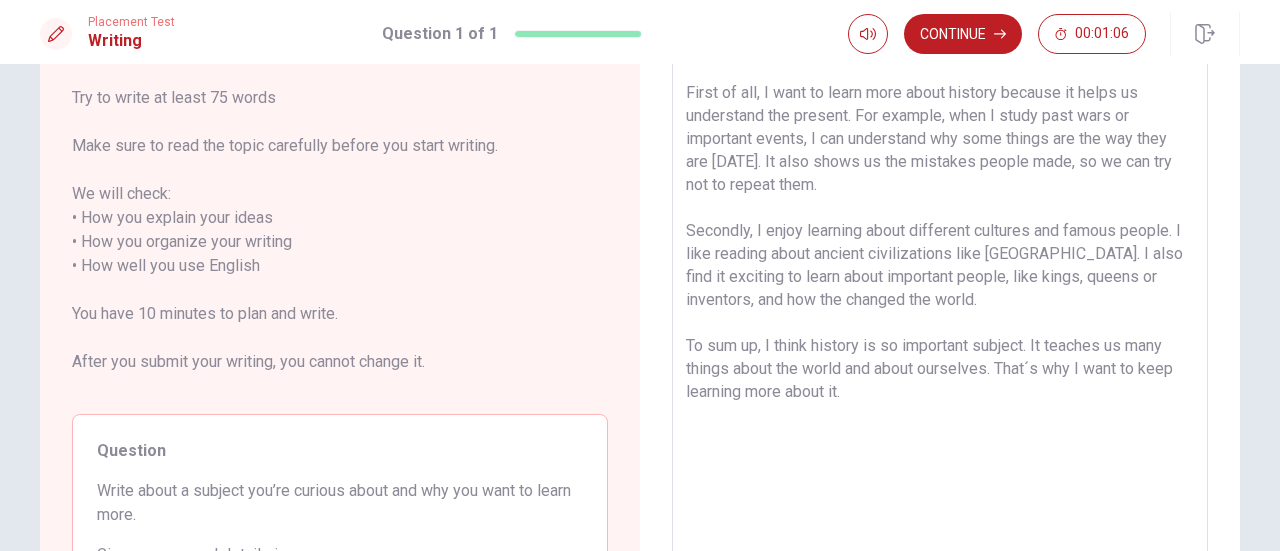 scroll, scrollTop: 0, scrollLeft: 0, axis: both 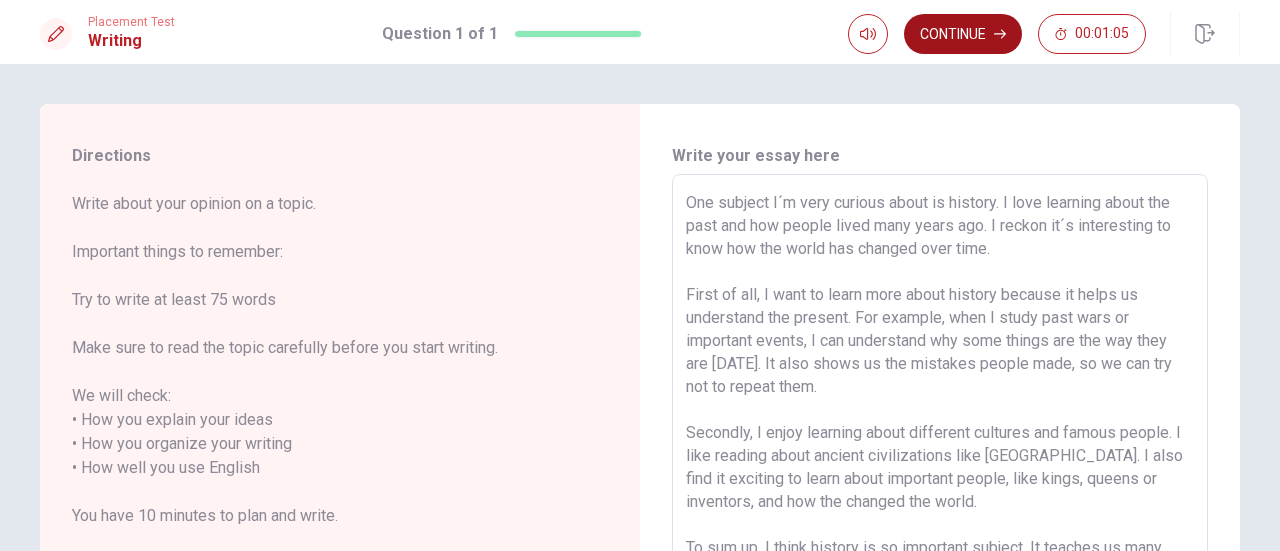 click on "Continue" at bounding box center [963, 34] 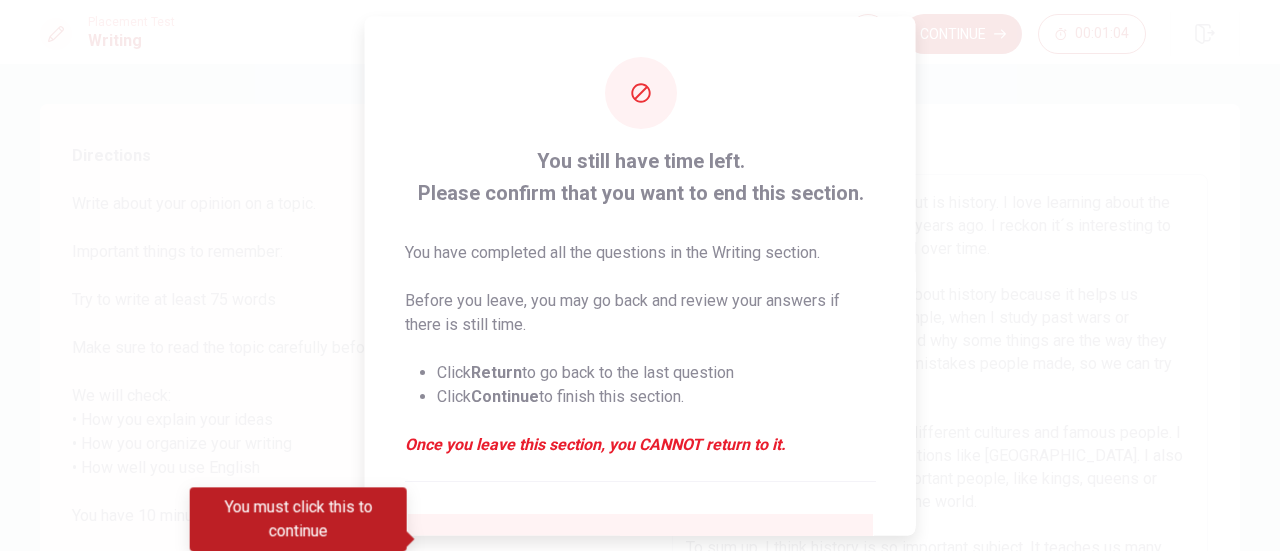 scroll, scrollTop: 194, scrollLeft: 0, axis: vertical 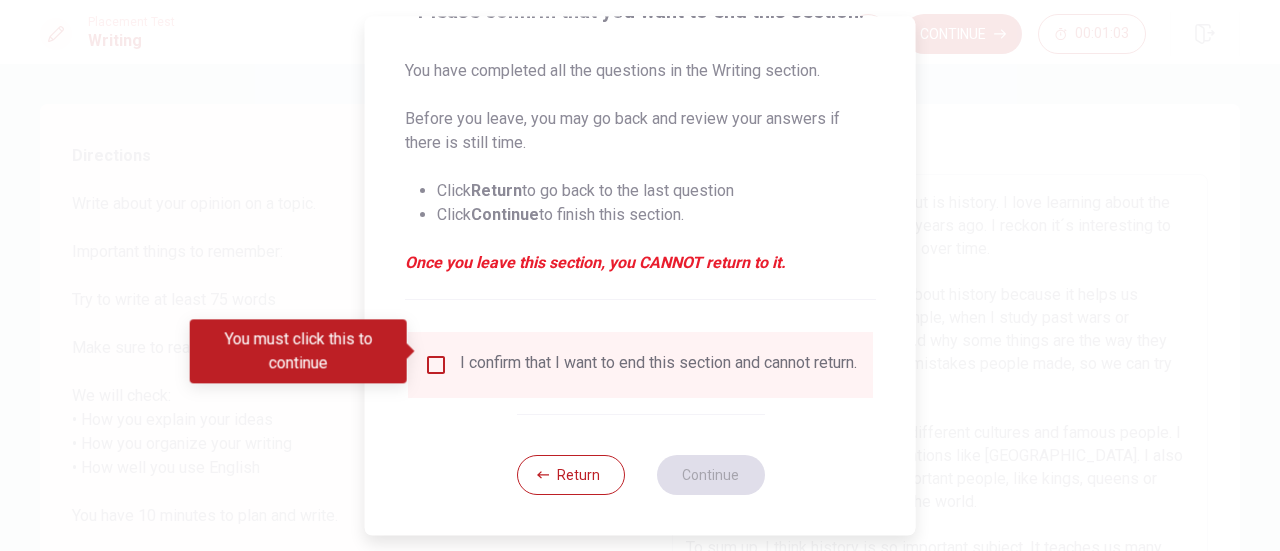 click on "I confirm that I want to end this section and cannot return." at bounding box center (658, 365) 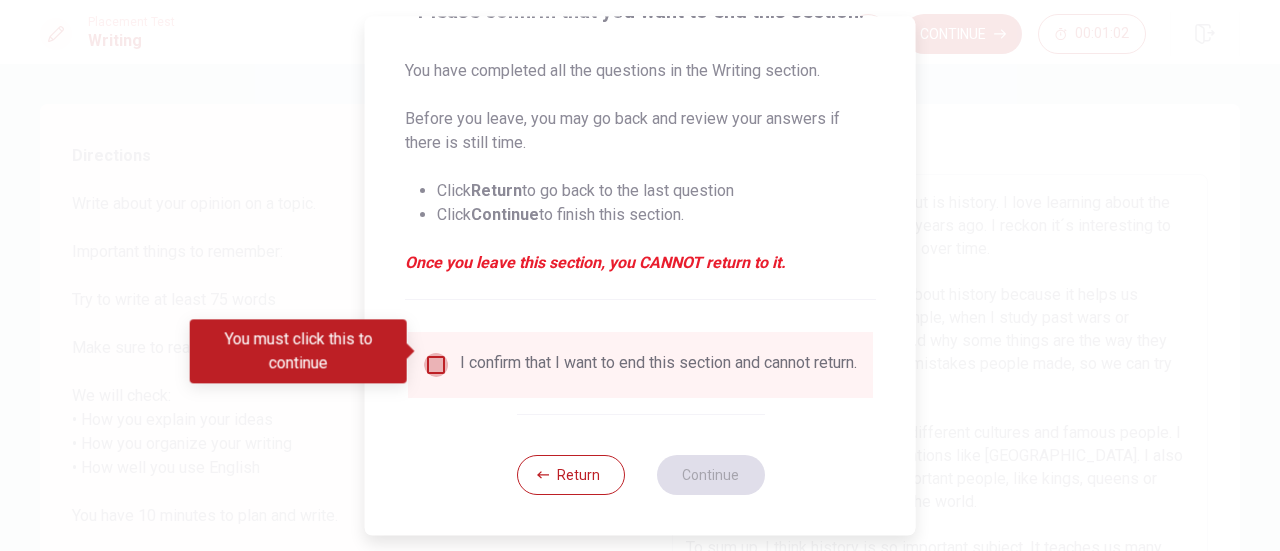 click at bounding box center [436, 365] 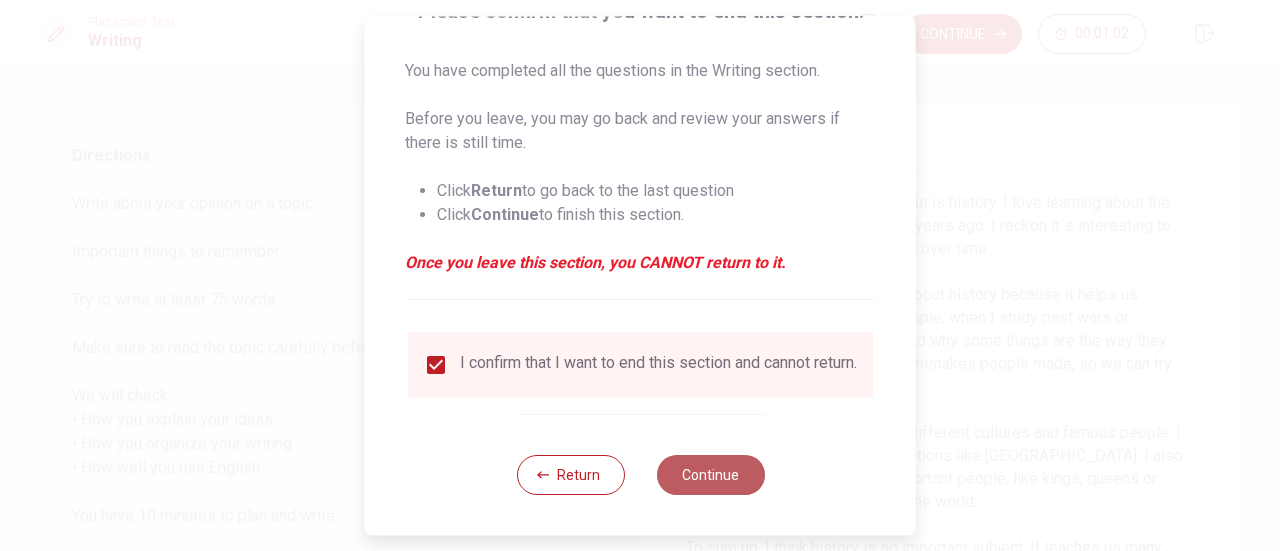 click on "Continue" at bounding box center [710, 475] 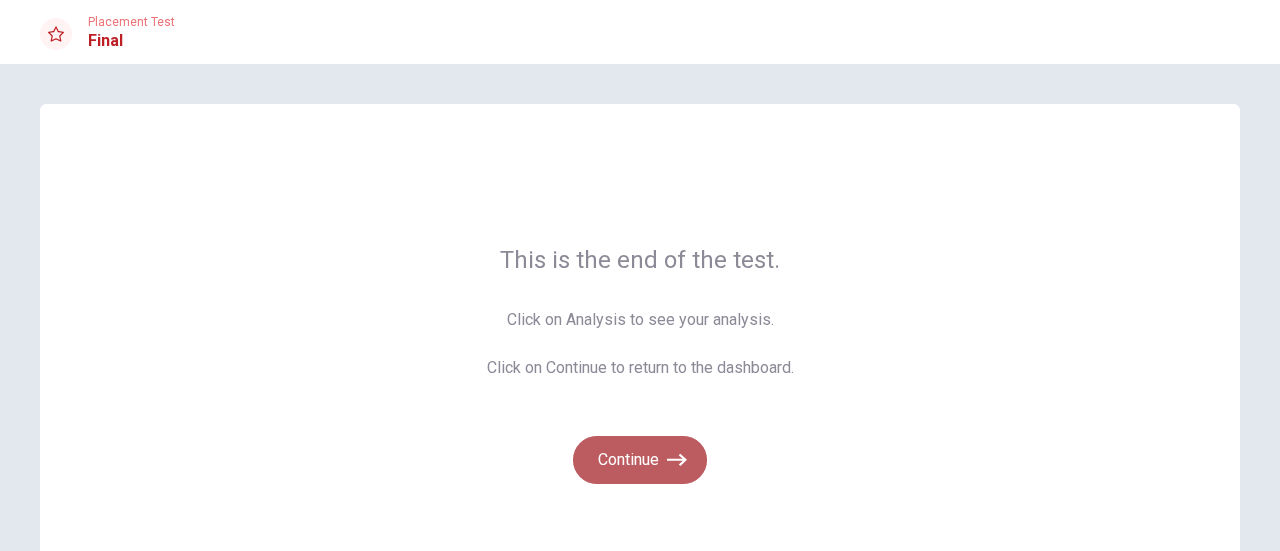 click on "Continue" at bounding box center [640, 460] 